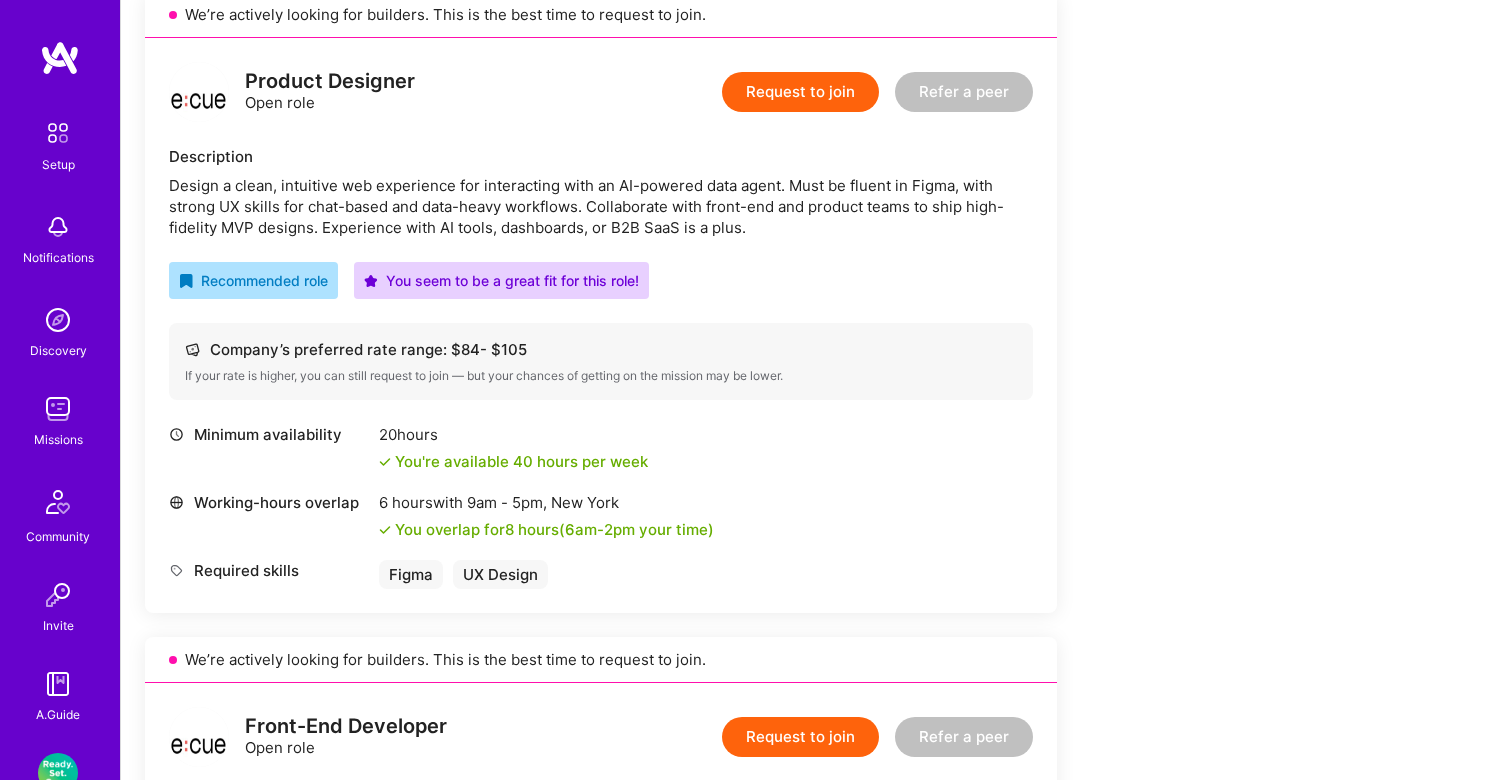 scroll, scrollTop: 475, scrollLeft: 0, axis: vertical 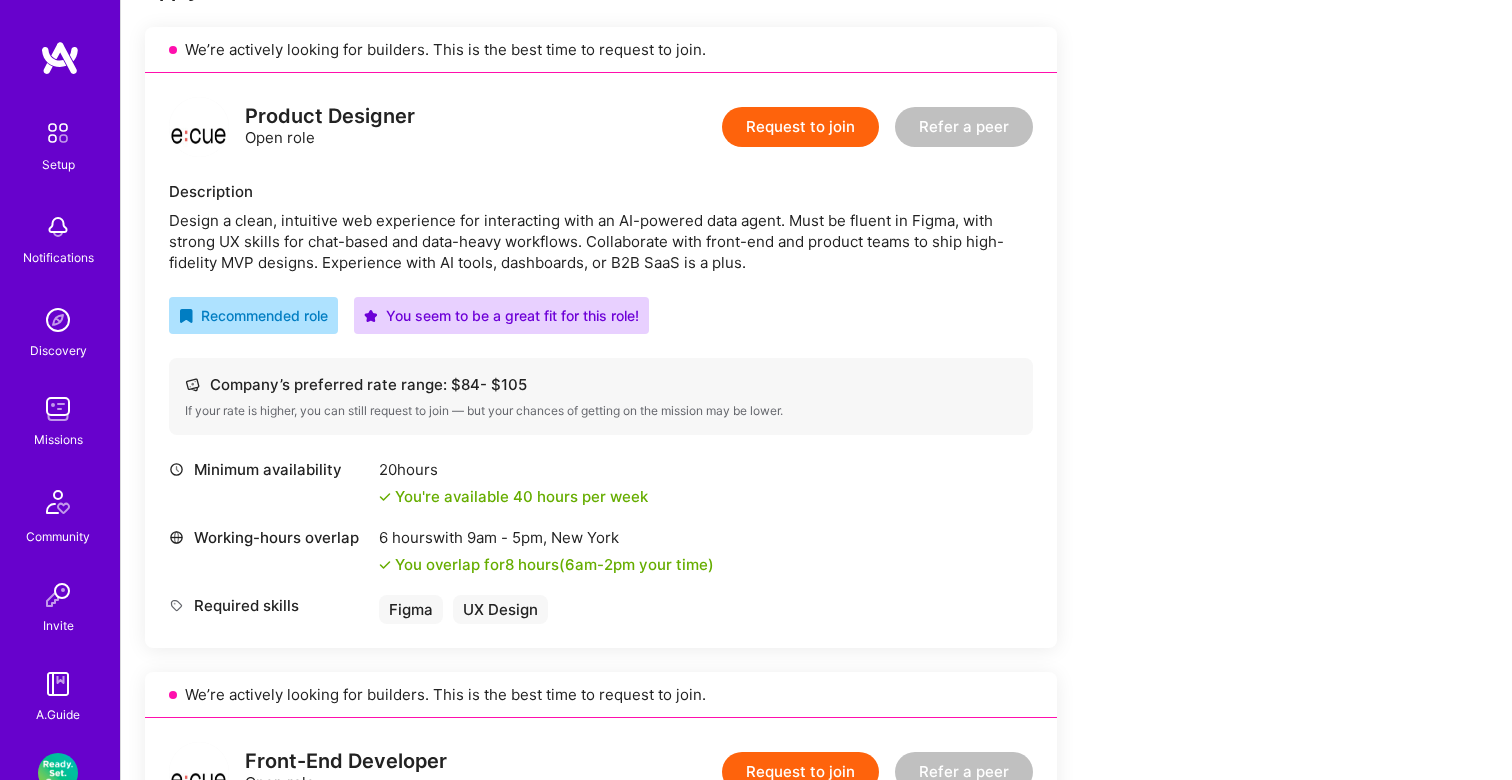 click on "Request to join" at bounding box center (800, 127) 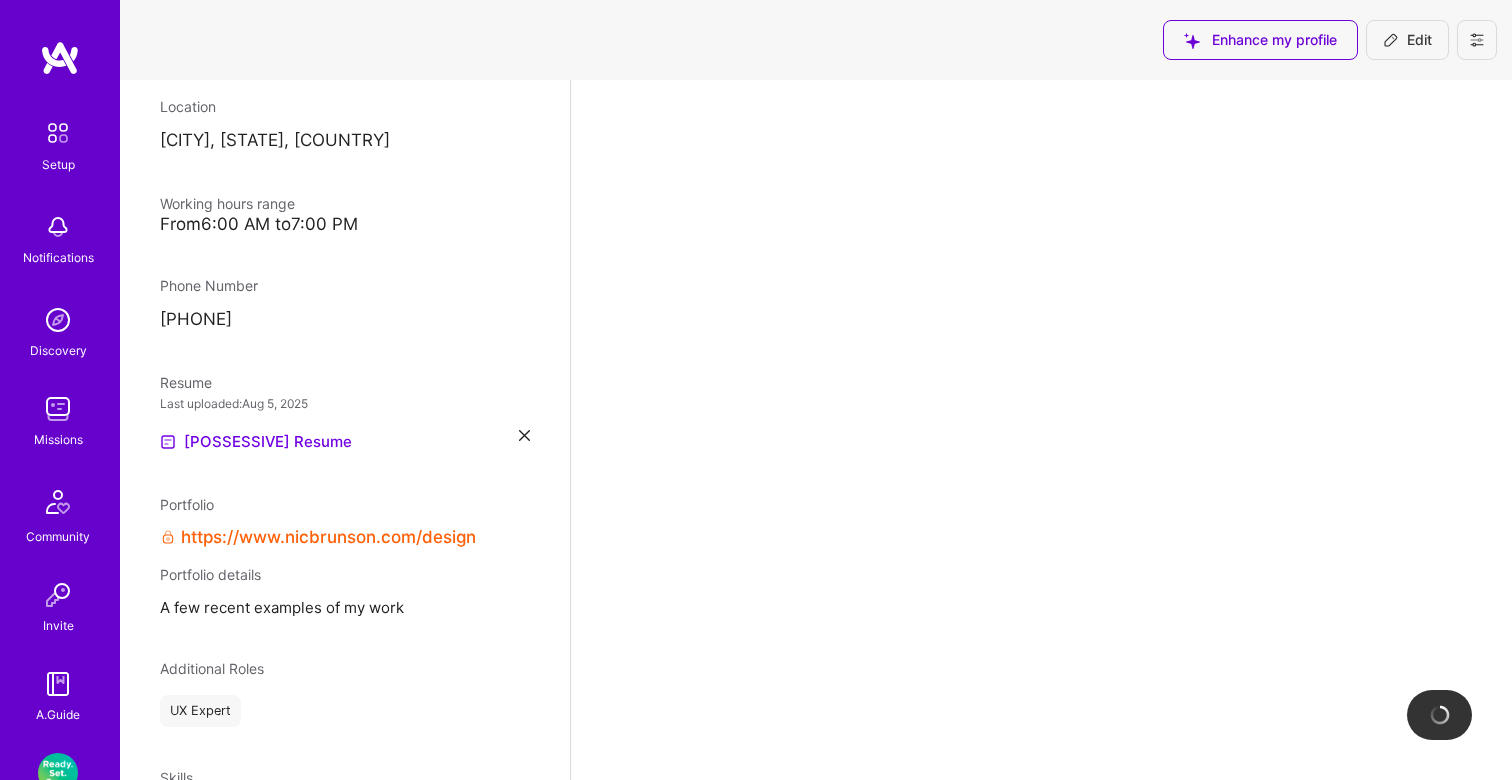 scroll, scrollTop: 0, scrollLeft: 0, axis: both 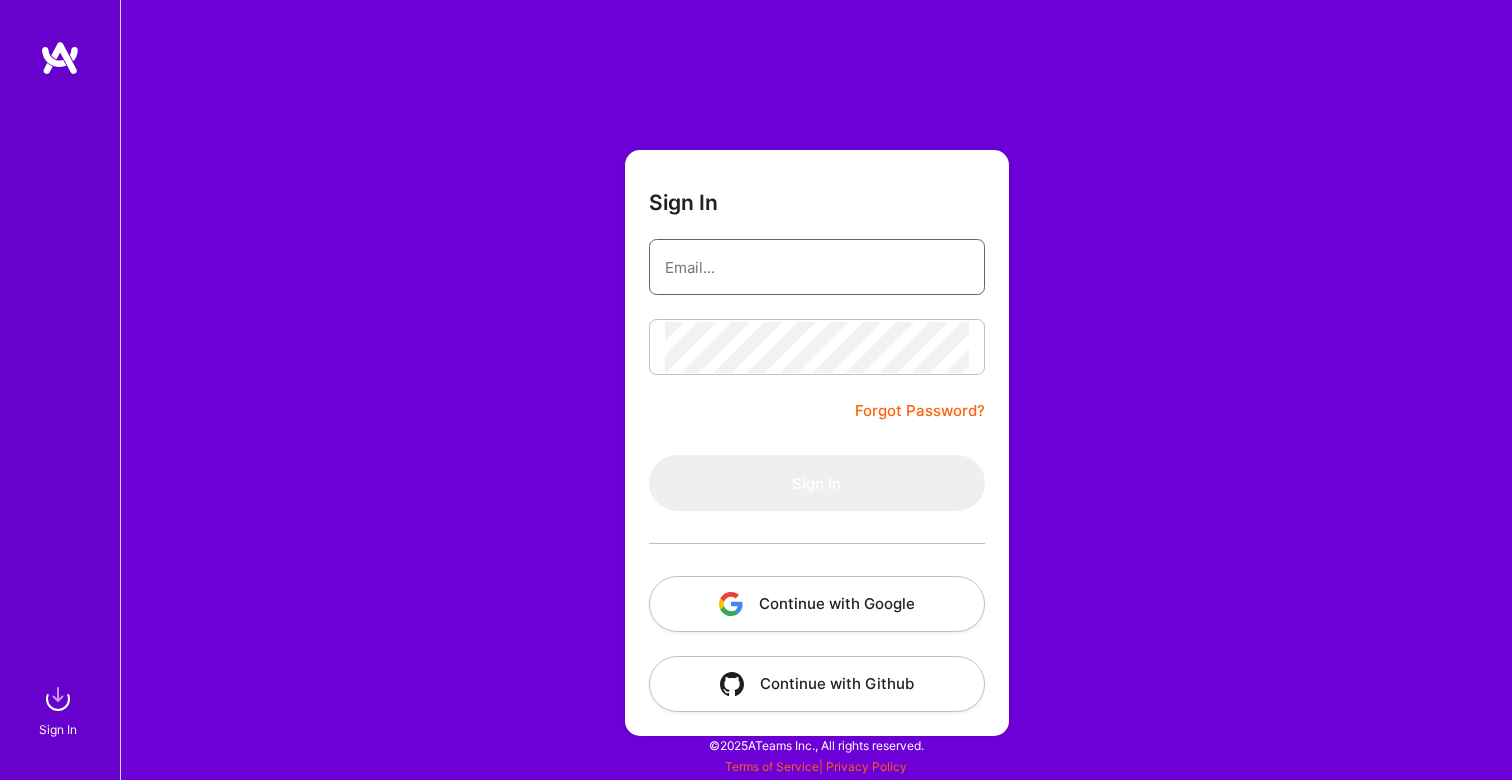 click at bounding box center (817, 267) 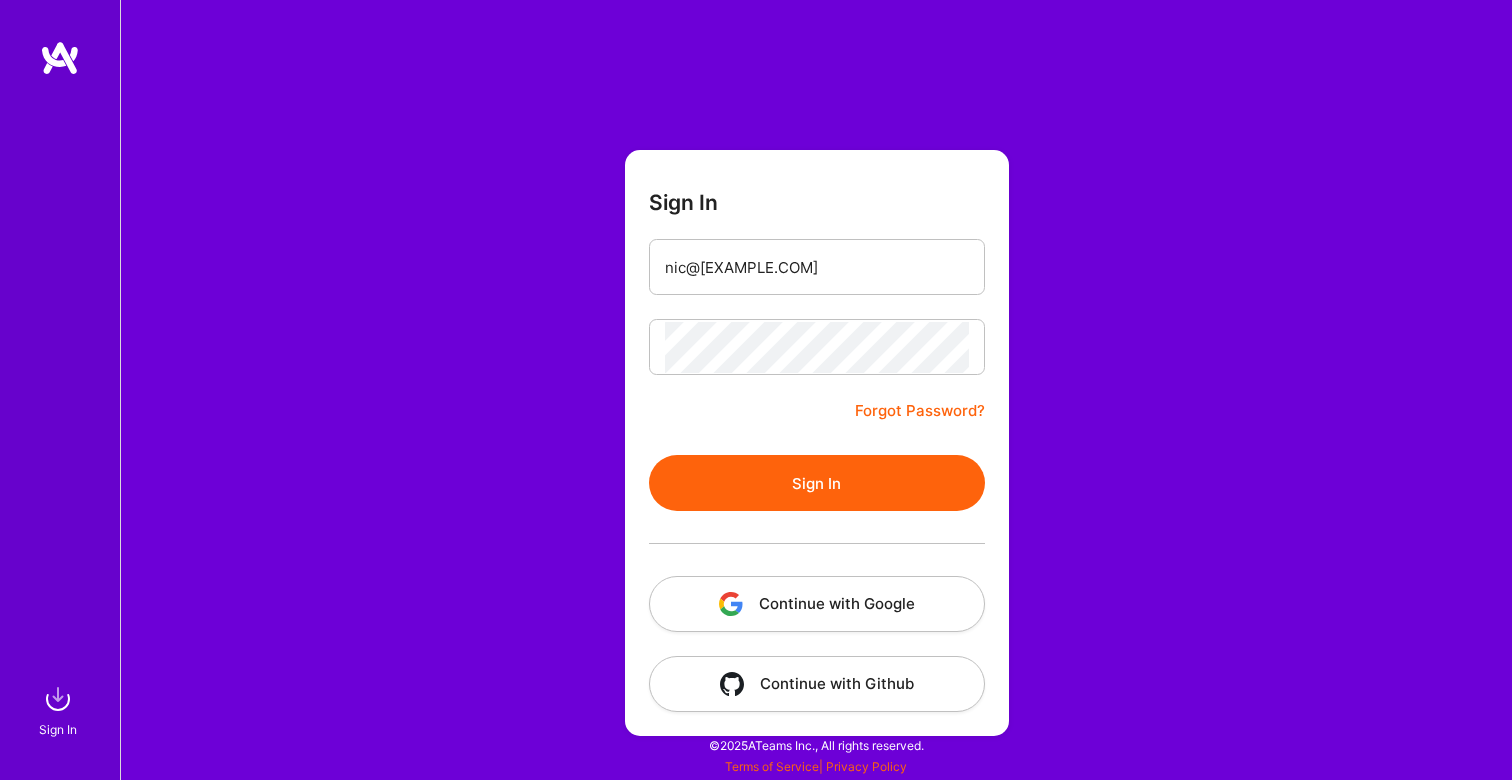 click on "Sign In" at bounding box center [817, 483] 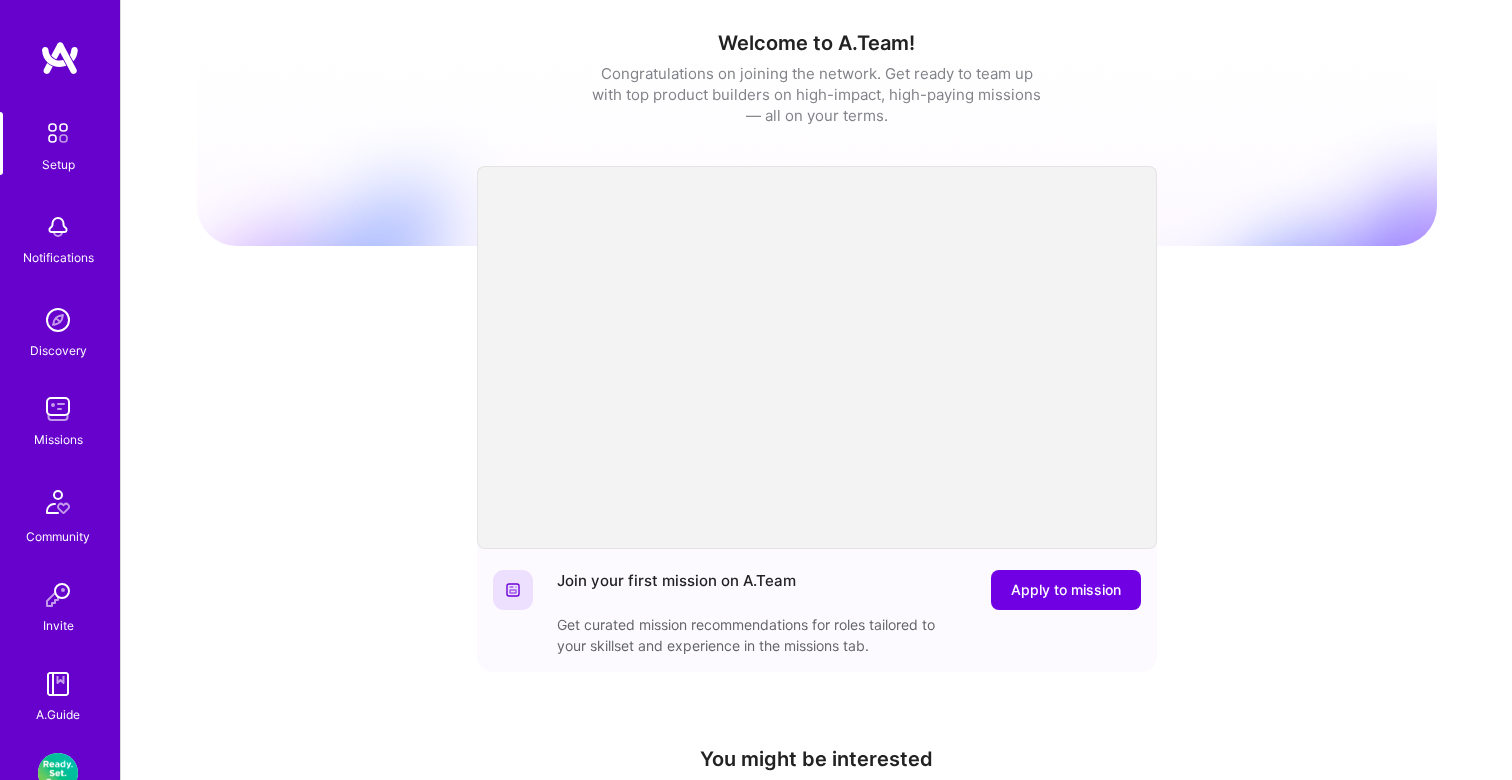 scroll, scrollTop: 44, scrollLeft: 0, axis: vertical 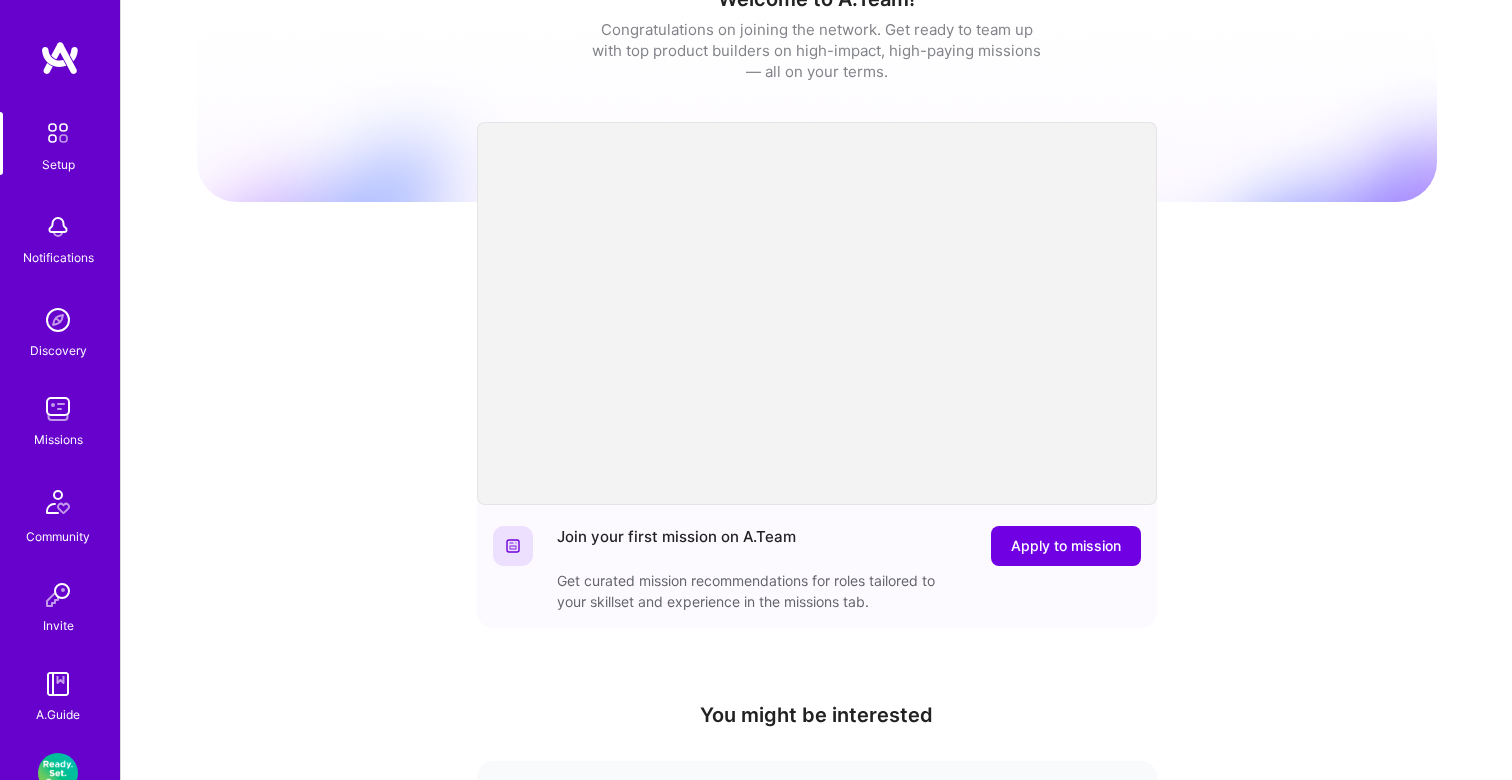 click at bounding box center (58, 409) 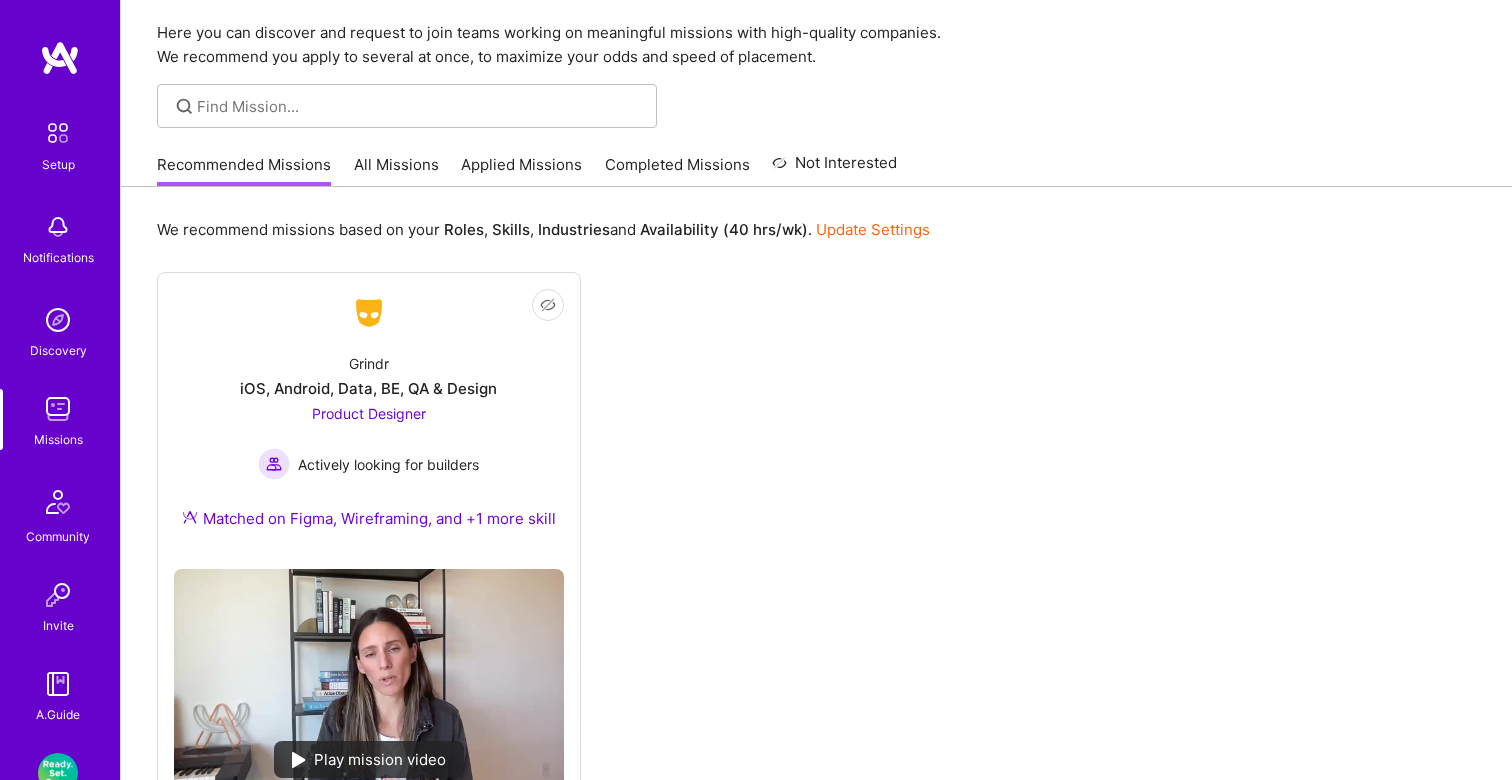 scroll, scrollTop: 91, scrollLeft: 0, axis: vertical 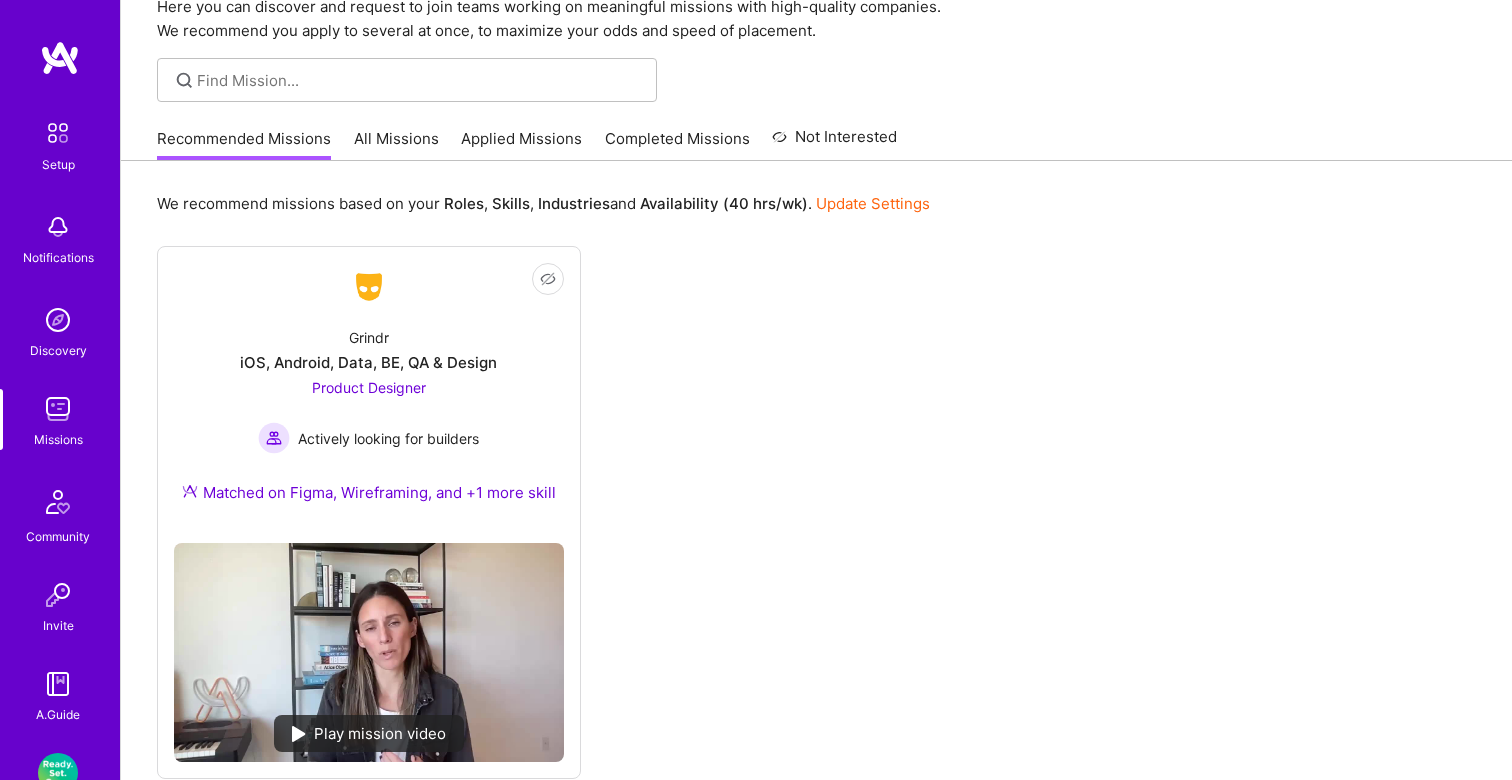 click on "All Missions" at bounding box center [396, 144] 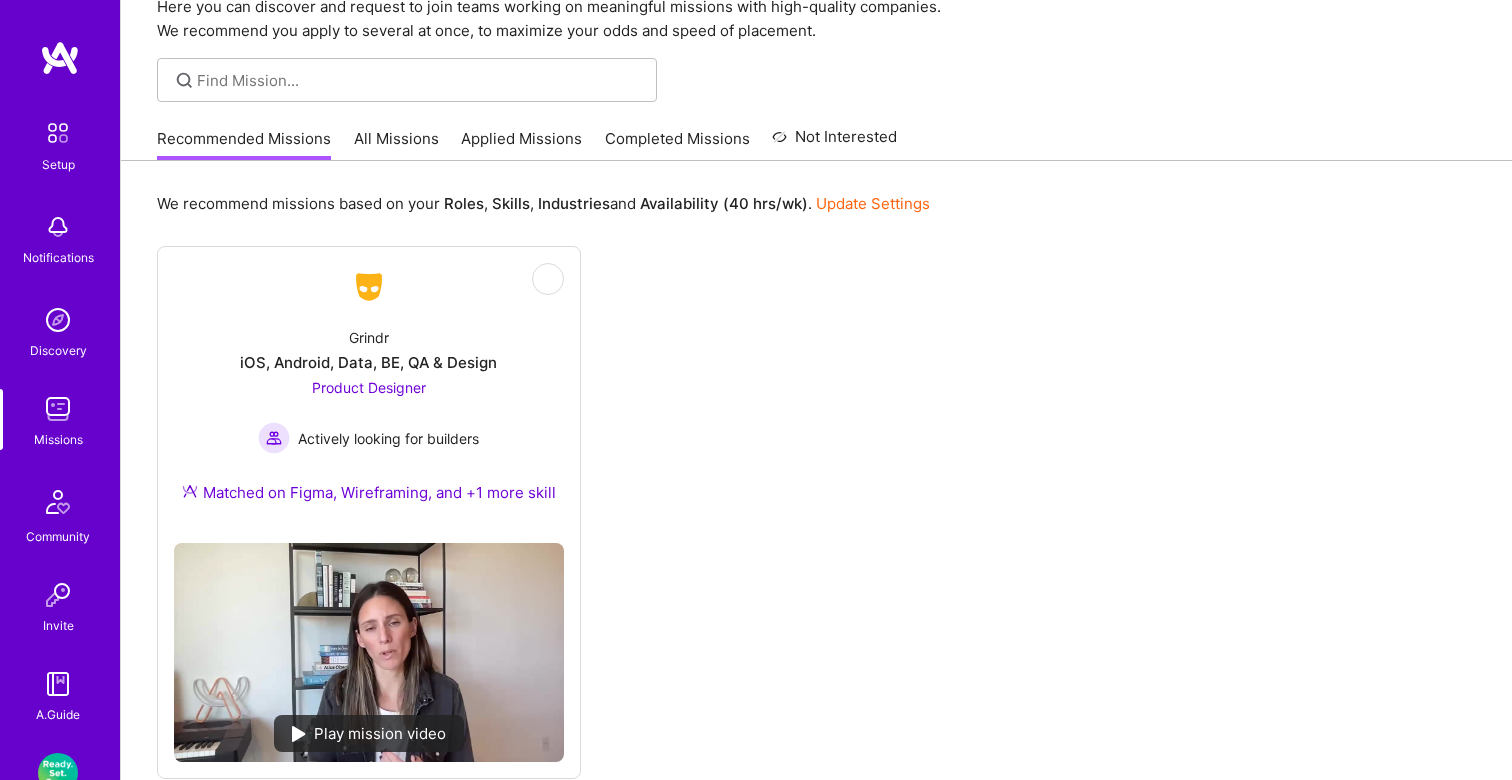 scroll, scrollTop: 0, scrollLeft: 0, axis: both 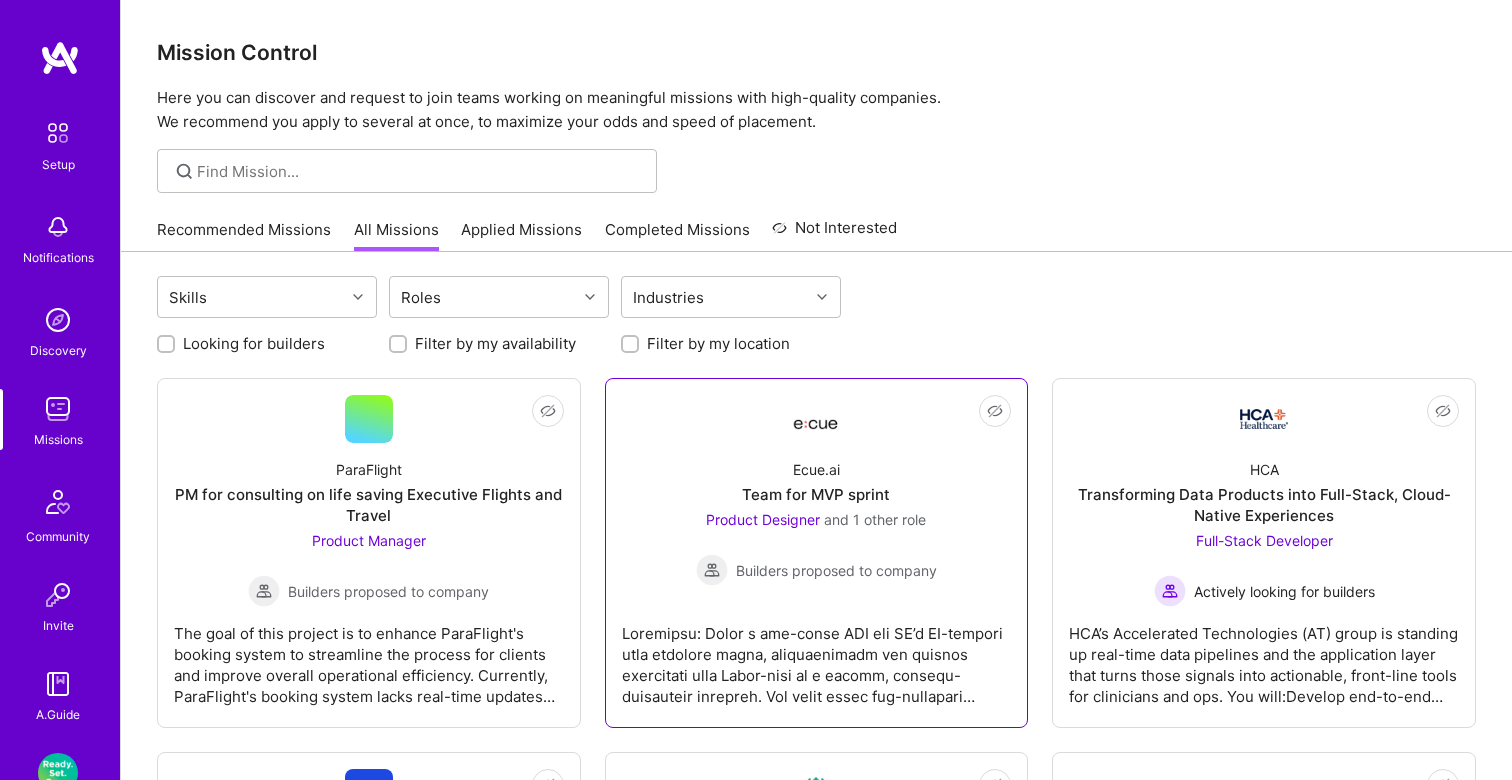 click on "Product Designer   and 1 other role Builders proposed to company" at bounding box center (816, 547) 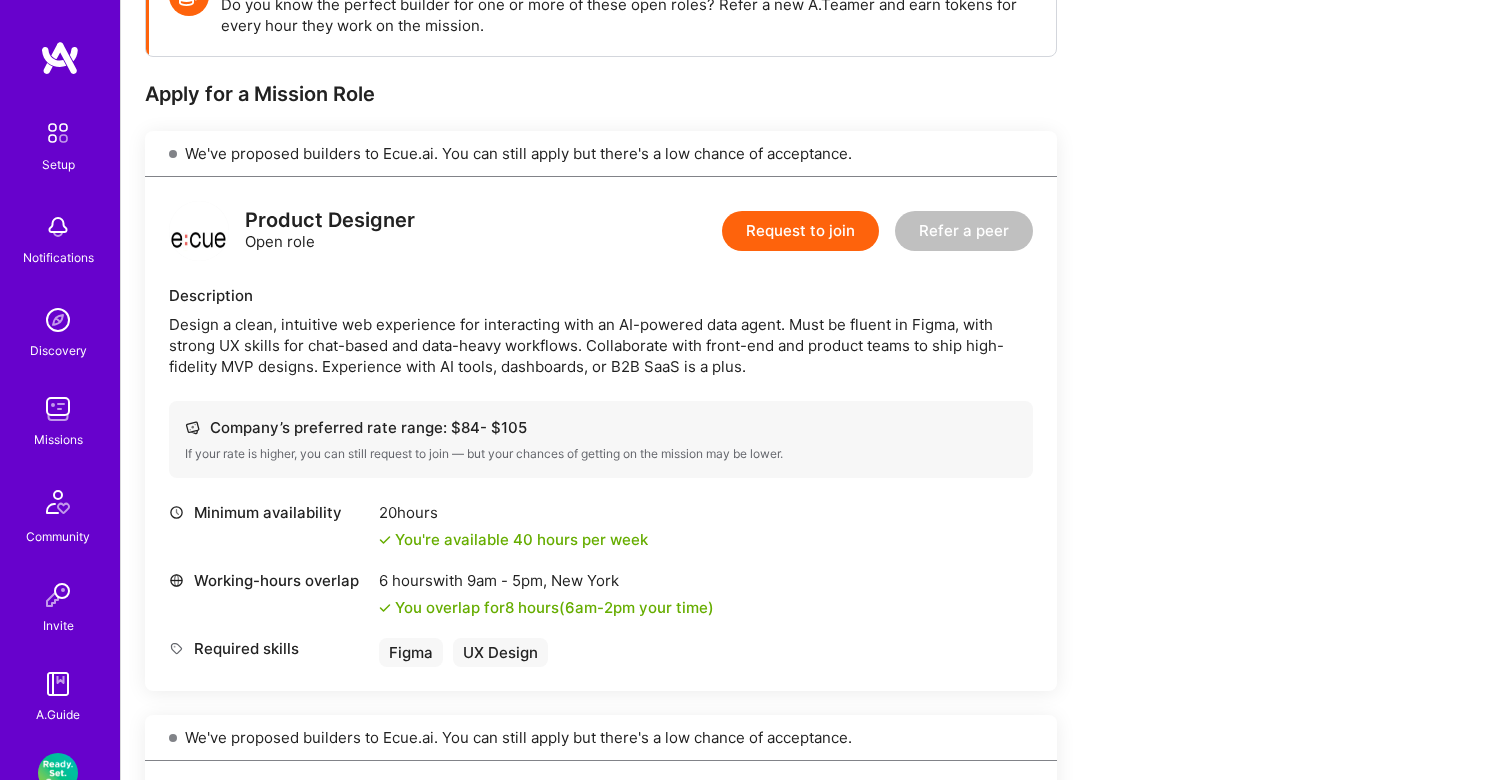 scroll, scrollTop: 335, scrollLeft: 0, axis: vertical 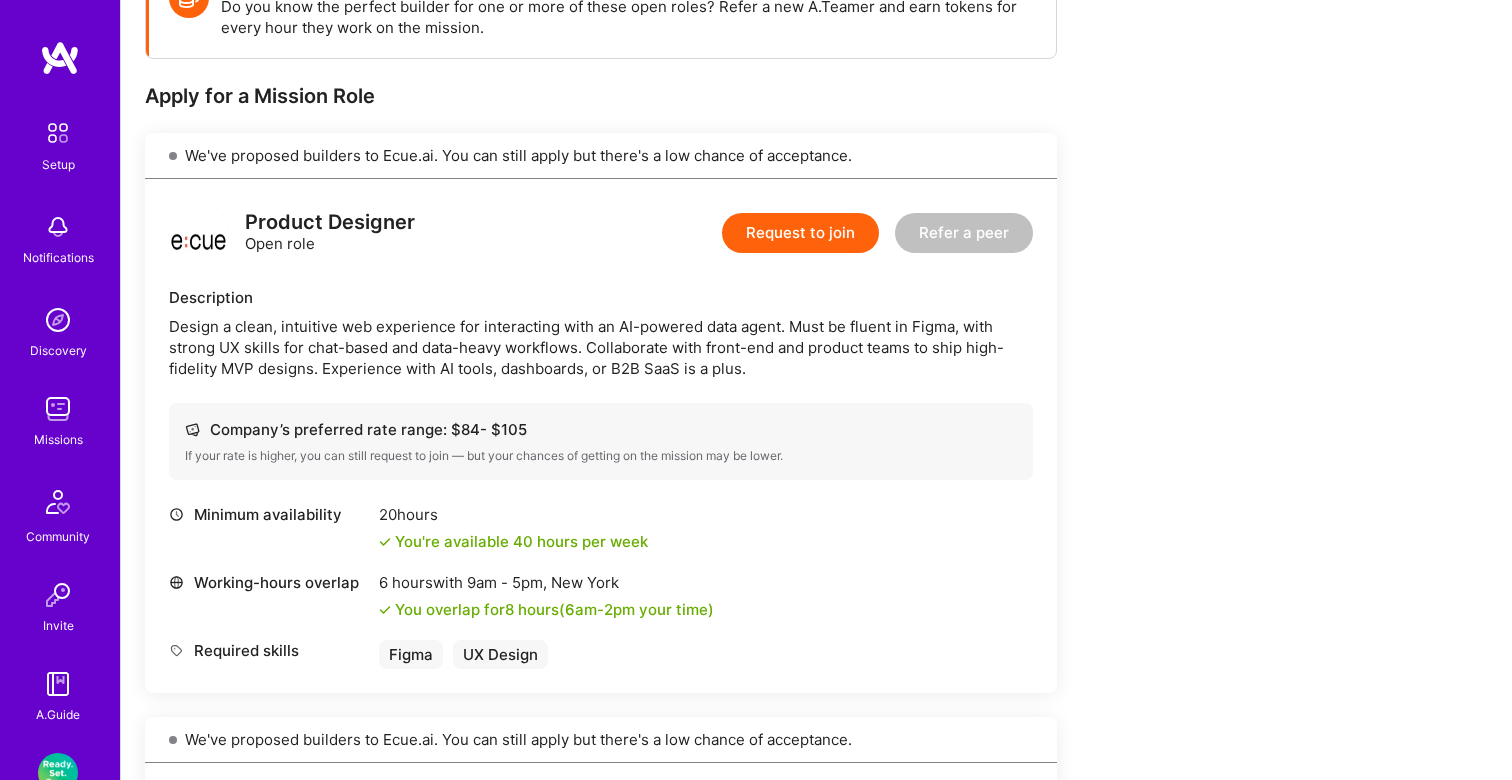 click on "Request to join" at bounding box center (800, 233) 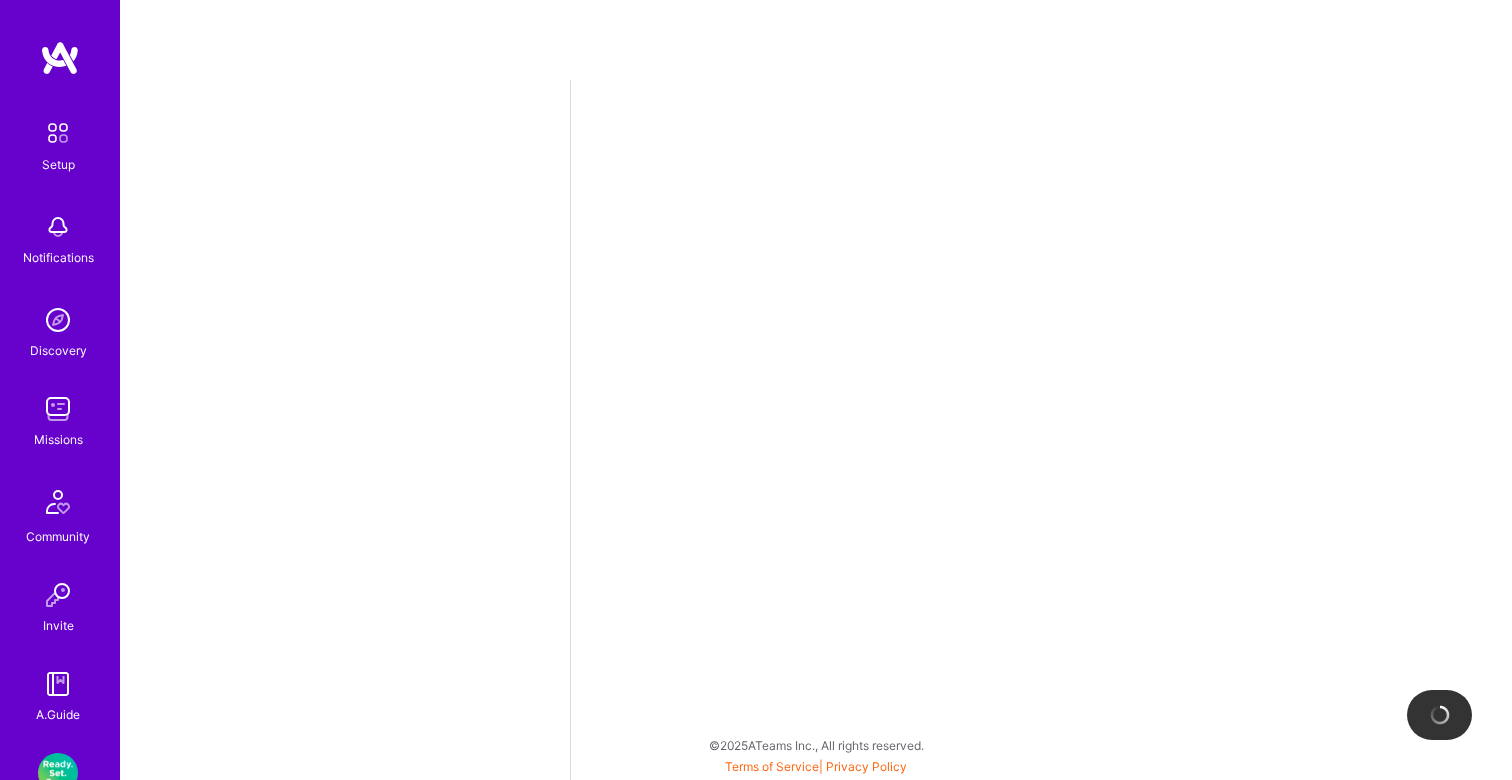 scroll, scrollTop: 0, scrollLeft: 0, axis: both 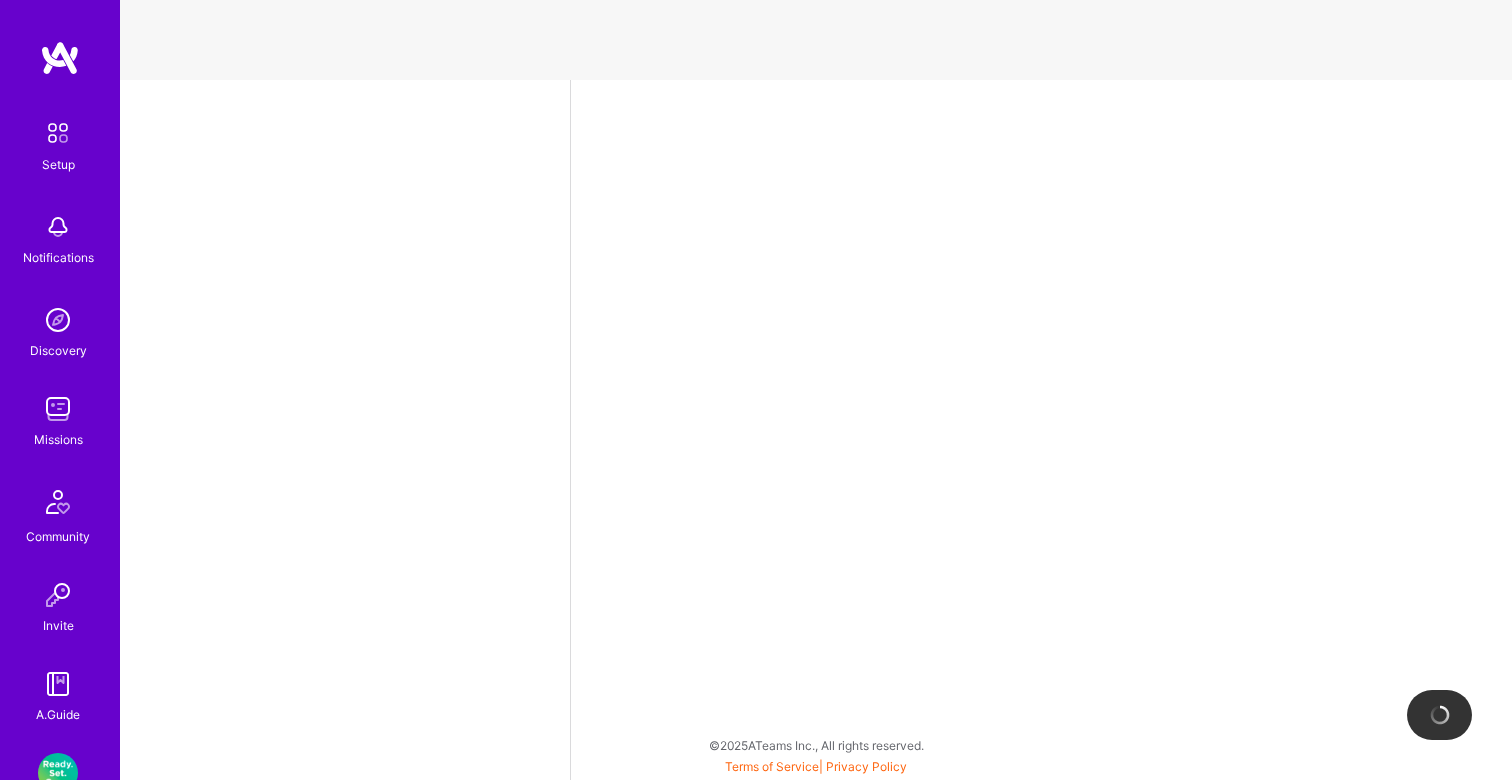 select on "US" 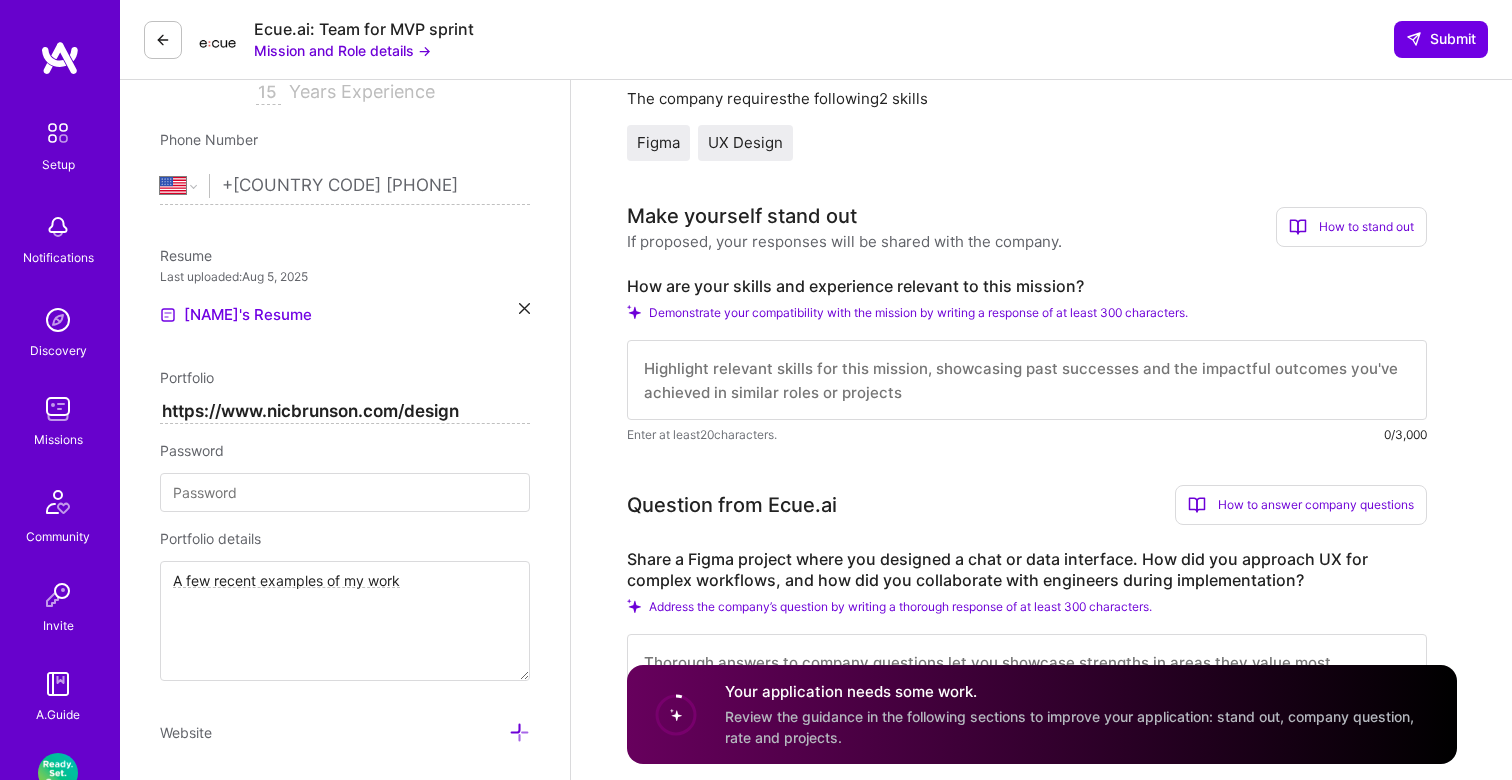 scroll, scrollTop: 394, scrollLeft: 0, axis: vertical 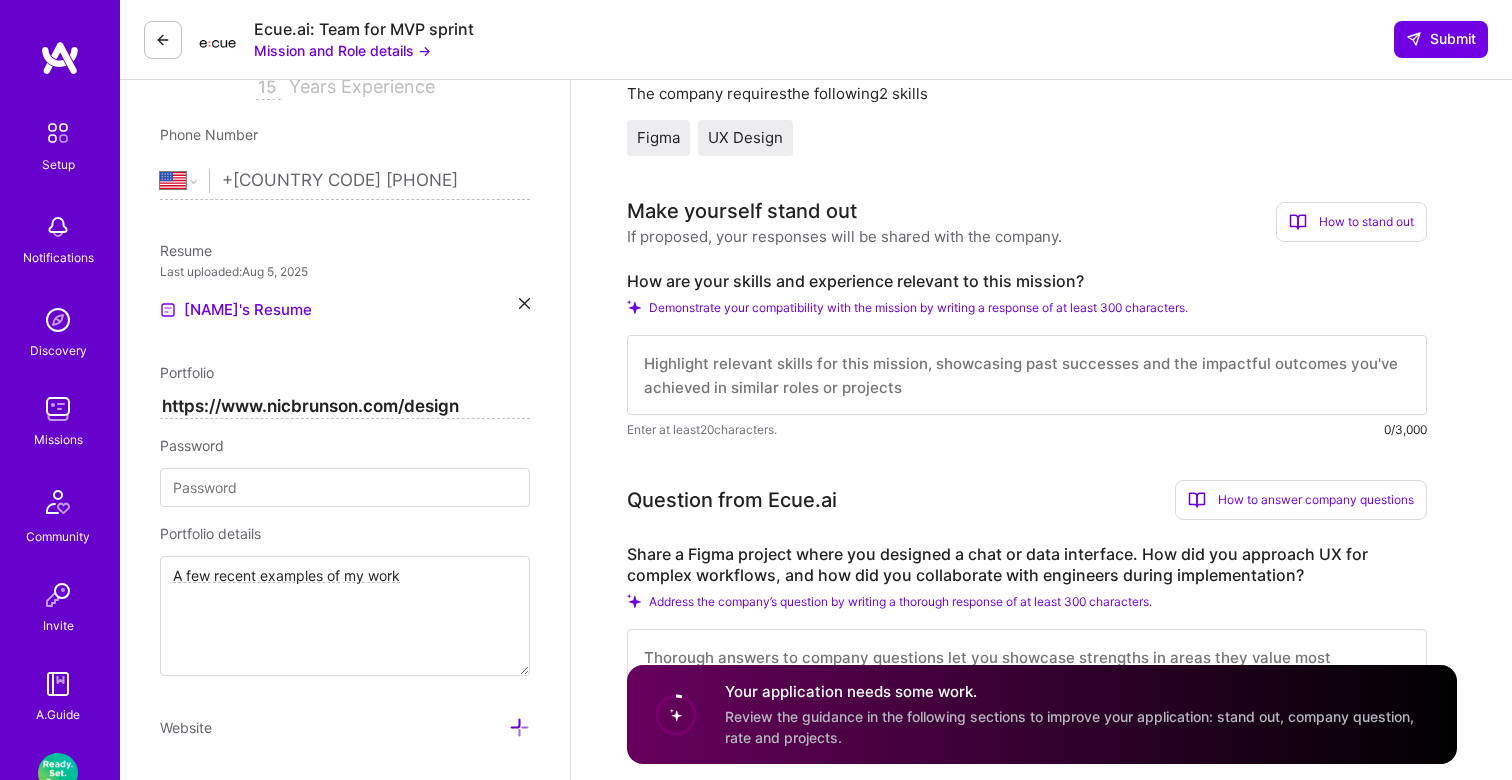 click at bounding box center [1027, 375] 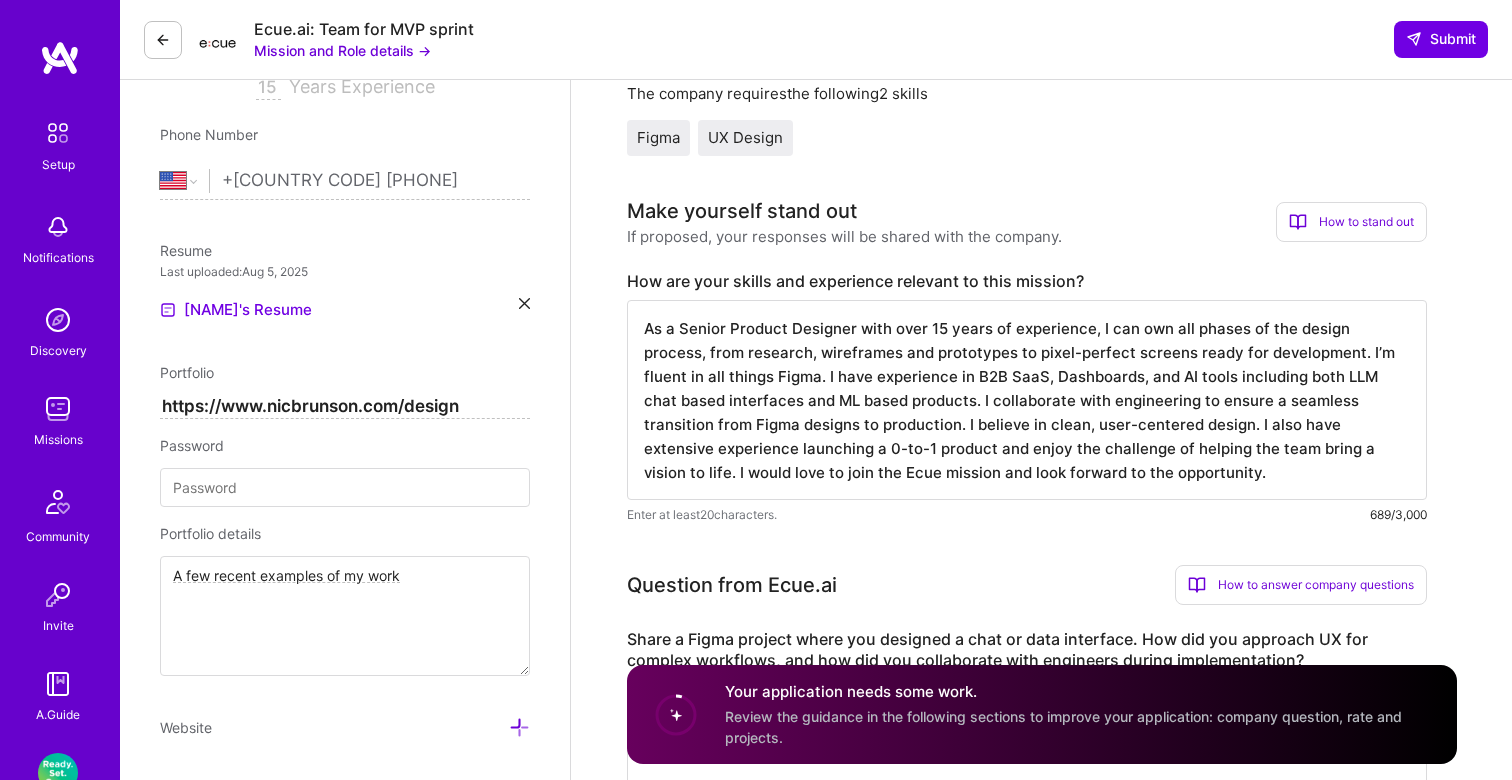 scroll, scrollTop: 2, scrollLeft: 0, axis: vertical 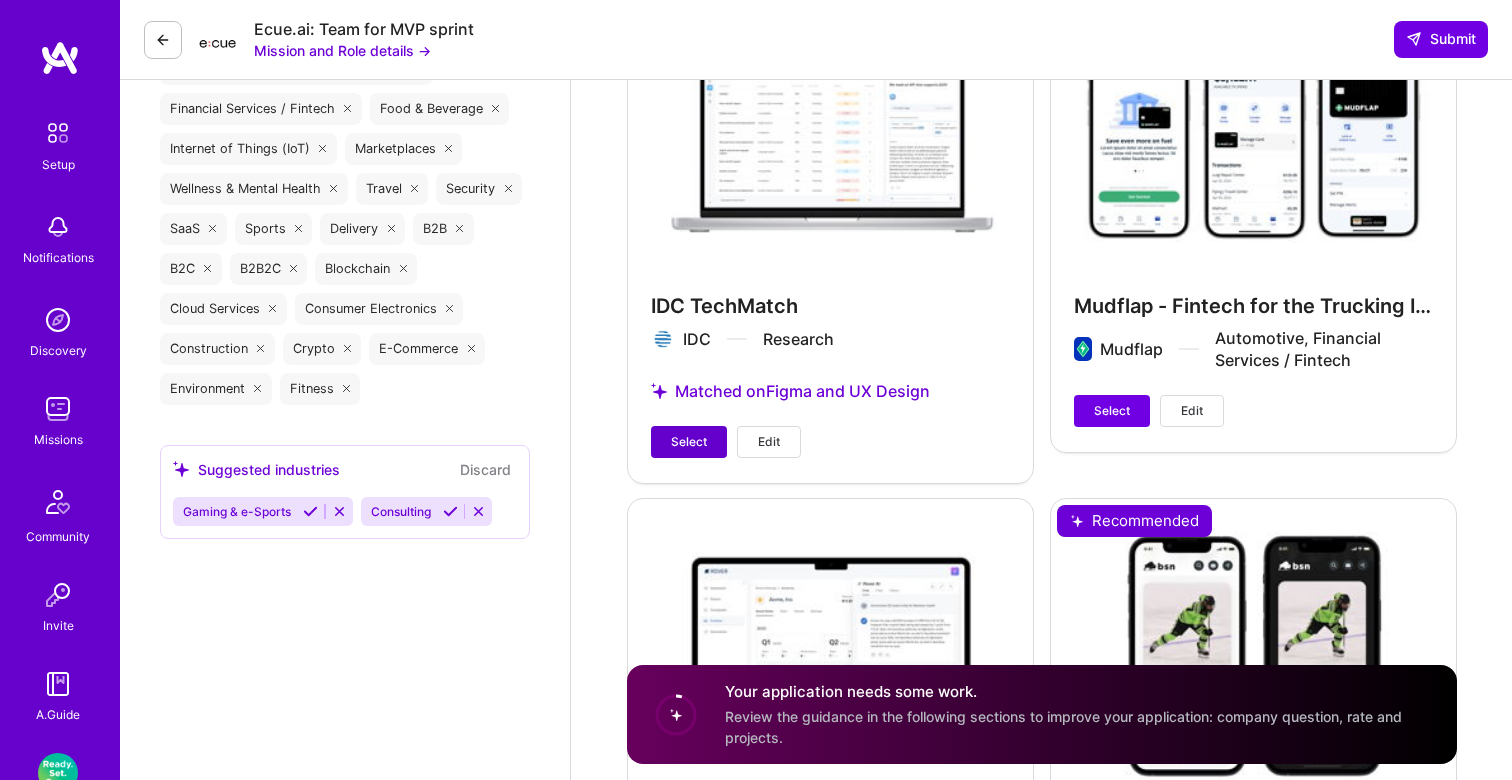 type on "As a Senior Product Designer with over 15 years of experience, I can own all phases of the design process, from research, wireframes and prototypes to pixel-perfect screens ready for development. I’m fluent in all things Figma. I have experience in B2B SaaS, Dashboards, and AI tools including both LLM chat based interfaces and ML based products. I collaborate with engineering to ensure a seamless transition from Figma designs to production. I believe in clean, user-centered design. I also have extensive experience launching a 0-to-1 product and enjoy the challenge of helping the team bring a vision to life. I would love to join the Ecue mission and look forward to the opportunity." 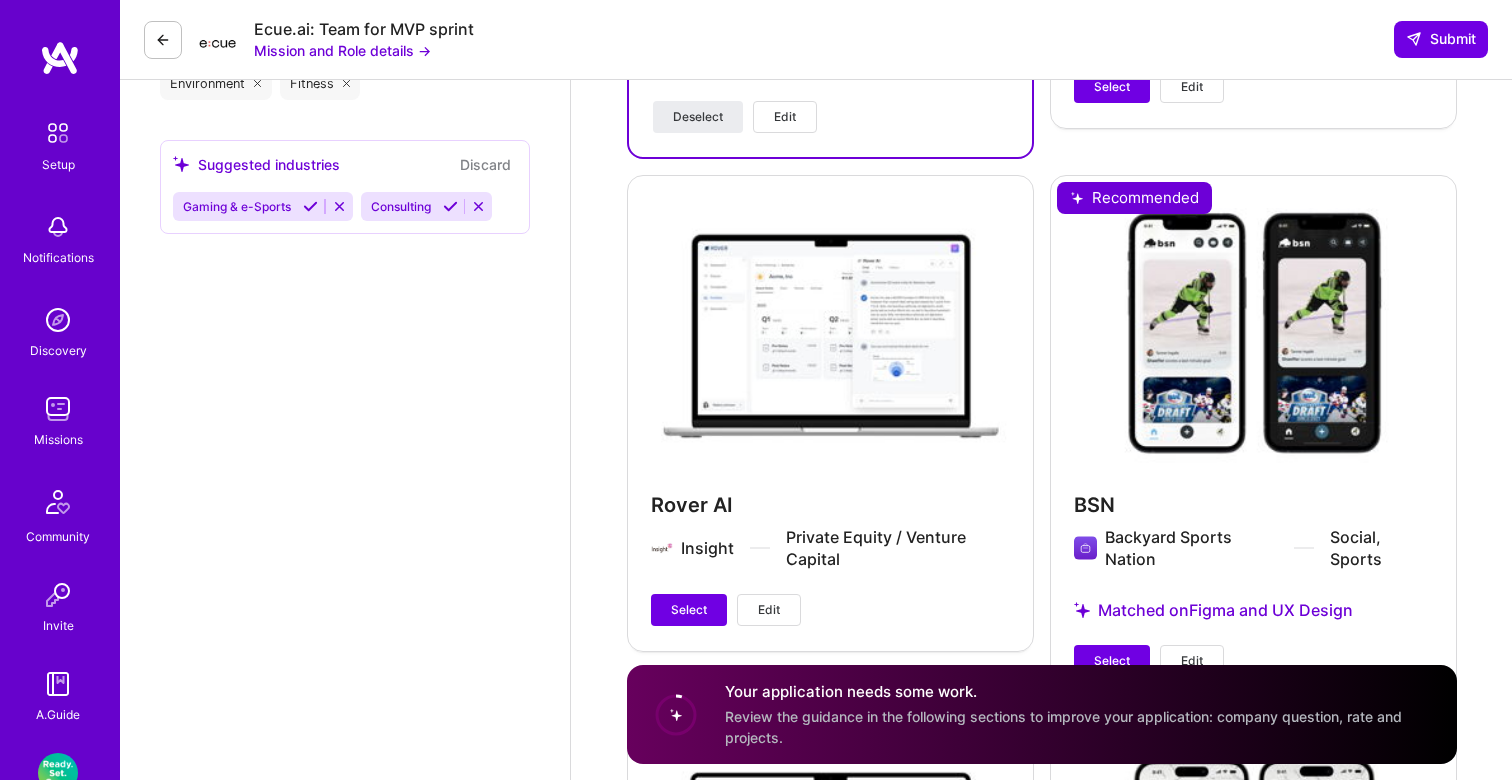 scroll, scrollTop: 2868, scrollLeft: 0, axis: vertical 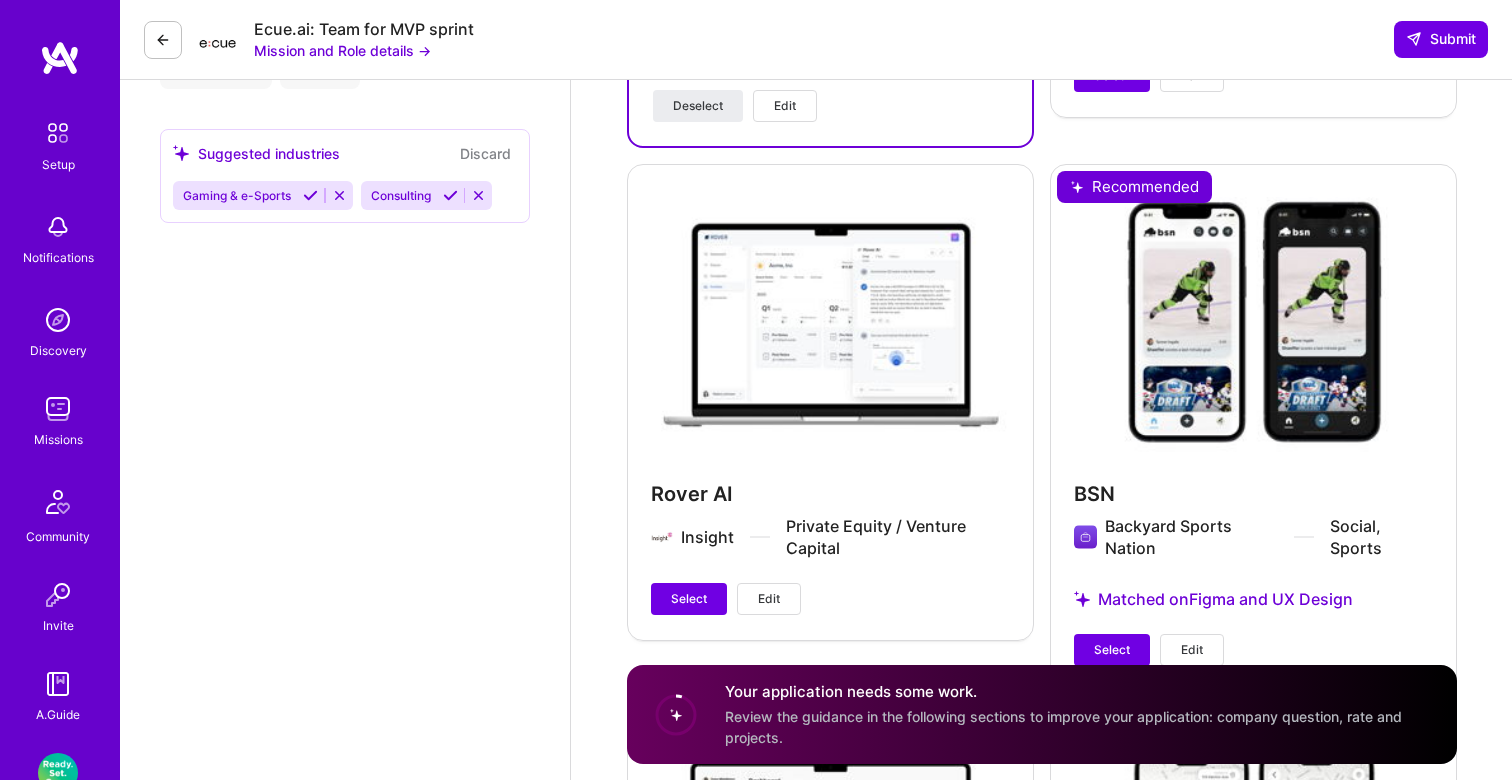 click on "Rover AI Insight   Private Equity / Venture Capital Select Edit" at bounding box center [830, 401] 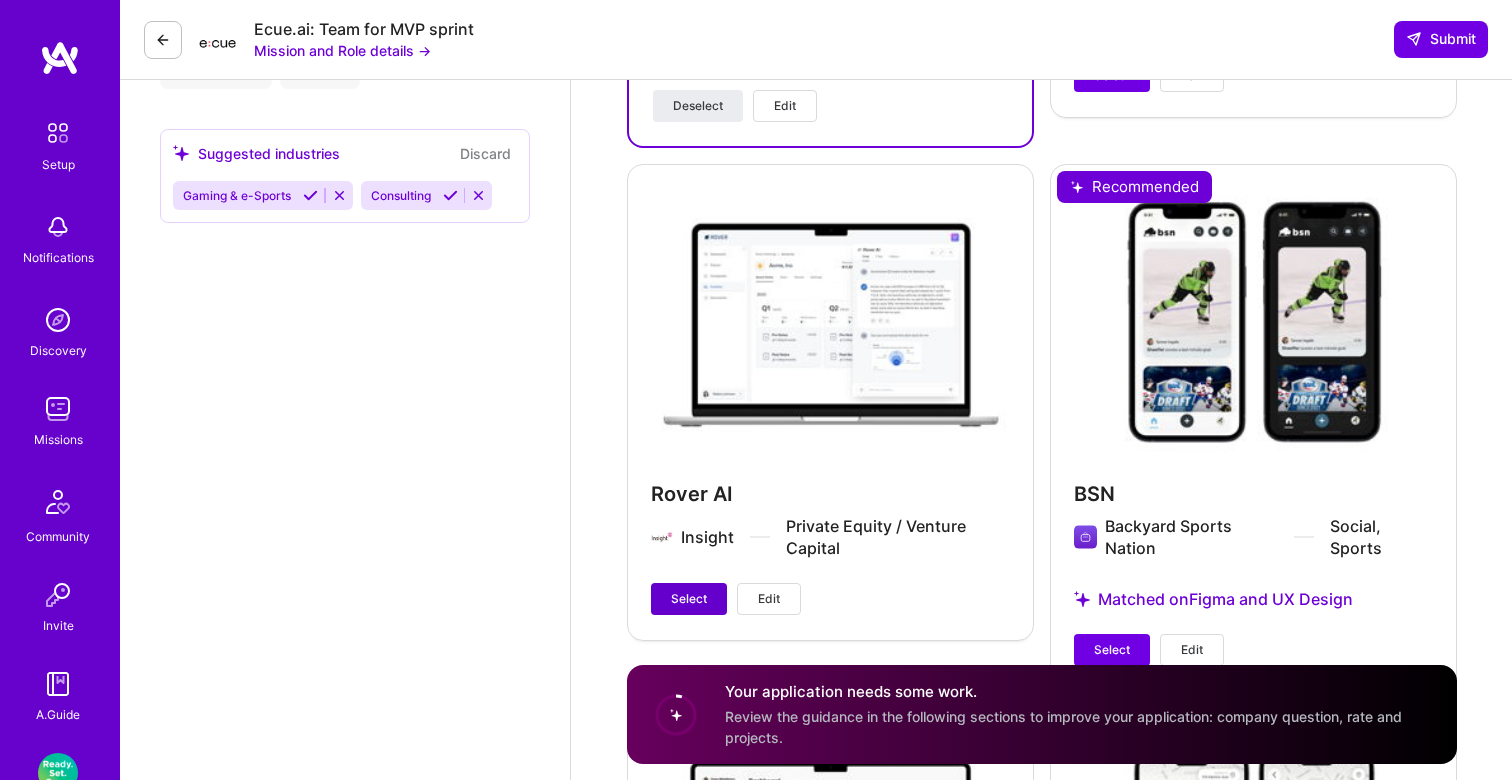 click on "Select" at bounding box center (689, 599) 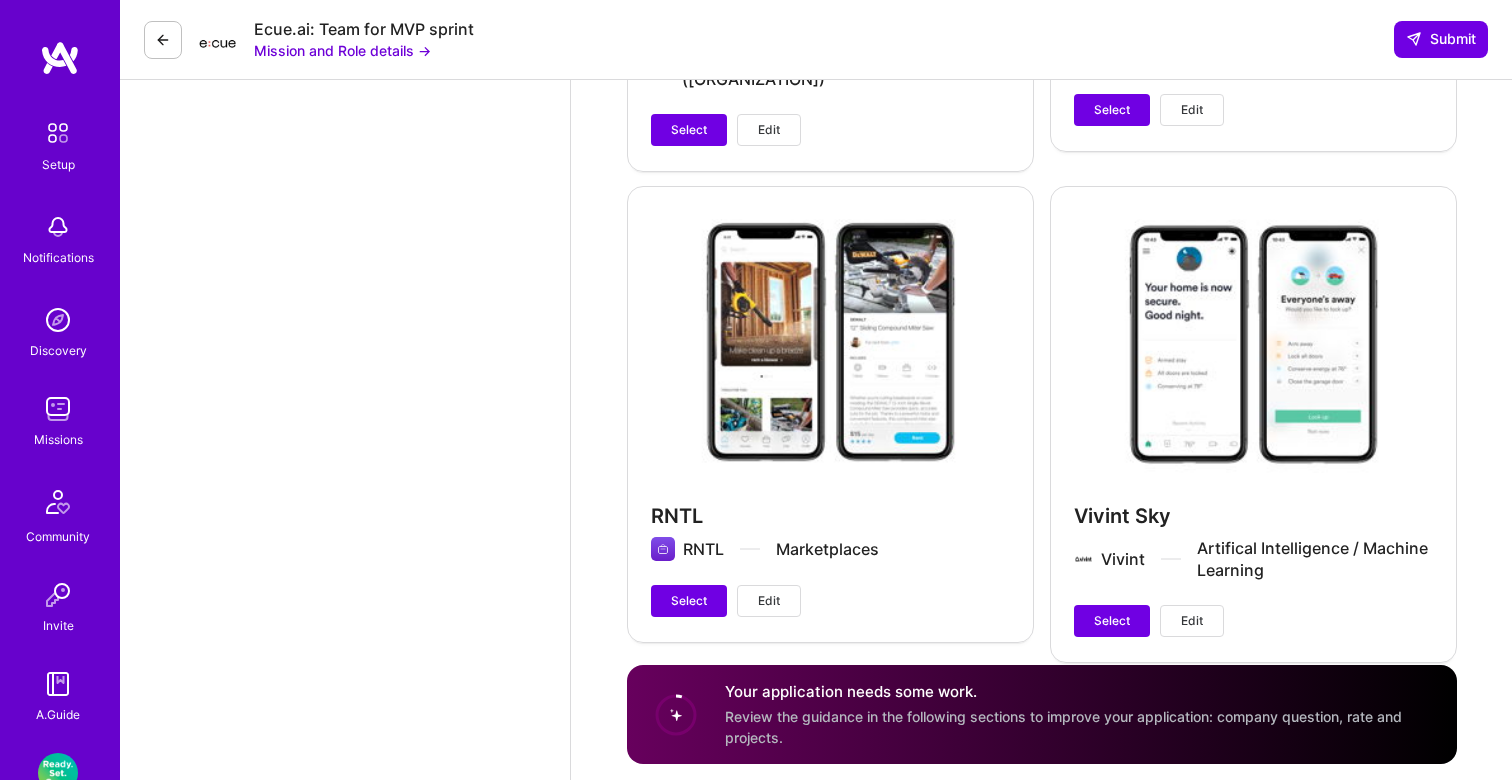 scroll, scrollTop: 4442, scrollLeft: 0, axis: vertical 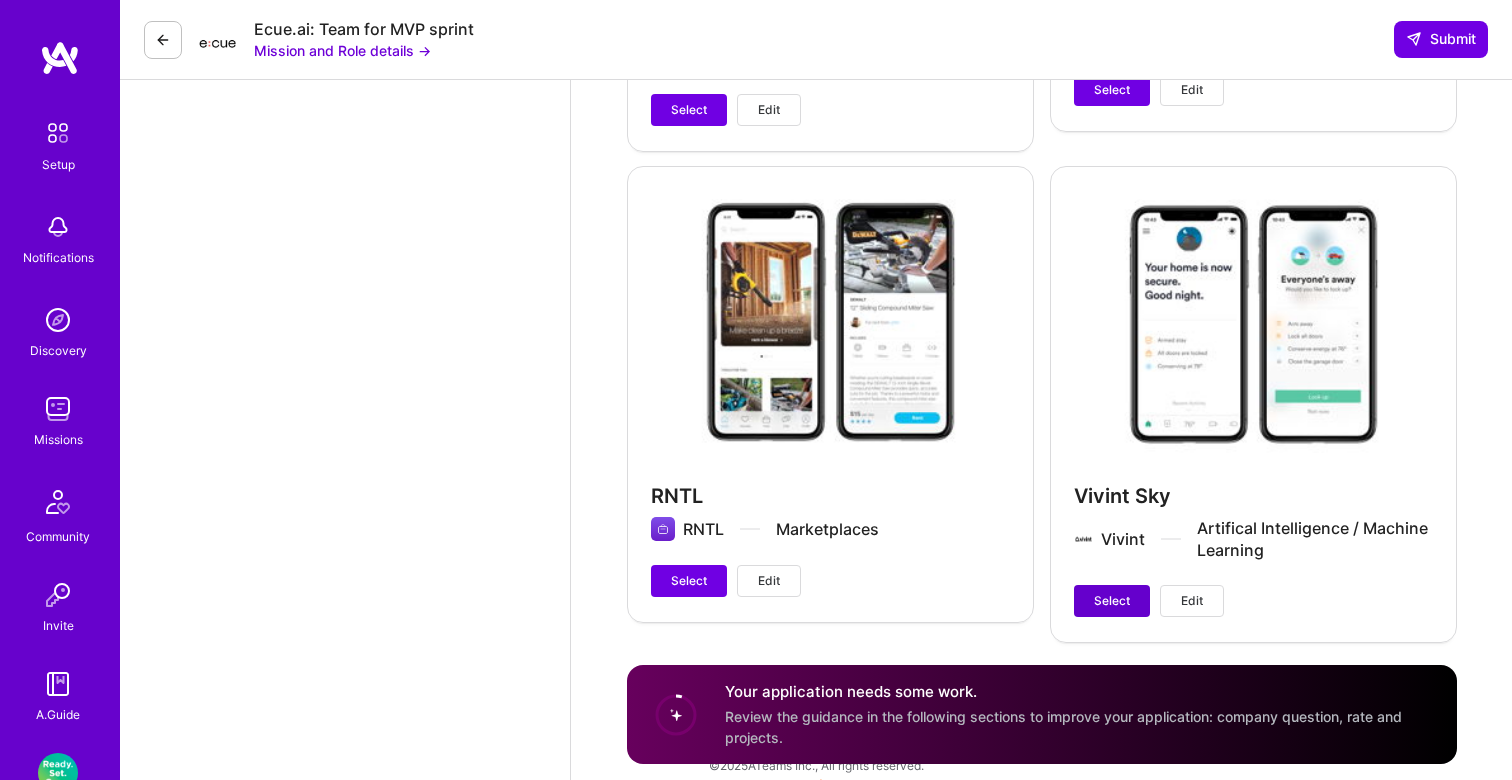click on "Select" at bounding box center [1112, 601] 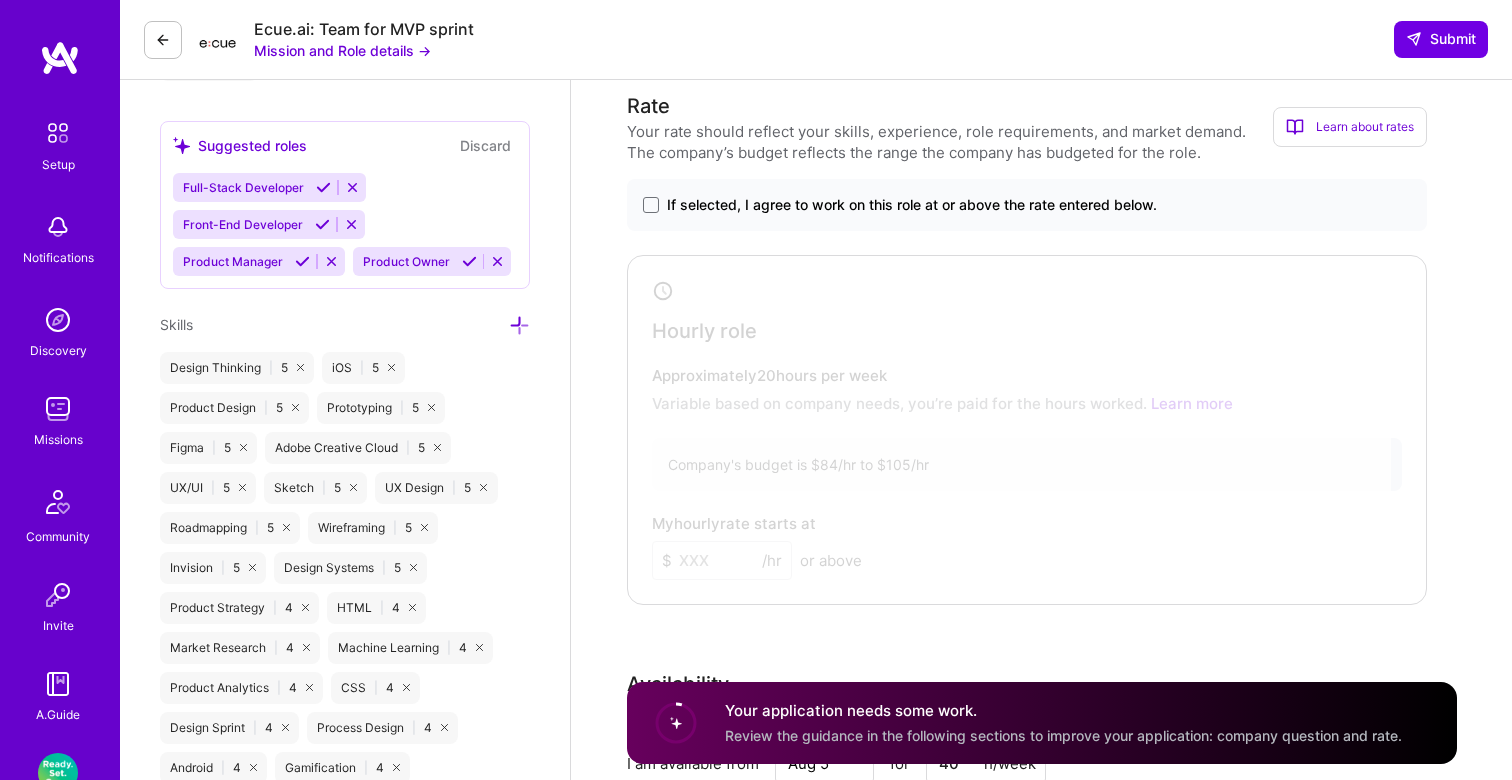 scroll, scrollTop: 1072, scrollLeft: 0, axis: vertical 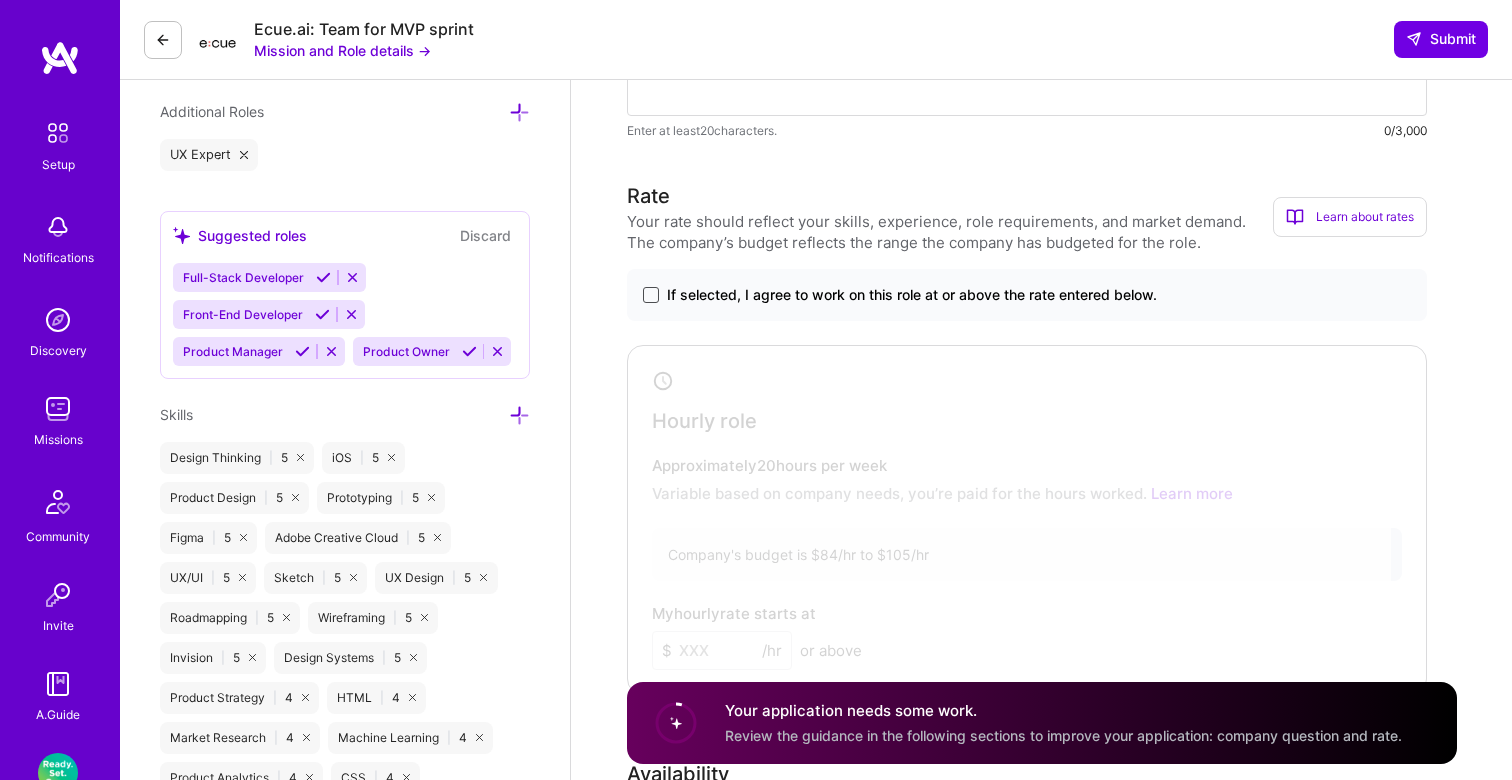 click at bounding box center [651, 295] 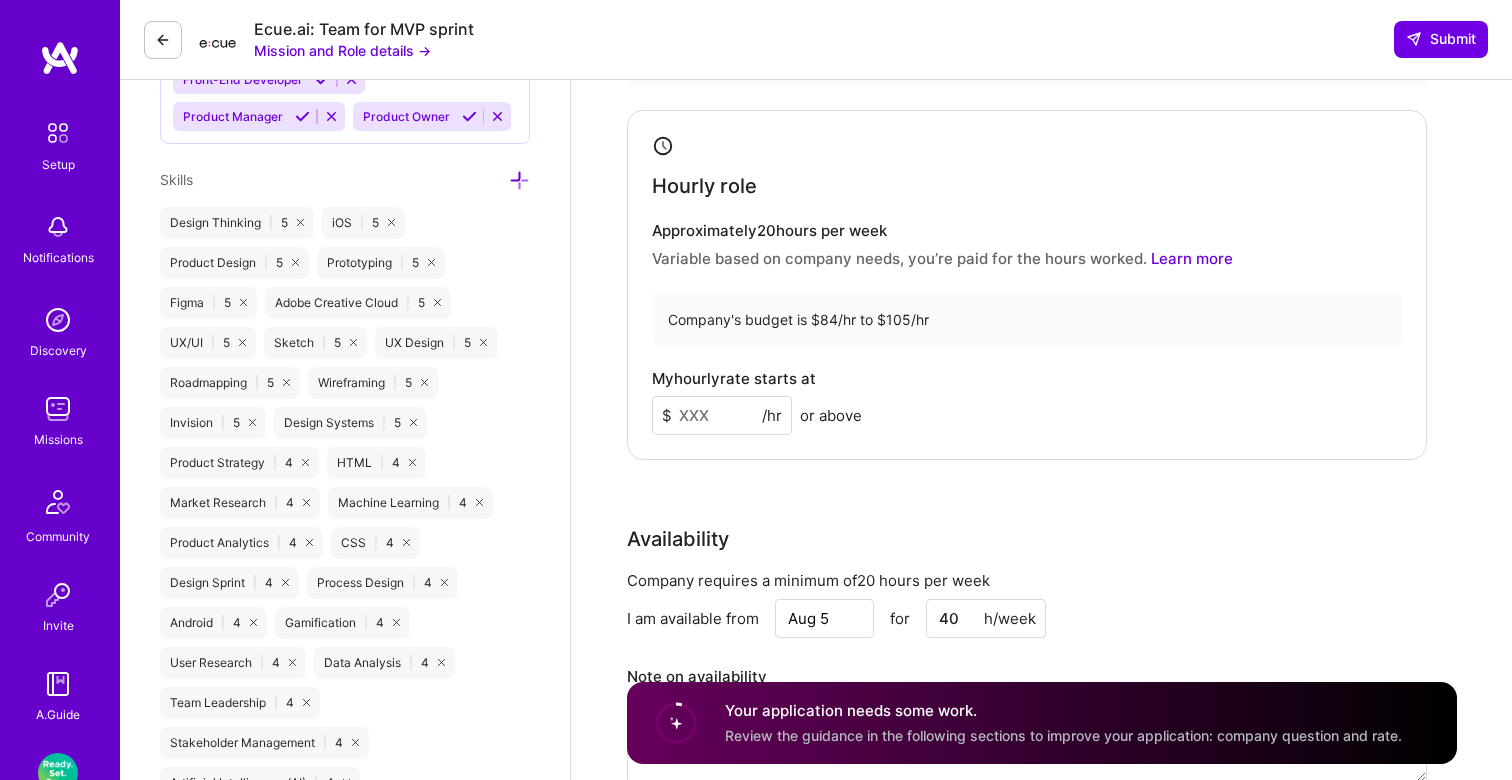 scroll, scrollTop: 1330, scrollLeft: 0, axis: vertical 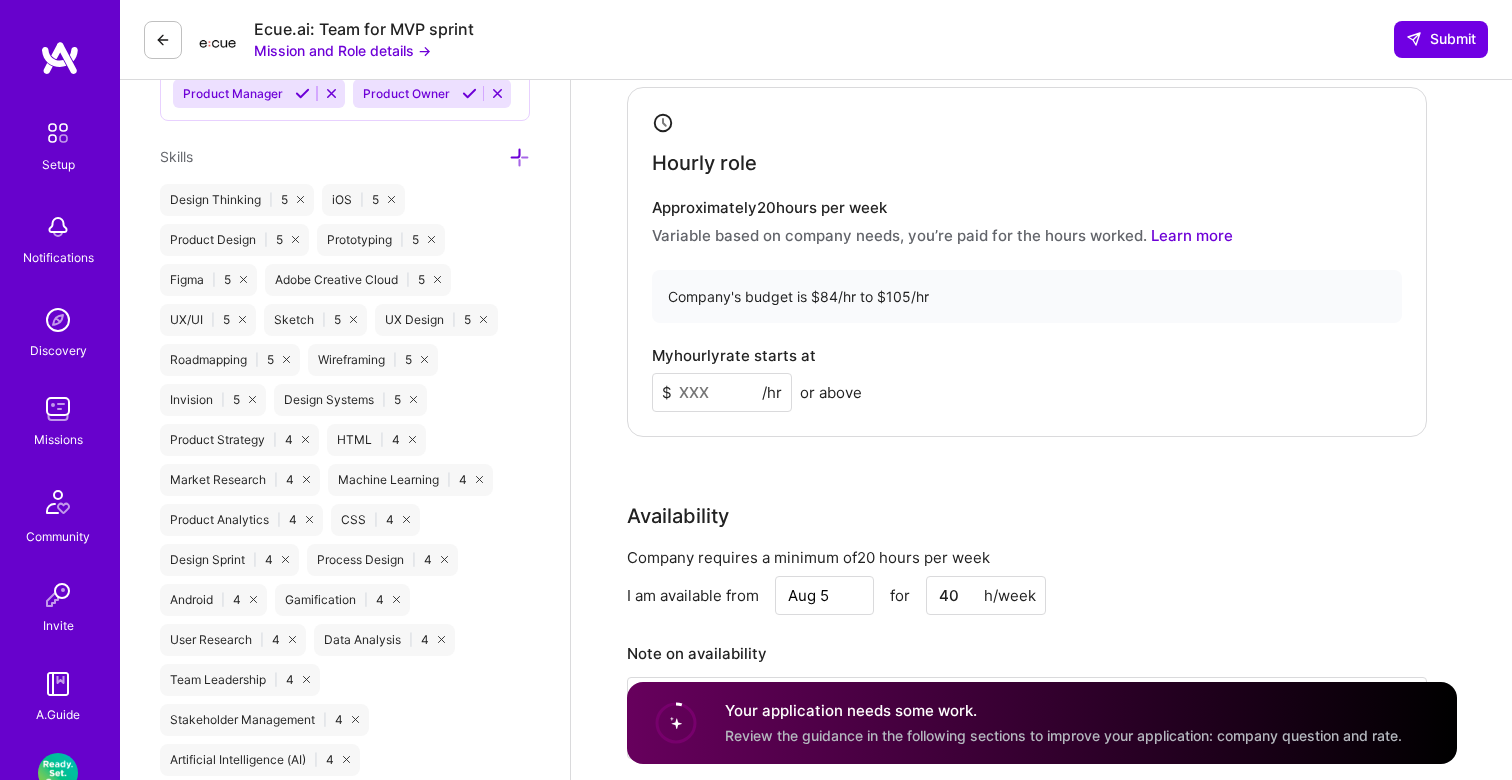 click at bounding box center [722, 392] 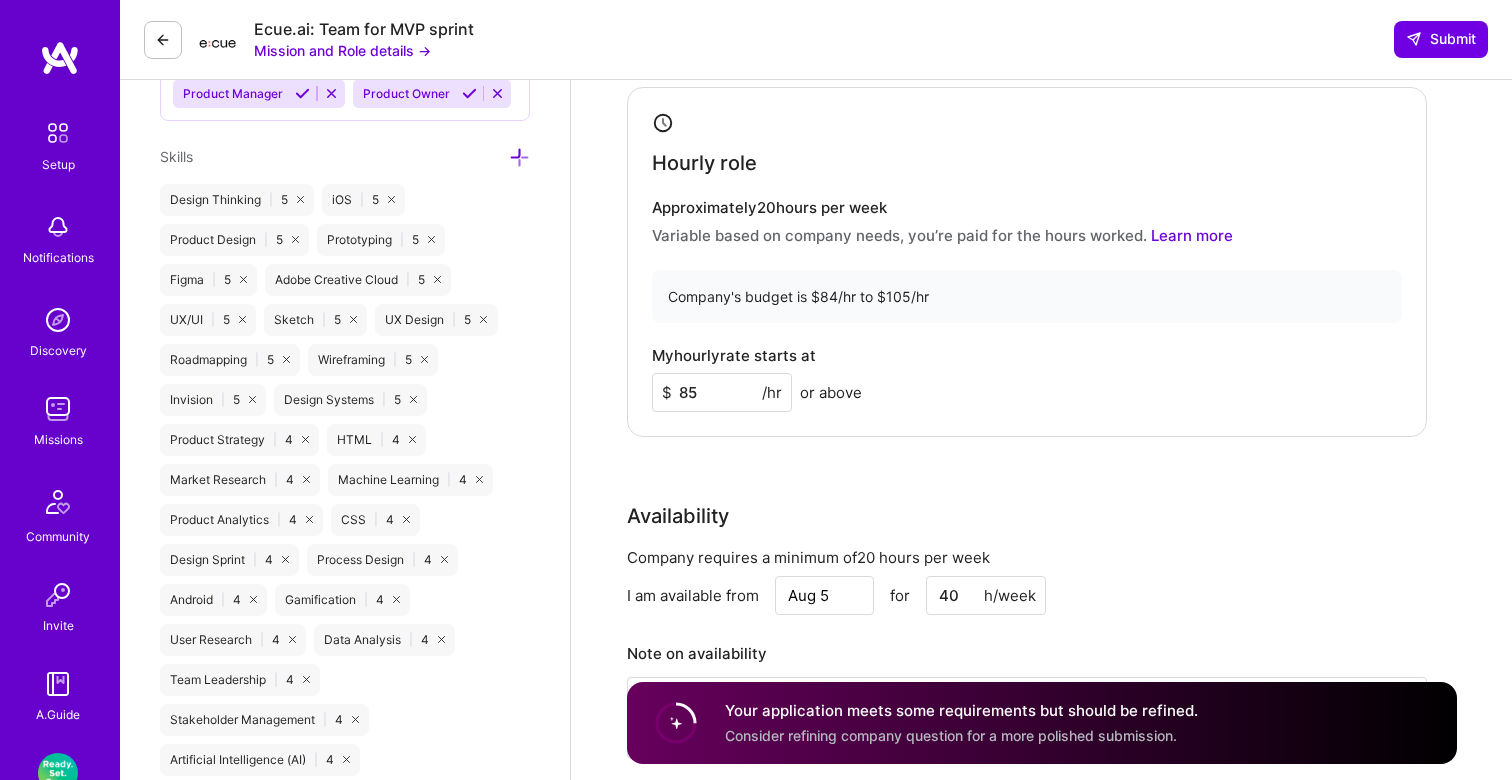type on "85" 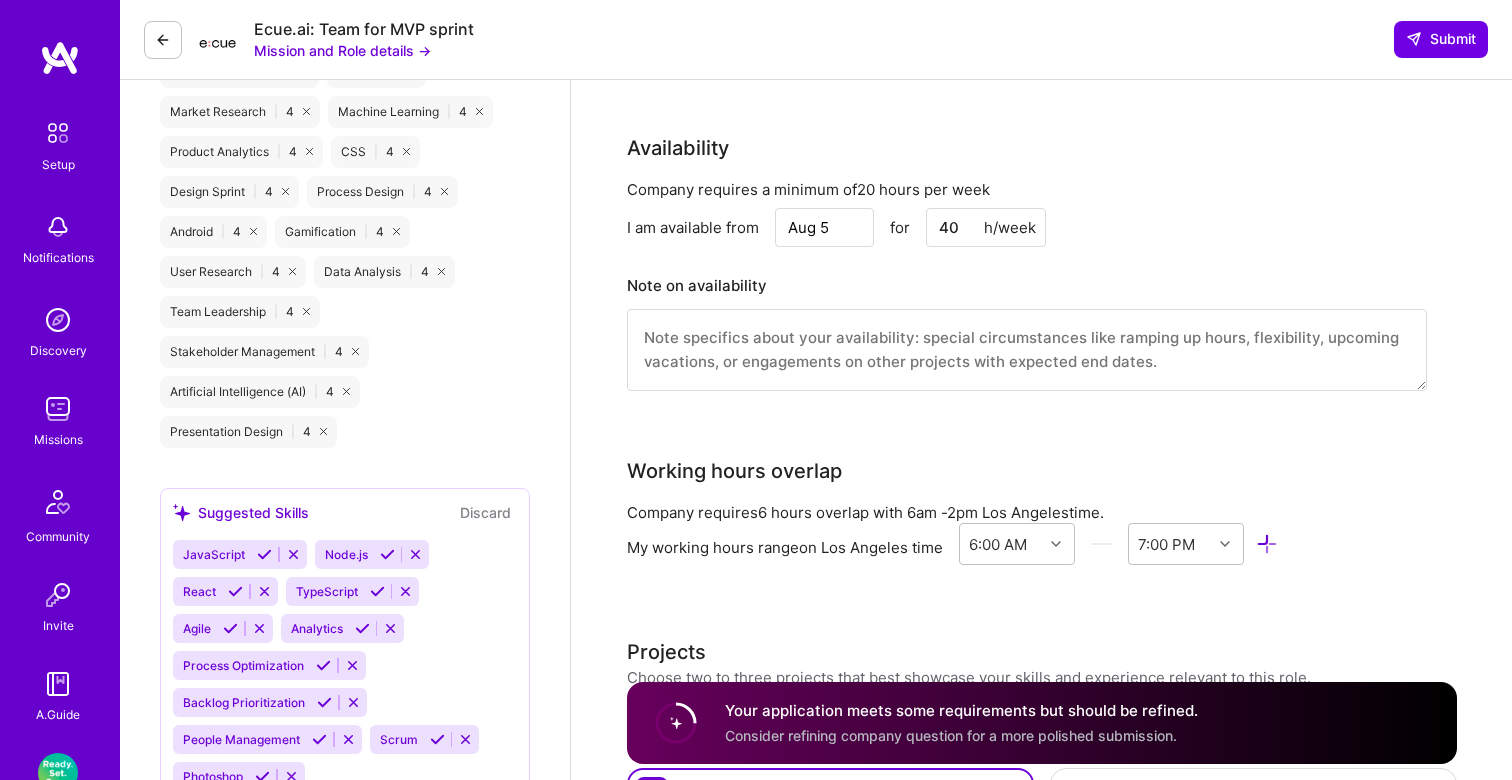 scroll, scrollTop: 1721, scrollLeft: 0, axis: vertical 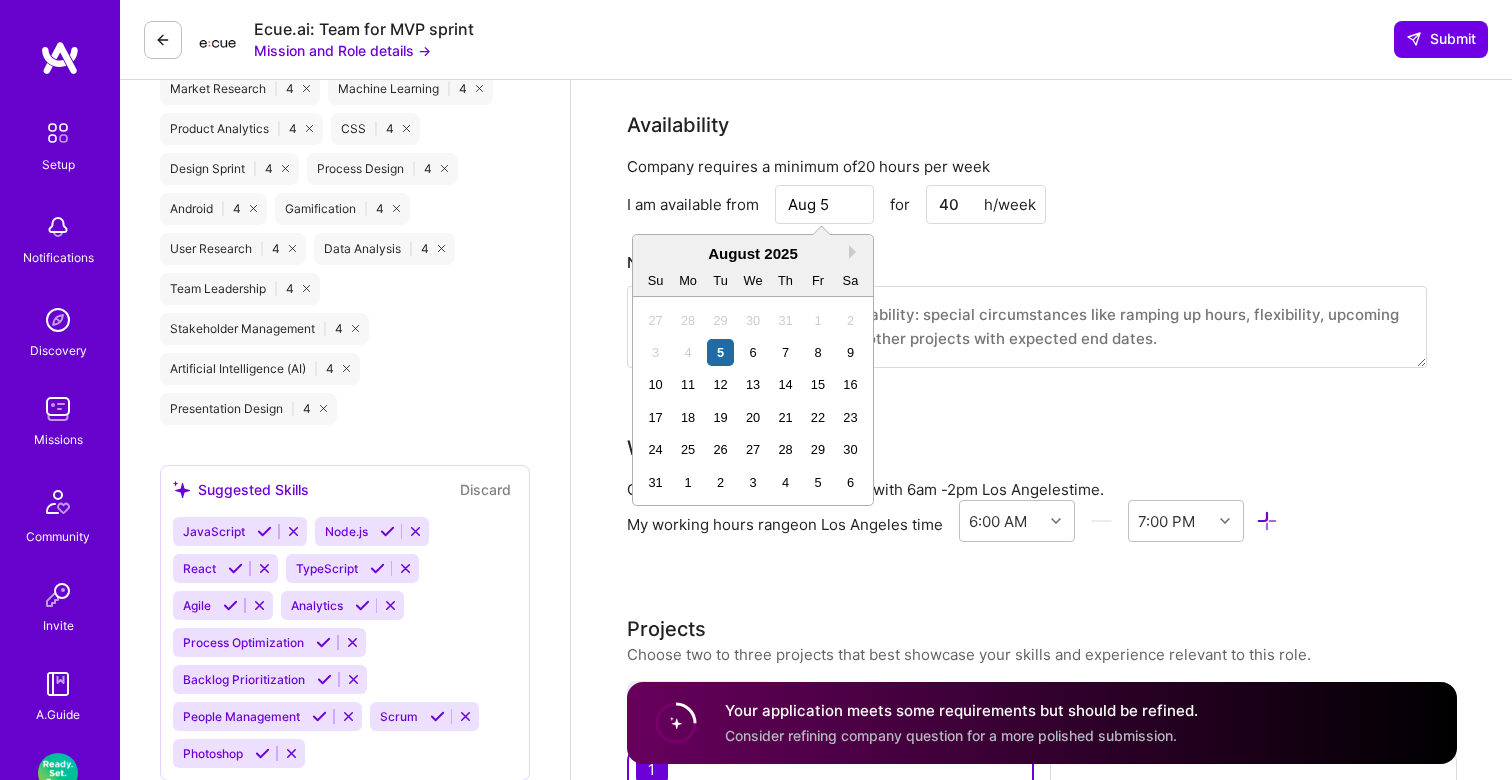 click on "Aug 5" at bounding box center (824, 204) 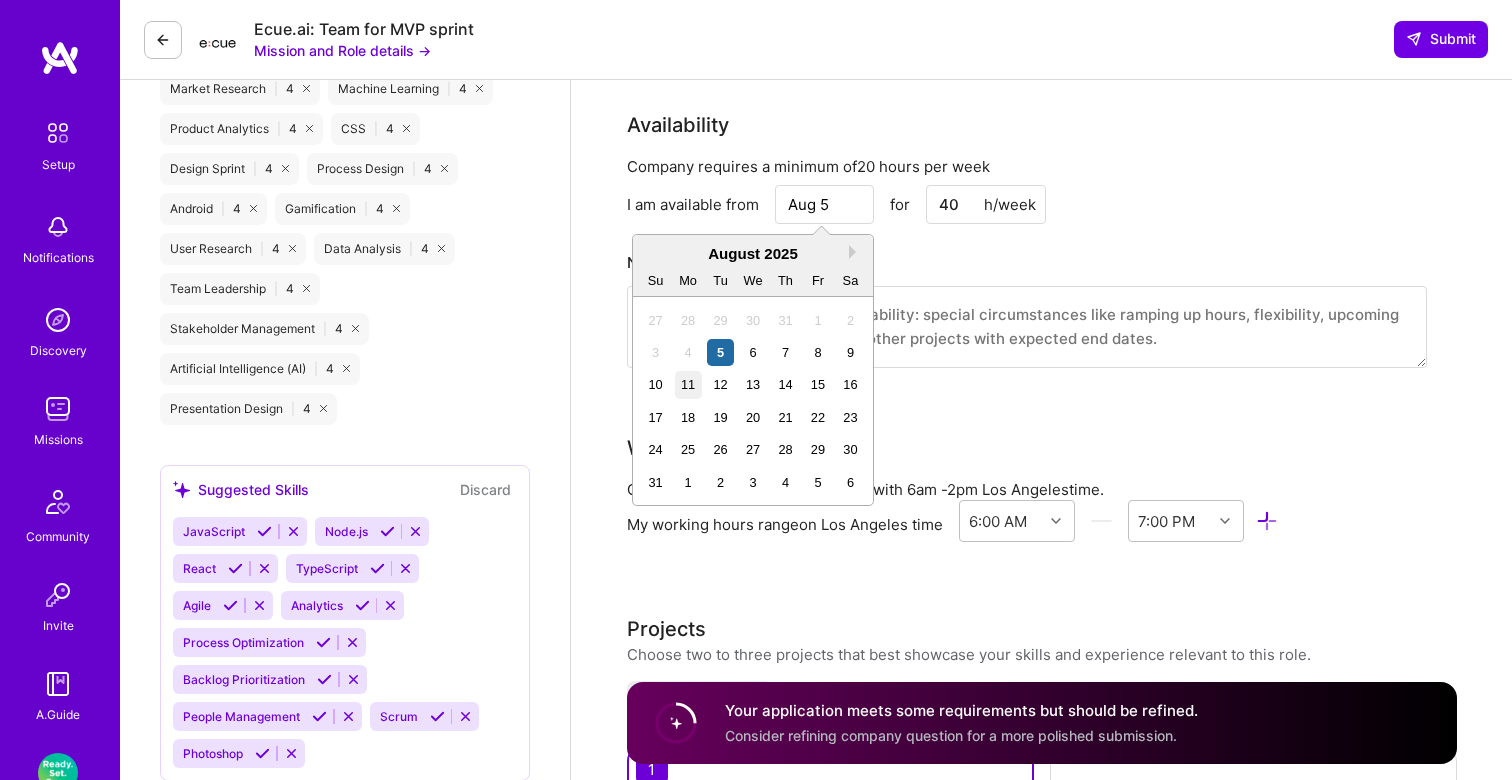 click on "11" at bounding box center (688, 384) 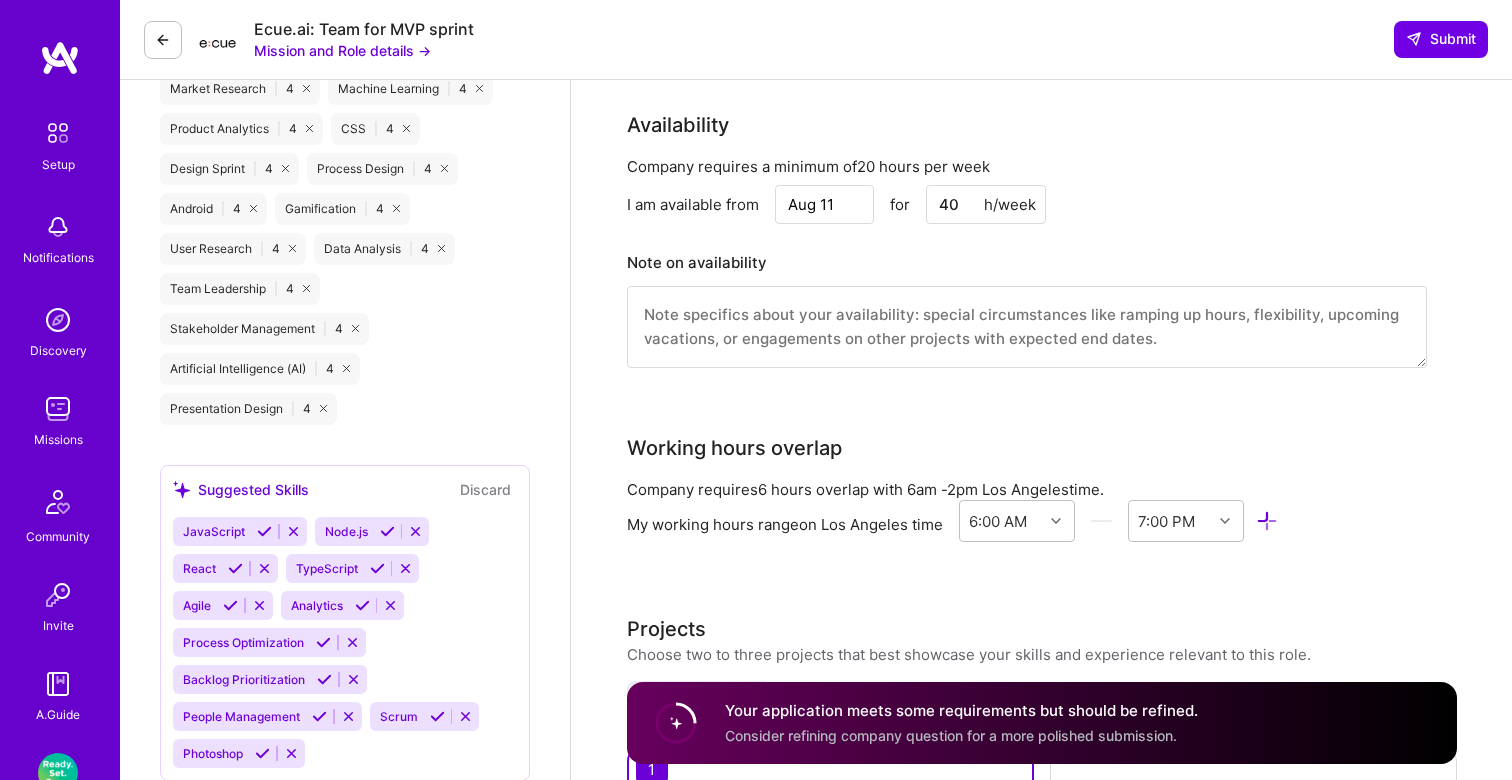 click on "Company requires a minimum of 20 hours per week I am available from Aug 11 for 40 h/week Note on availability Do you want to save this new availability to your profile? Yes No" at bounding box center [1027, 274] 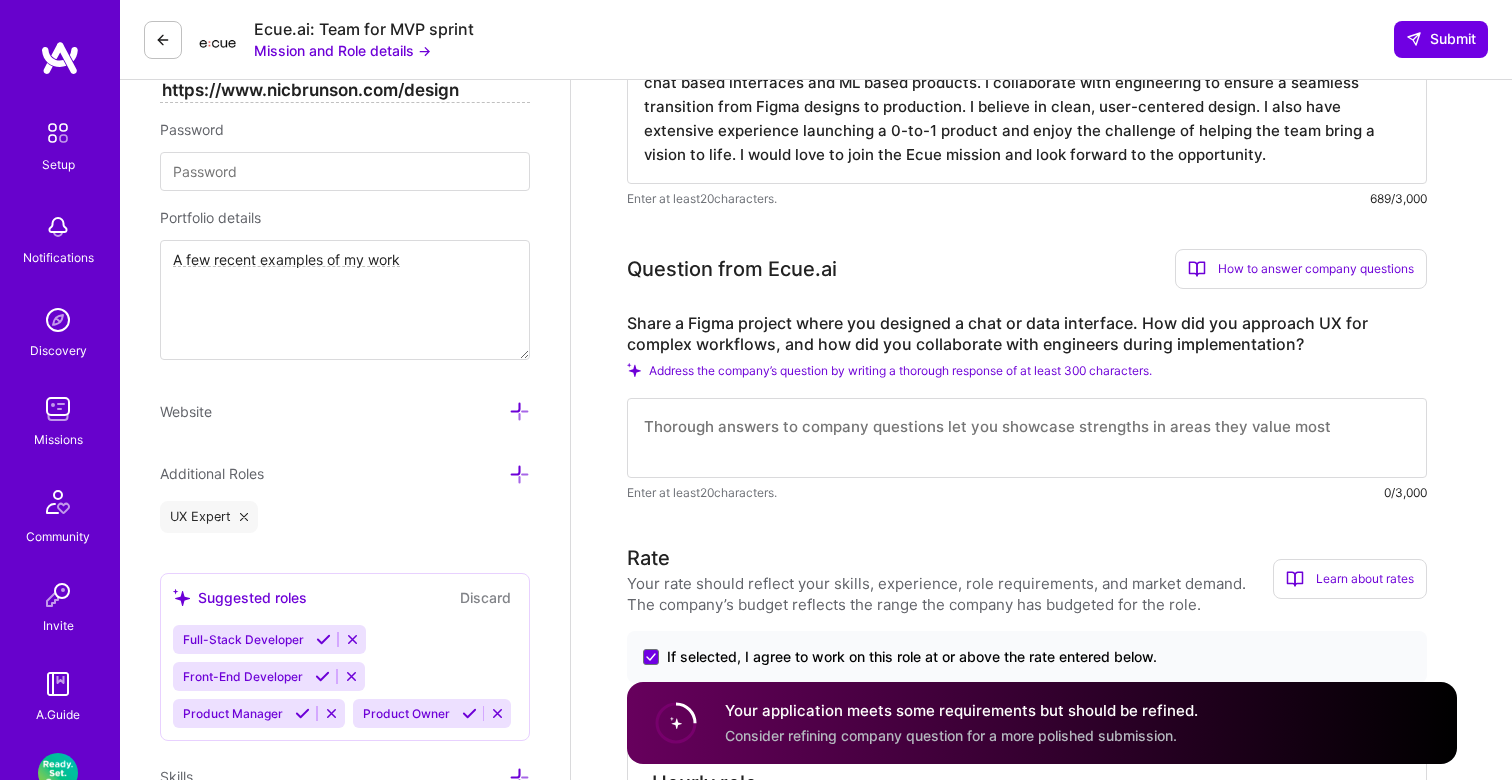 scroll, scrollTop: 707, scrollLeft: 0, axis: vertical 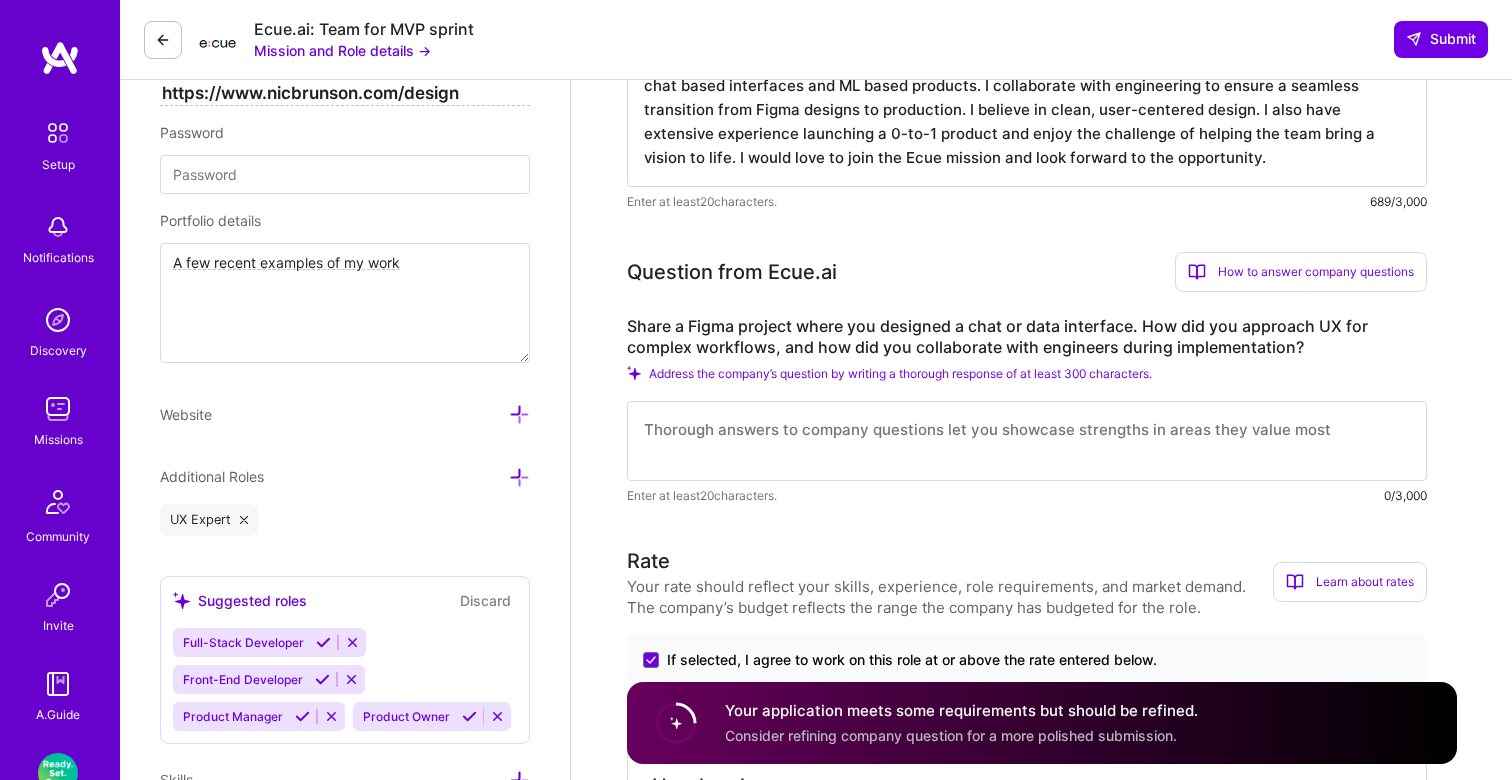 click at bounding box center [1027, 441] 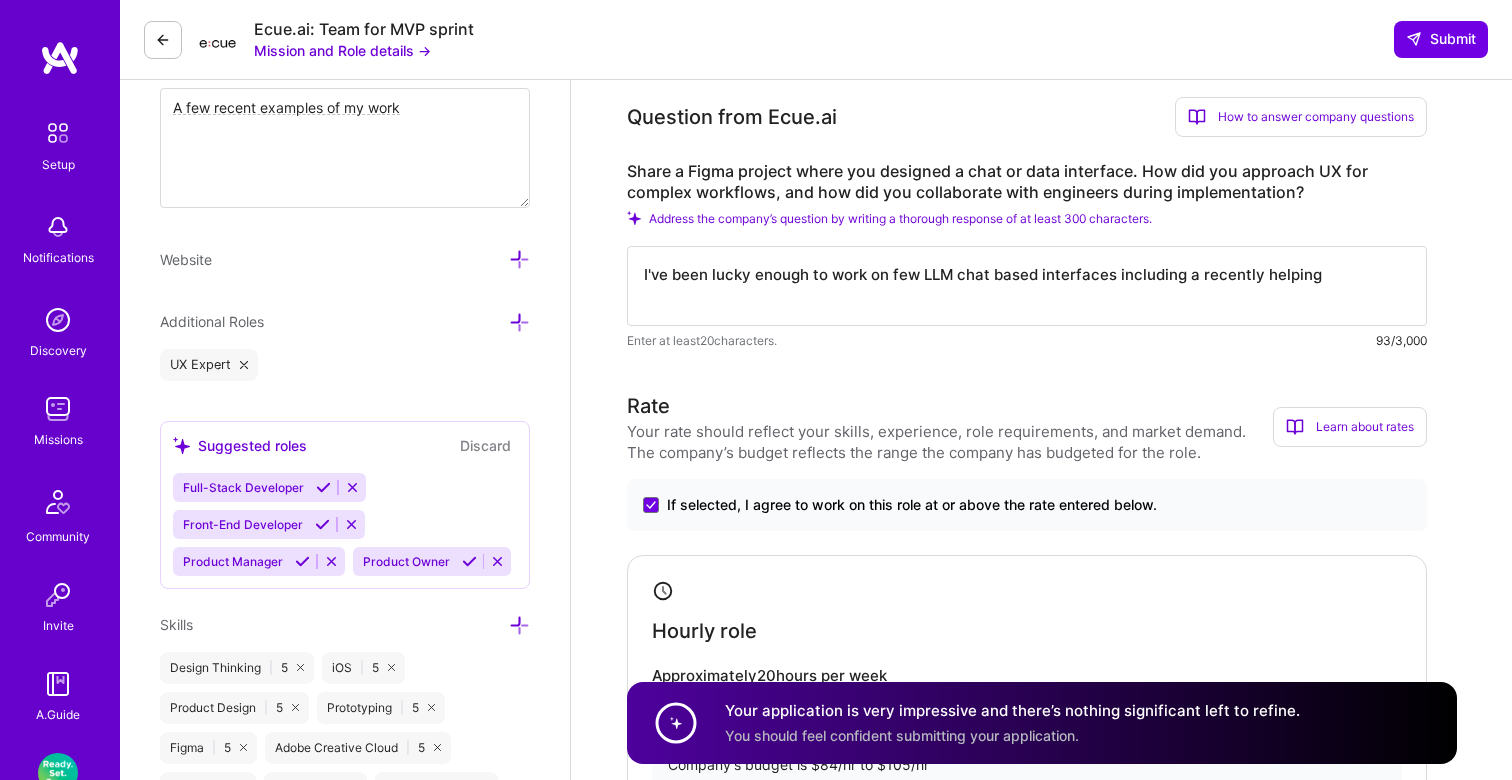 scroll, scrollTop: 839, scrollLeft: 0, axis: vertical 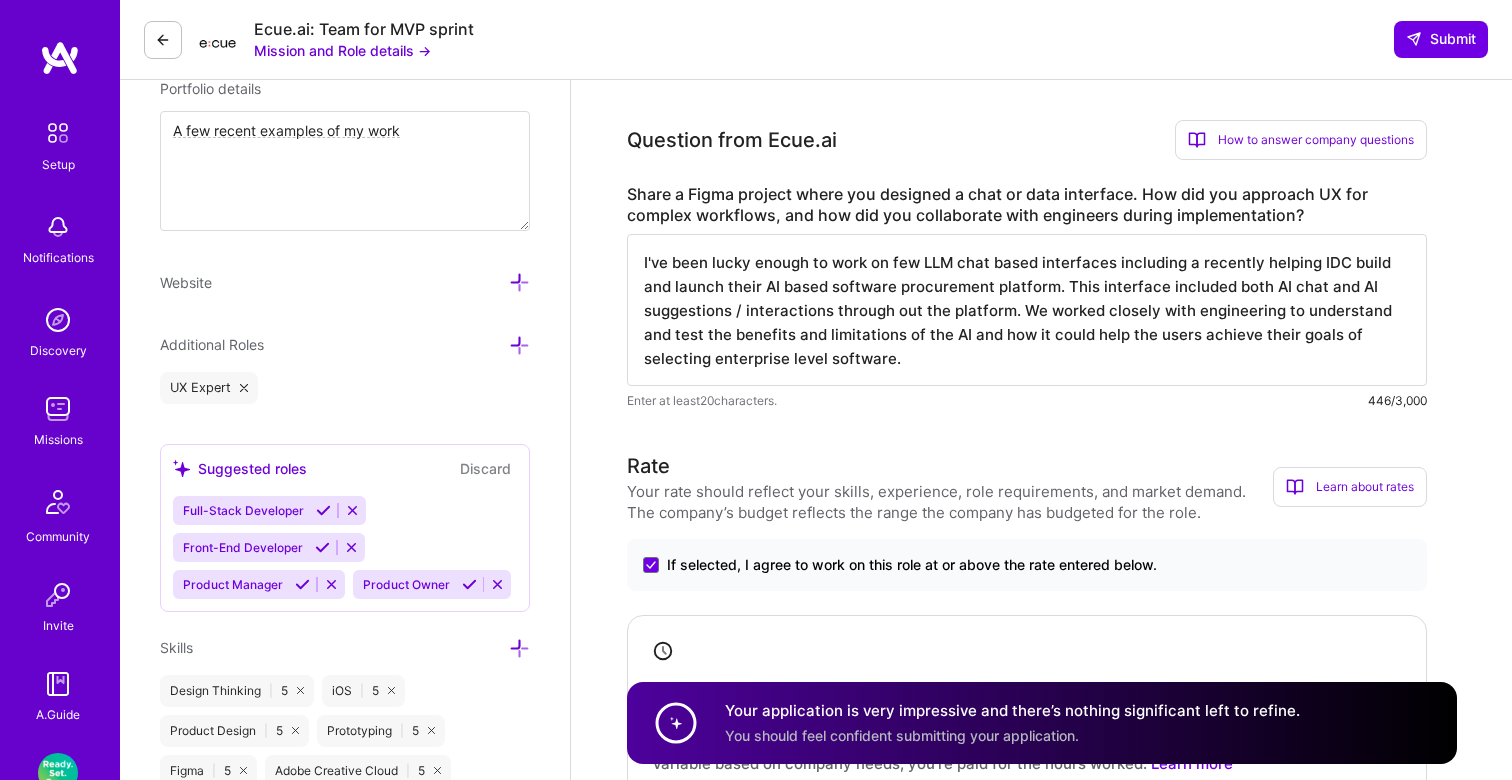 click on "I've been lucky enough to work on few LLM chat based interfaces including a recently helping IDC build and launch their AI based software procurement platform. This interface included both AI chat and AI suggestions / interactions through out the platform. We worked closely with engineering to understand and test the benefits and limitations of the AI and how it could help the users achieve their goals of selecting enterprise level software." at bounding box center (1027, 310) 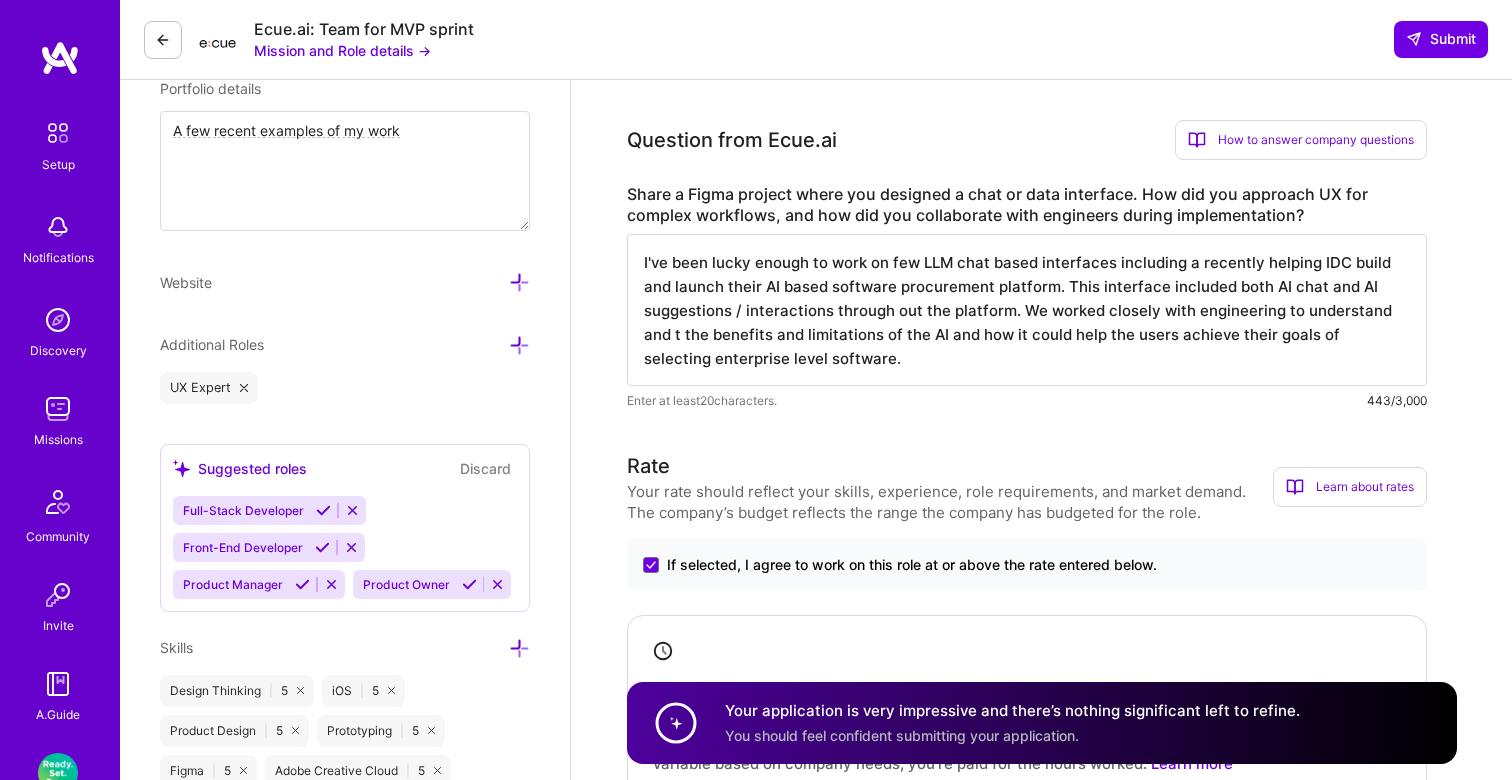 click on "I've been lucky enough to work on few LLM chat based interfaces including a recently helping IDC build and launch their AI based software procurement platform. This interface included both AI chat and AI suggestions / interactions through out the platform. We worked closely with engineering to understand and t the benefits and limitations of the AI and how it could help the users achieve their goals of selecting enterprise level software." at bounding box center (1027, 310) 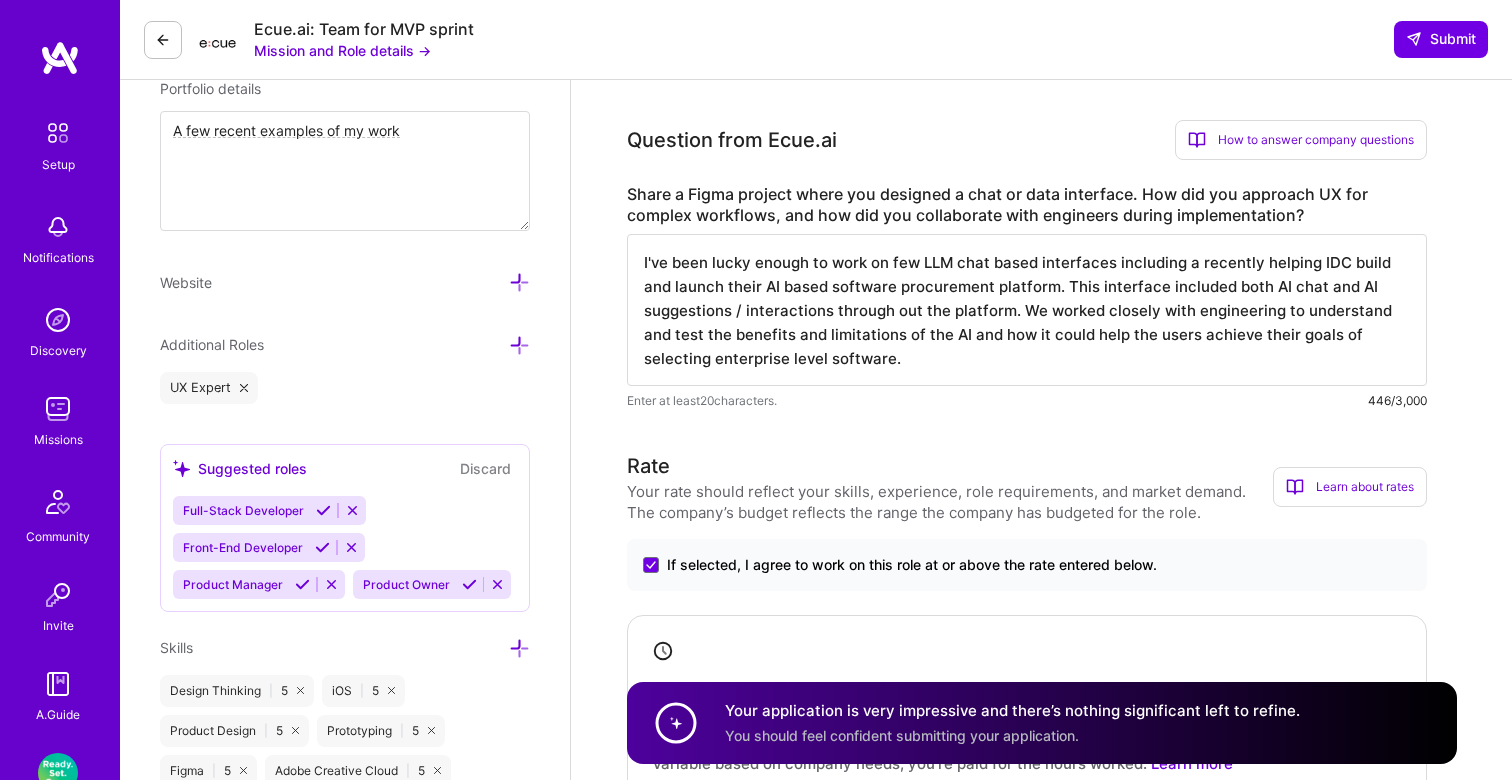 click on "I've been lucky enough to work on few LLM chat based interfaces including a recently helping IDC build and launch their AI based software procurement platform. This interface included both AI chat and AI suggestions / interactions through out the platform. We worked closely with engineering to understand and test the benefits and limitations of the AI and how it could help the users achieve their goals of selecting enterprise level software." at bounding box center [1027, 310] 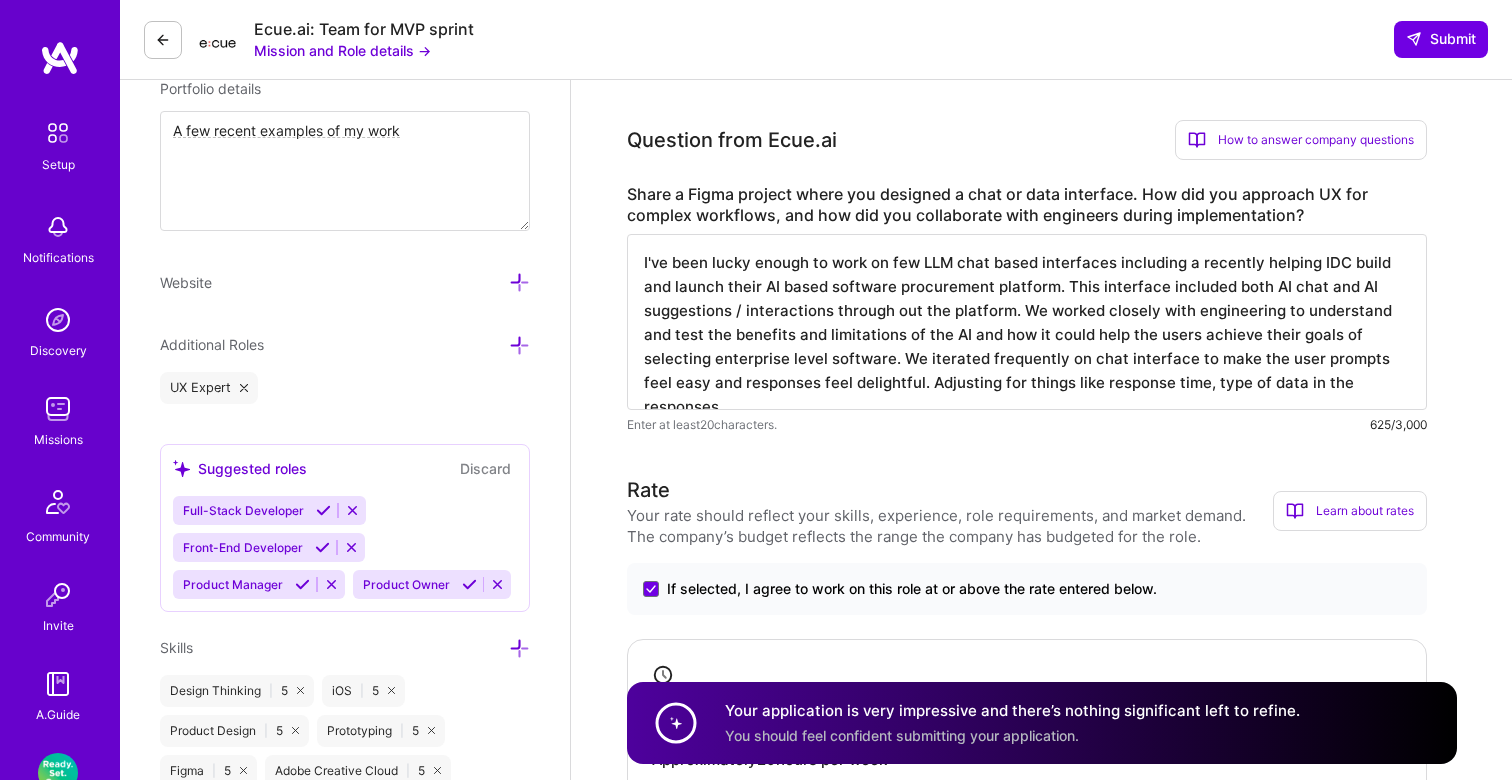 click on "I've been lucky enough to work on few LLM chat based interfaces including a recently helping IDC build and launch their AI based software procurement platform. This interface included both AI chat and AI suggestions / interactions through out the platform. We worked closely with engineering to understand and test the benefits and limitations of the AI and how it could help the users achieve their goals of selecting enterprise level software. We iterated frequently on chat interface to make the user prompts feel easy and responses feel delightful. Adjusting for things like response time, type of data in the responses," at bounding box center (1027, 322) 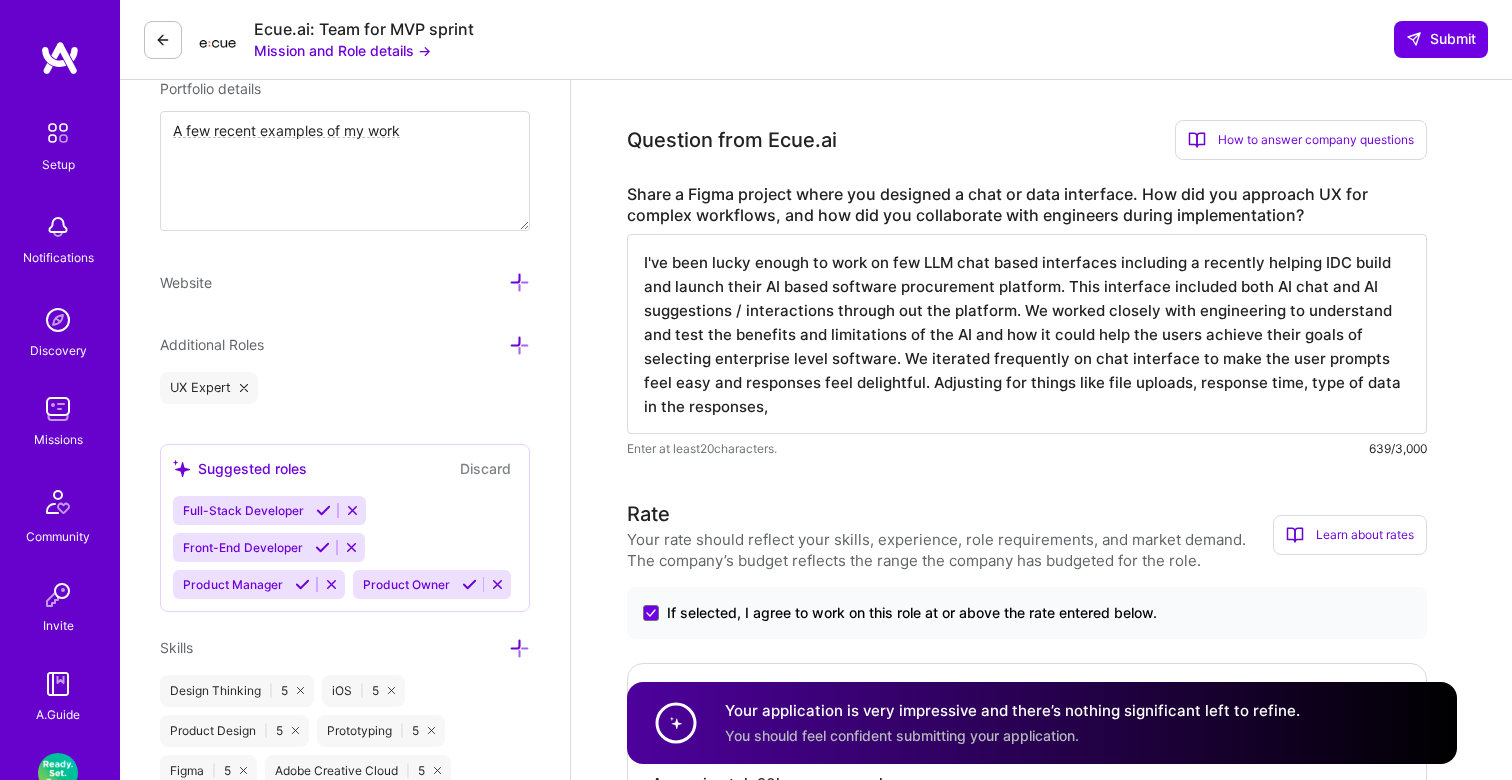 click on "I've been lucky enough to work on few LLM chat based interfaces including a recently helping IDC build and launch their AI based software procurement platform. This interface included both AI chat and AI suggestions / interactions through out the platform. We worked closely with engineering to understand and test the benefits and limitations of the AI and how it could help the users achieve their goals of selecting enterprise level software. We iterated frequently on chat interface to make the user prompts feel easy and responses feel delightful. Adjusting for things like file uploads, response time, type of data in the responses," at bounding box center [1027, 334] 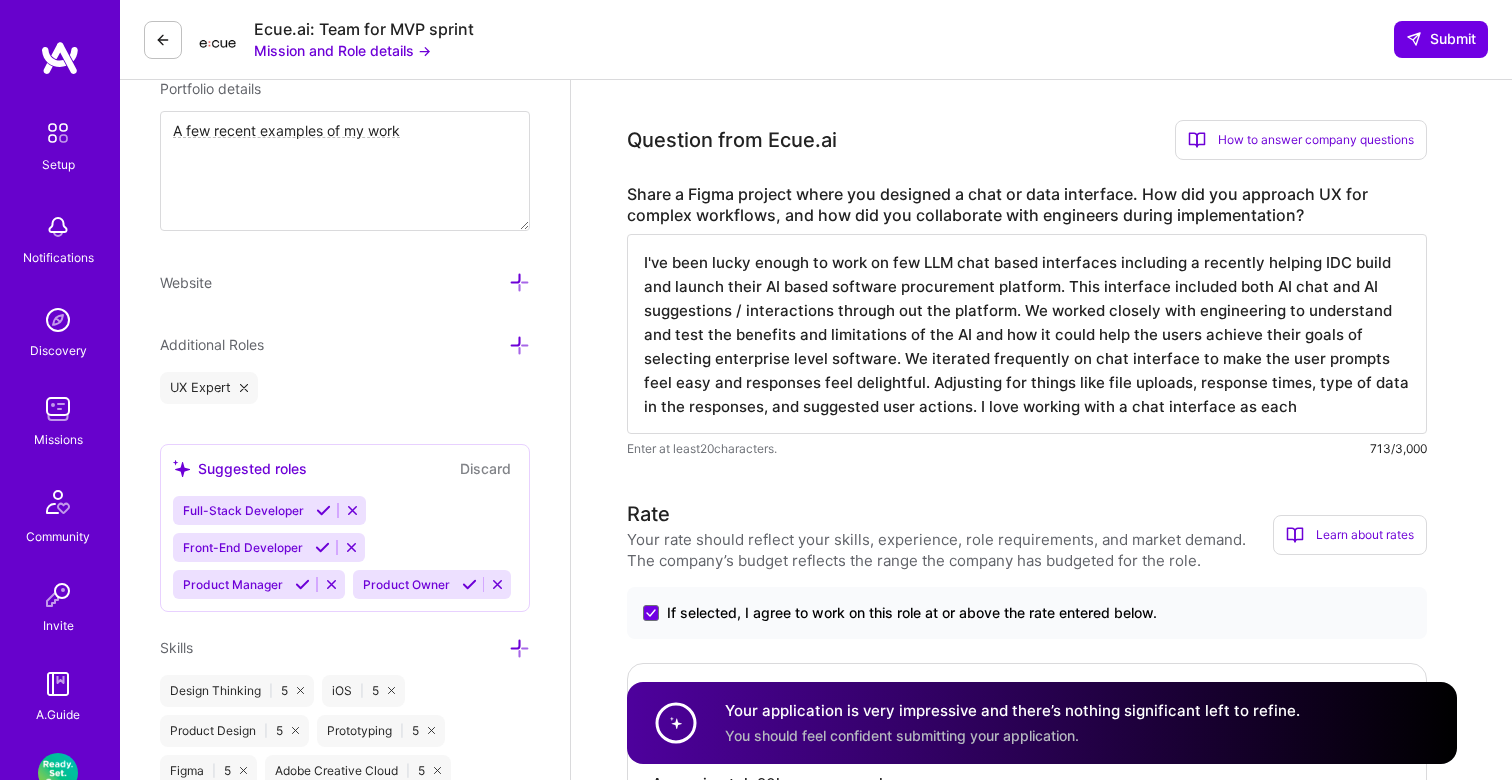 click on "I've been lucky enough to work on few LLM chat based interfaces including a recently helping IDC build and launch their AI based software procurement platform. This interface included both AI chat and AI suggestions / interactions through out the platform. We worked closely with engineering to understand and test the benefits and limitations of the AI and how it could help the users achieve their goals of selecting enterprise level software. We iterated frequently on chat interface to make the user prompts feel easy and responses feel delightful. Adjusting for things like file uploads, response times, type of data in the responses, and suggested user actions. I love working with a chat interface as each" at bounding box center [1027, 334] 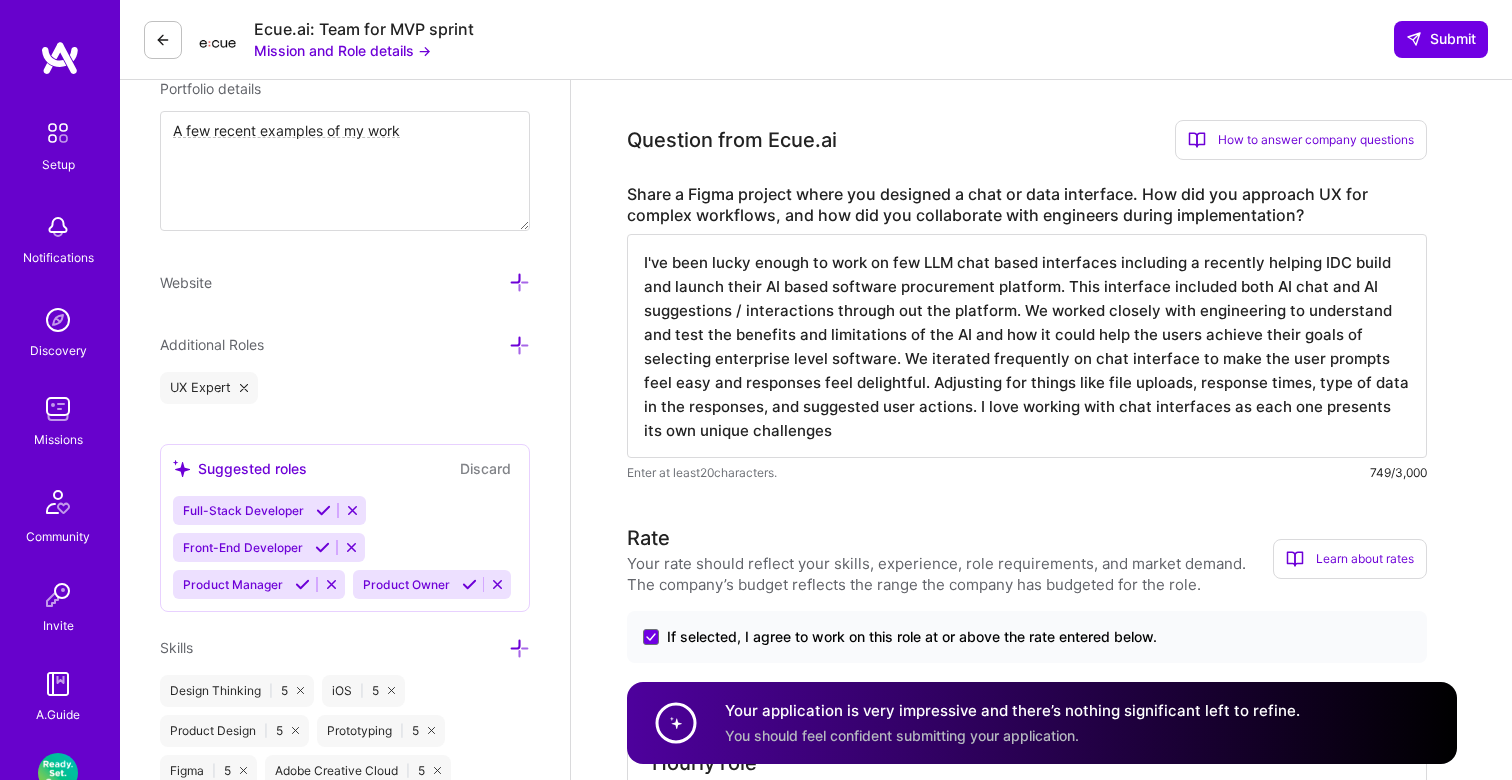type on "I've been lucky enough to work on few LLM chat based interfaces including a recently helping IDC build and launch their AI based software procurement platform. This interface included both AI chat and AI suggestions / interactions through out the platform. We worked closely with engineering to understand and test the benefits and limitations of the AI and how it could help the users achieve their goals of selecting enterprise level software. We iterated frequently on chat interface to make the user prompts feel easy and responses feel delightful. Adjusting for things like file uploads, response times, type of data in the responses, and suggested user actions. I love working with chat interfaces as each one presents its own unique challenges" 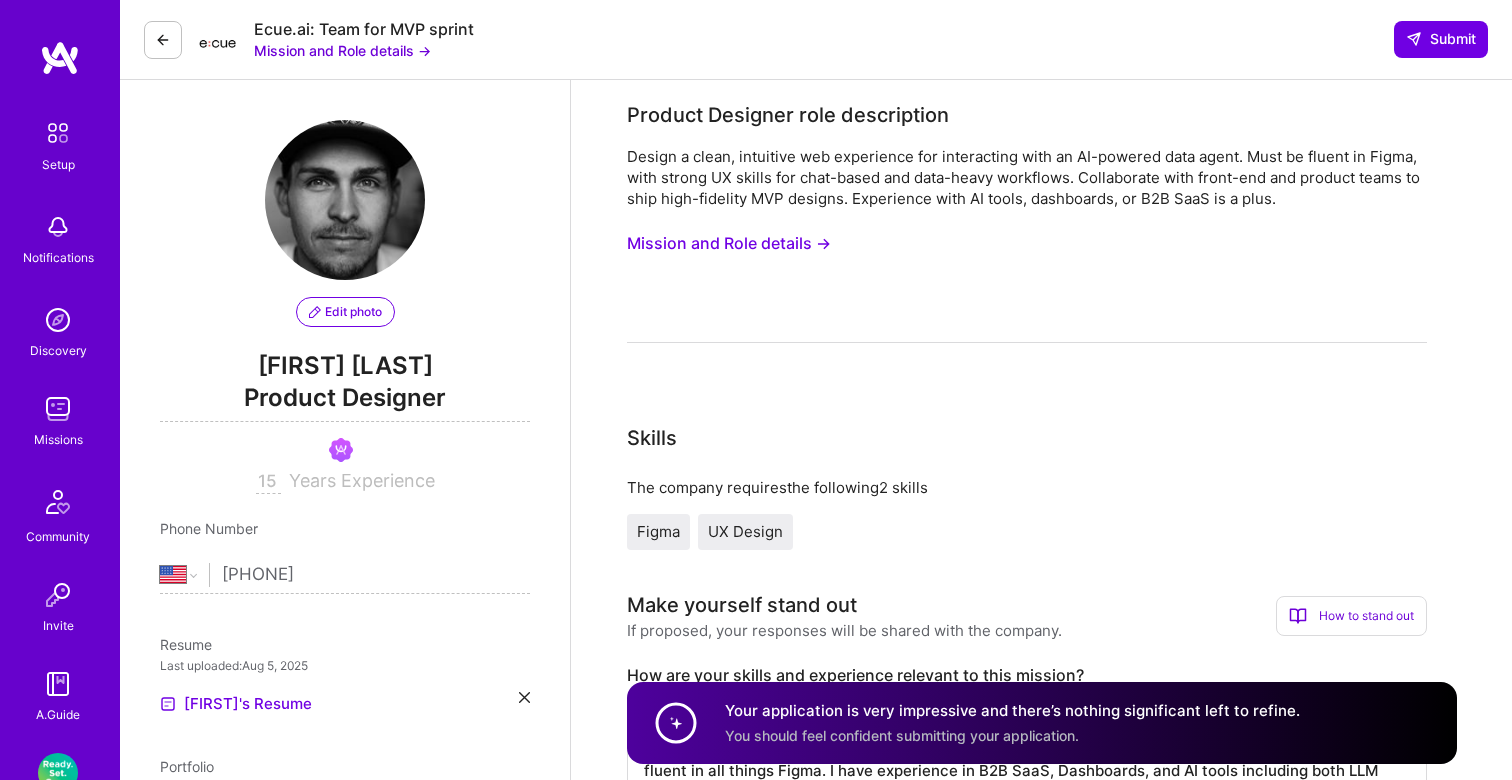select on "US" 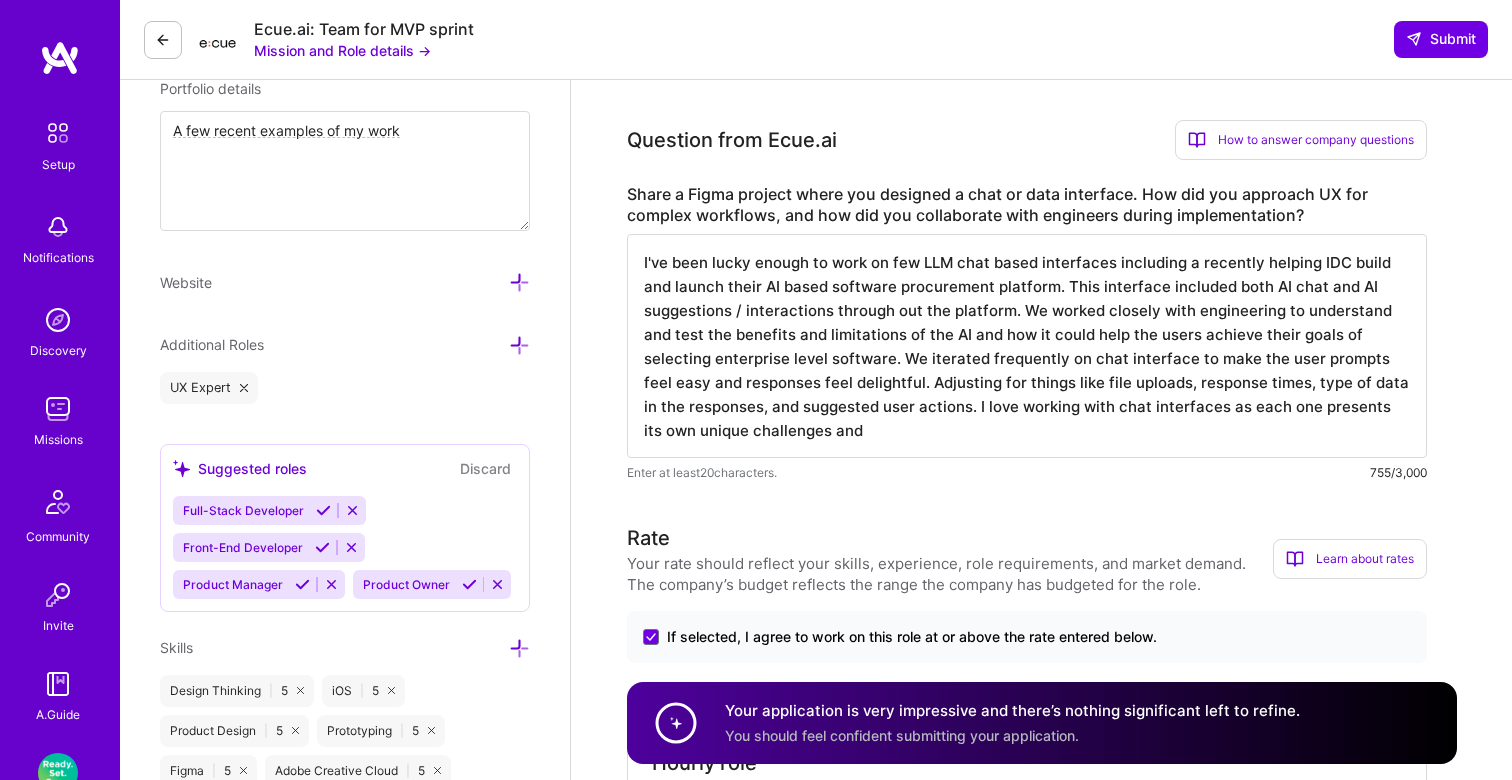 scroll, scrollTop: 2, scrollLeft: 0, axis: vertical 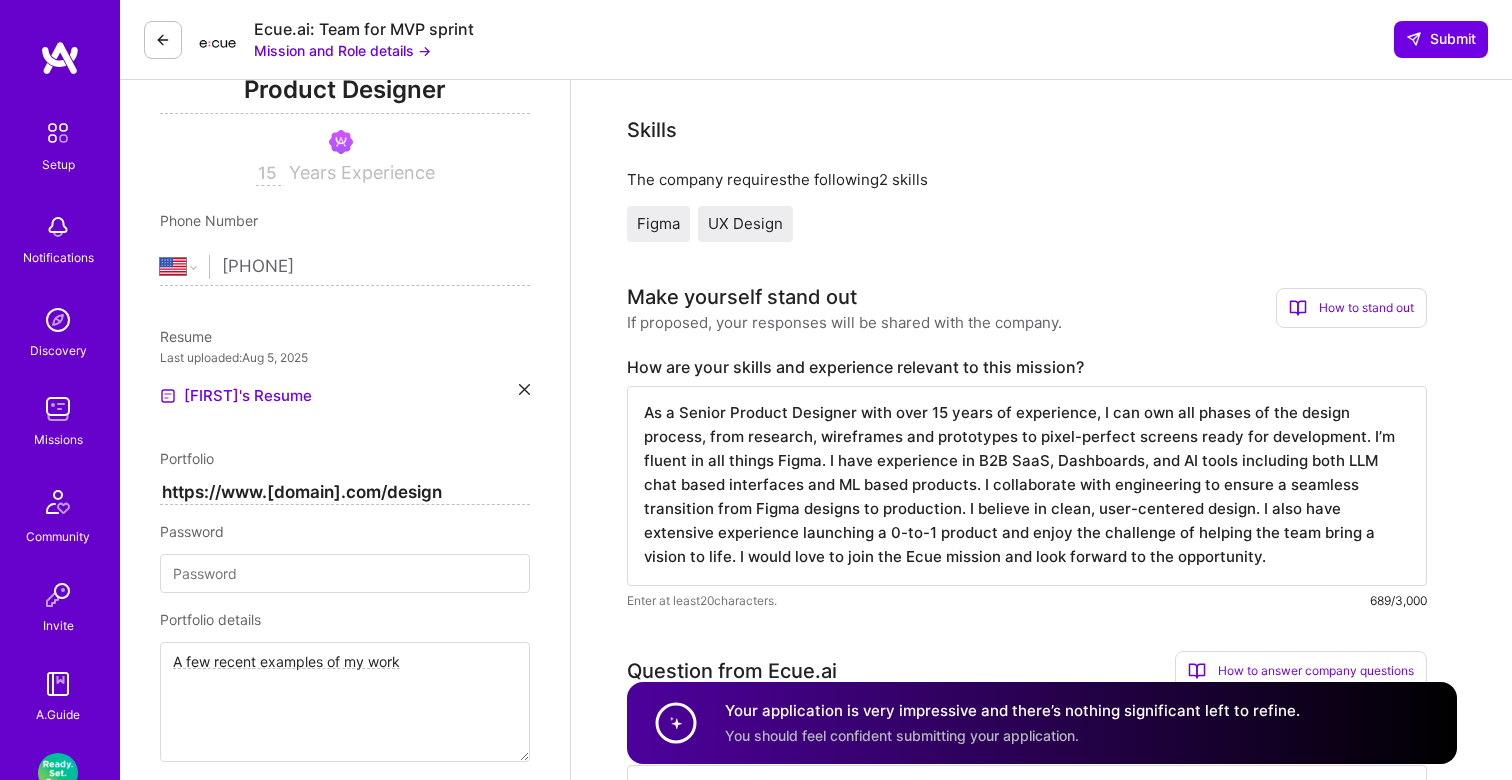type on "I've been lucky enough to work on few LLM chat based interfaces including a recently helping IDC build and launch their AI based software procurement platform. This interface included both AI chat and AI suggestions / interactions through out the platform. We worked closely with engineering to understand and test the benefits and limitations of the AI and how it could help the users achieve their goals of selecting enterprise level software. We iterated frequently on chat interface to make the user prompts feel easy and responses feel delightful. Adjusting for things like file uploads, response times, type of data in the responses, and suggested user actions. I love working with chat interfaces as each one presents its own unique challenges and opportunities to delight the user." 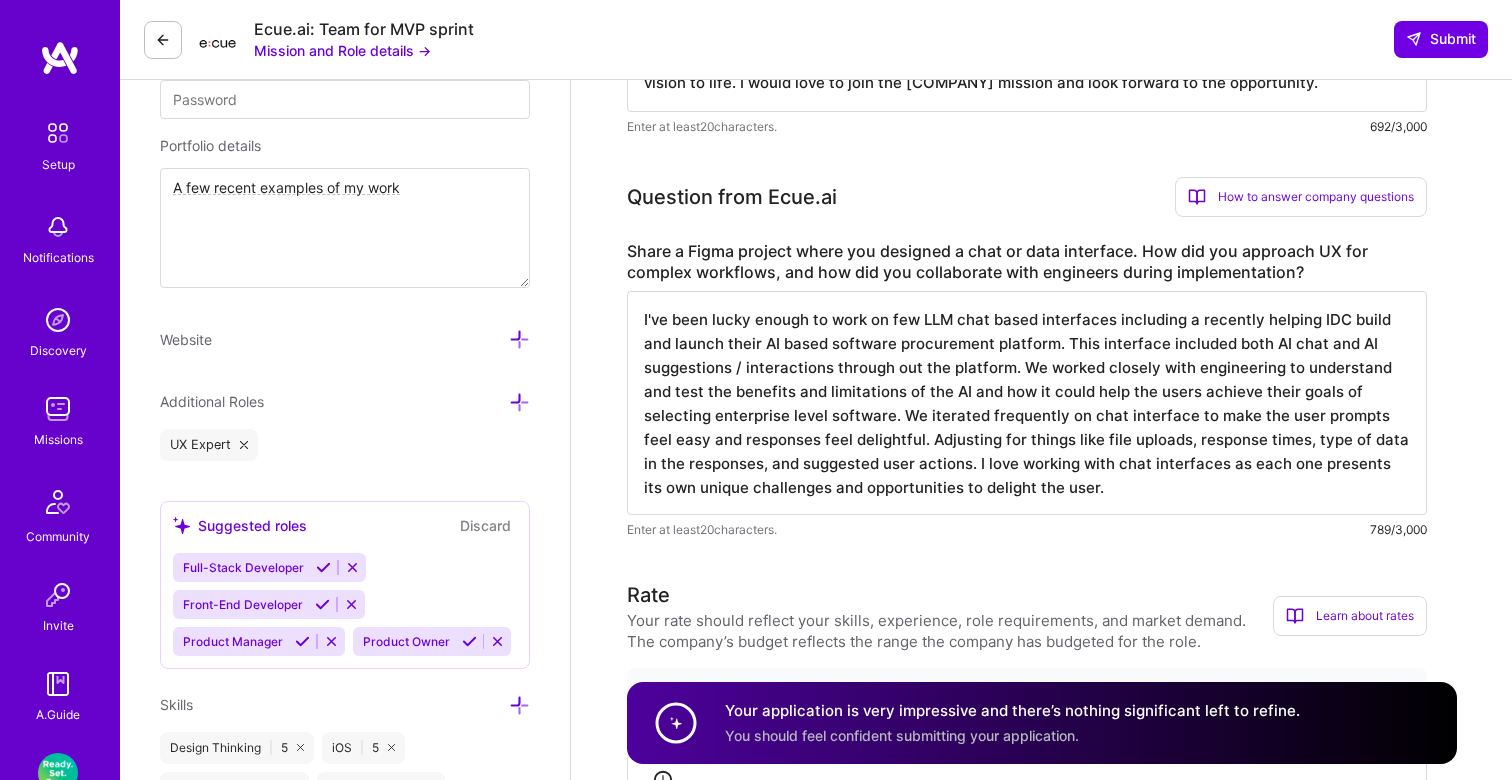 scroll, scrollTop: 785, scrollLeft: 0, axis: vertical 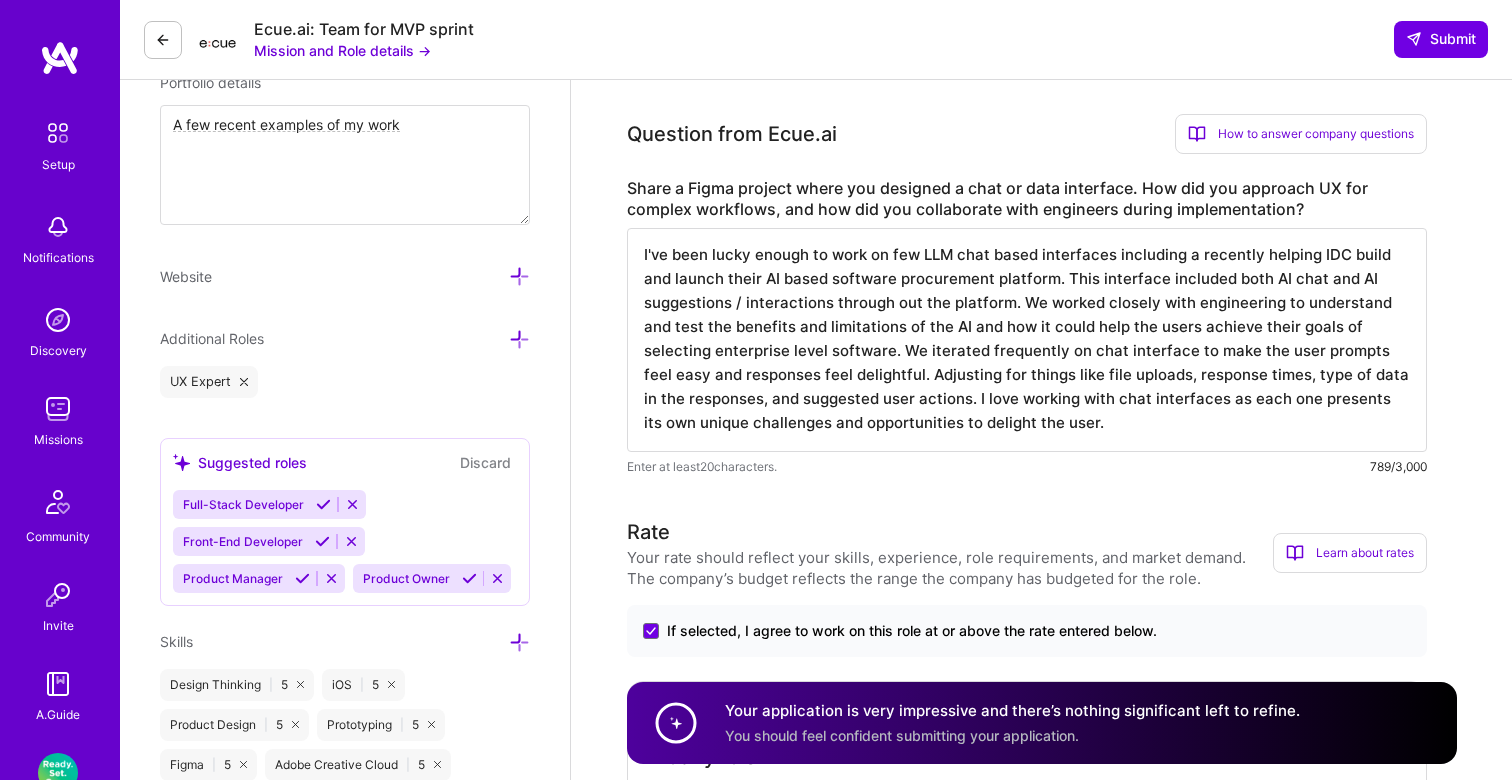 type on "As a Senior Product Designer with over 15 years of experience, I can own all phases of the design process, from research, wireframes and prototypes to pixel-perfect screens ready for development. I’m fluent in all things Figma. I have experience in B2B SaaS, Dashboards, and AI tools including both LLM chat based interfaces and ML based products. I collaborate with engineering to ensure a seamless transition from Figma designs to production. I believe in clean, user-centered design. I also have extensive experience launching a 0-to-1 product and enjoy the challenge of helping the team bring a vision to life. I would love to join the [COMPANY] mission and look forward to the opportunity." 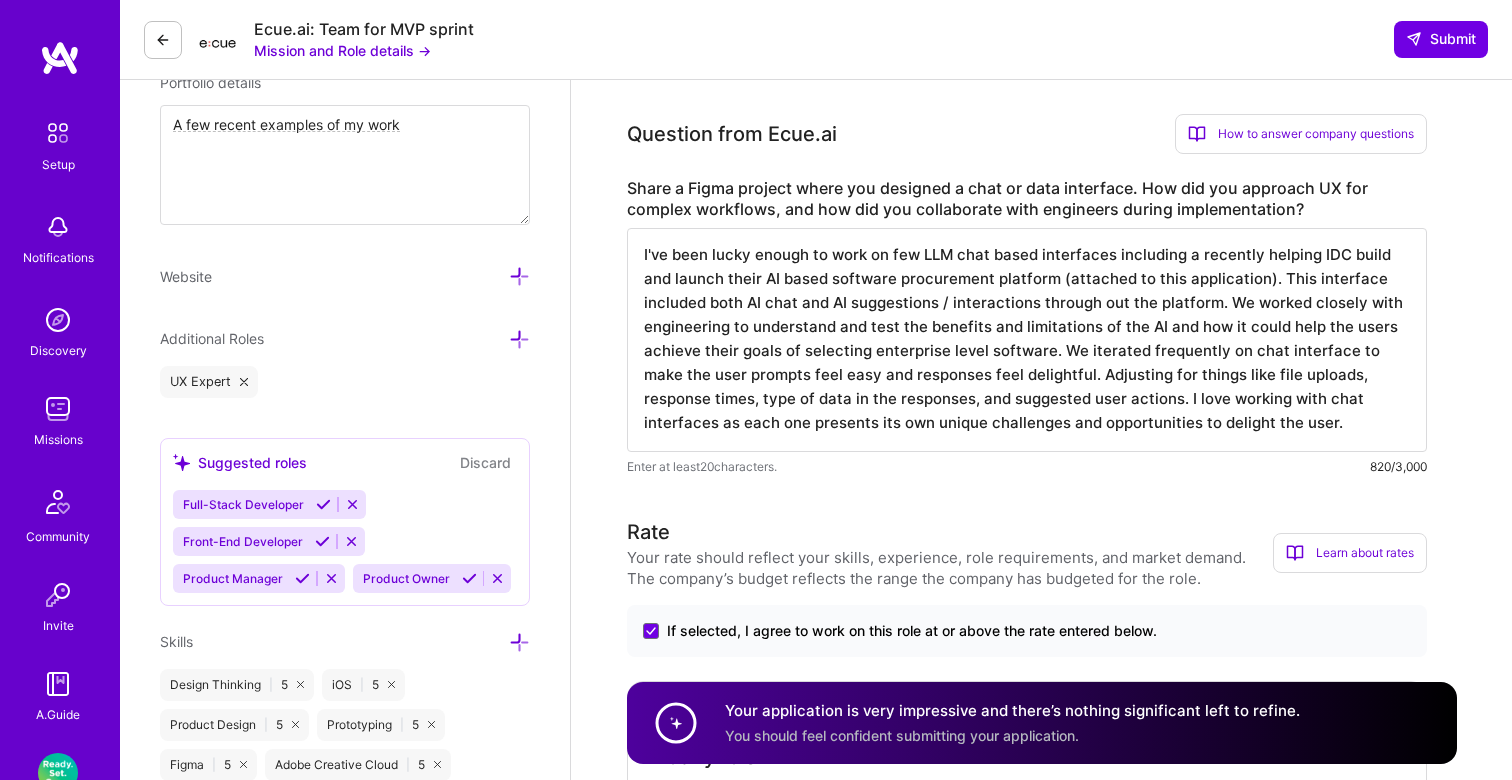 click on "I've been lucky enough to work on few LLM chat based interfaces including a recently helping IDC build and launch their AI based software procurement platform (attached to this application). This interface included both AI chat and AI suggestions / interactions through out the platform. We worked closely with engineering to understand and test the benefits and limitations of the AI and how it could help the users achieve their goals of selecting enterprise level software. We iterated frequently on chat interface to make the user prompts feel easy and responses feel delightful. Adjusting for things like file uploads, response times, type of data in the responses, and suggested user actions. I love working with chat interfaces as each one presents its own unique challenges and opportunities to delight the user." at bounding box center (1027, 340) 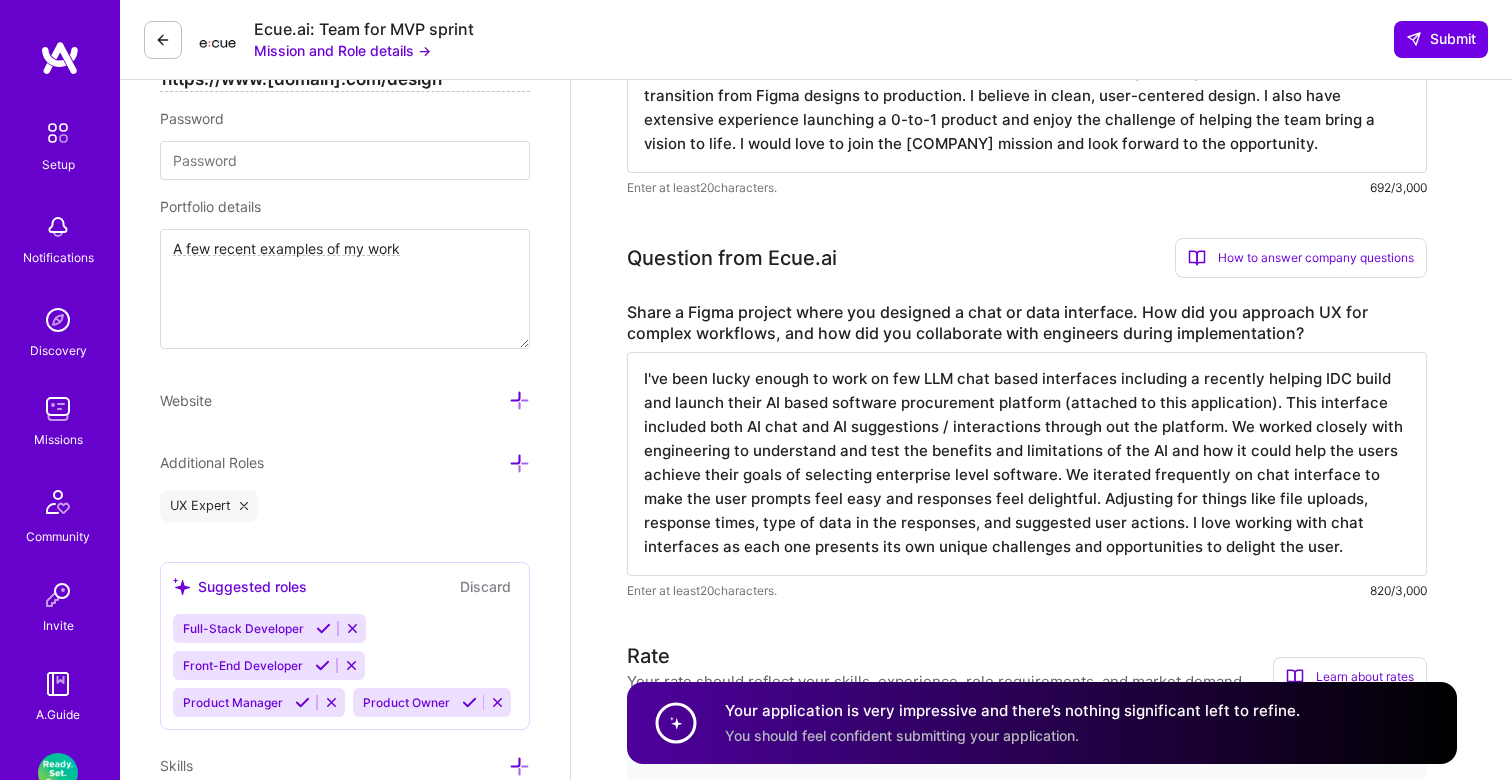 scroll, scrollTop: 619, scrollLeft: 0, axis: vertical 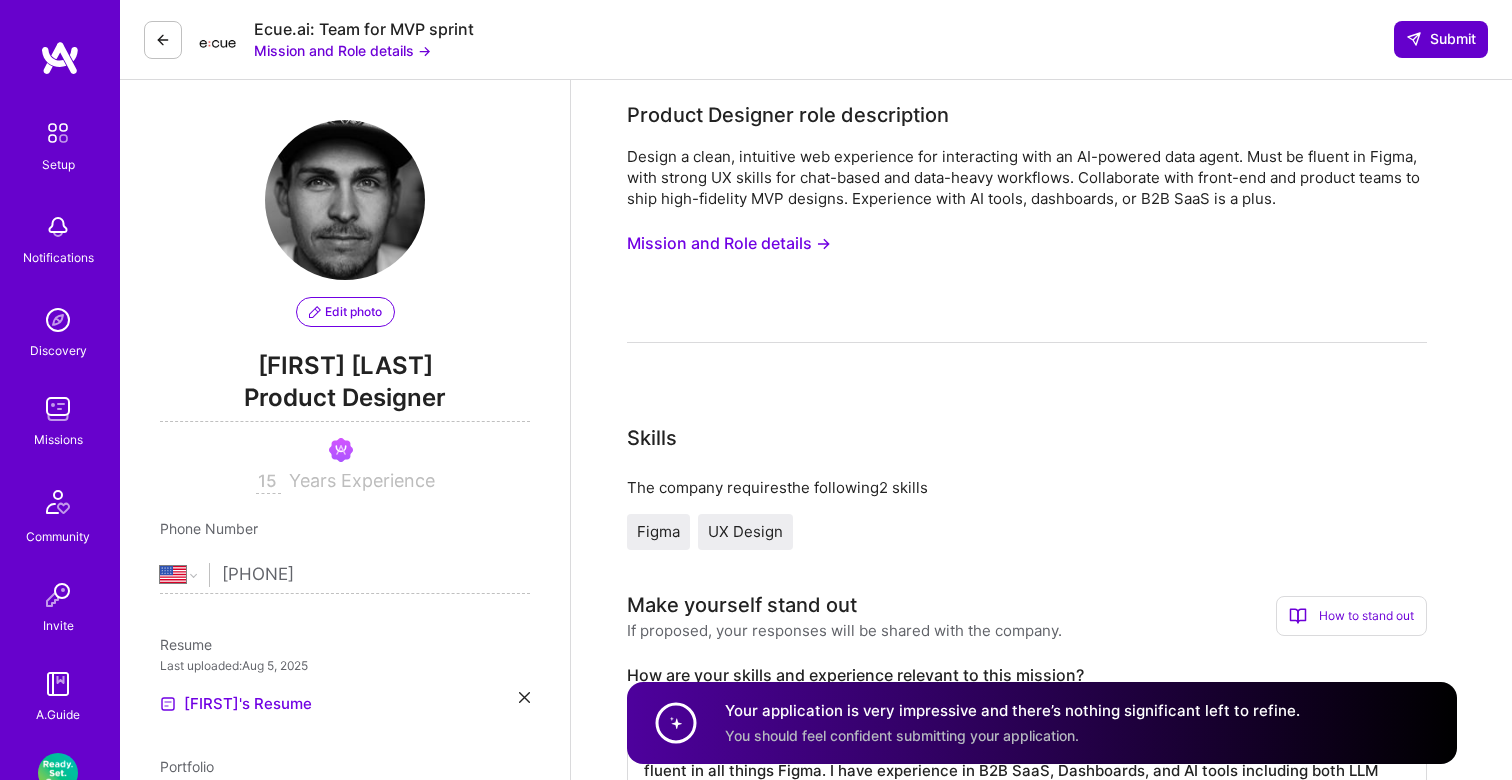 type on "I've been lucky enough to work on few LLM chat based interfaces including a recently helping IDC build and launch their AI based software procurement platform (attached to this application). This interface included both AI chat and AI suggestions / interactions through out the platform. We worked closely with engineering to understand and test the benefits and limitations of the AI and how it could help the users achieve their goals of selecting enterprise level software. We iterated frequently on chat interface to make the user prompts feel easy and responses feel delightful. Adjusting for things like file uploads, response times, type of data in the responses, and suggested user actions. I love working with chat interfaces as each one presents its own unique challenges and opportunities to delight the user." 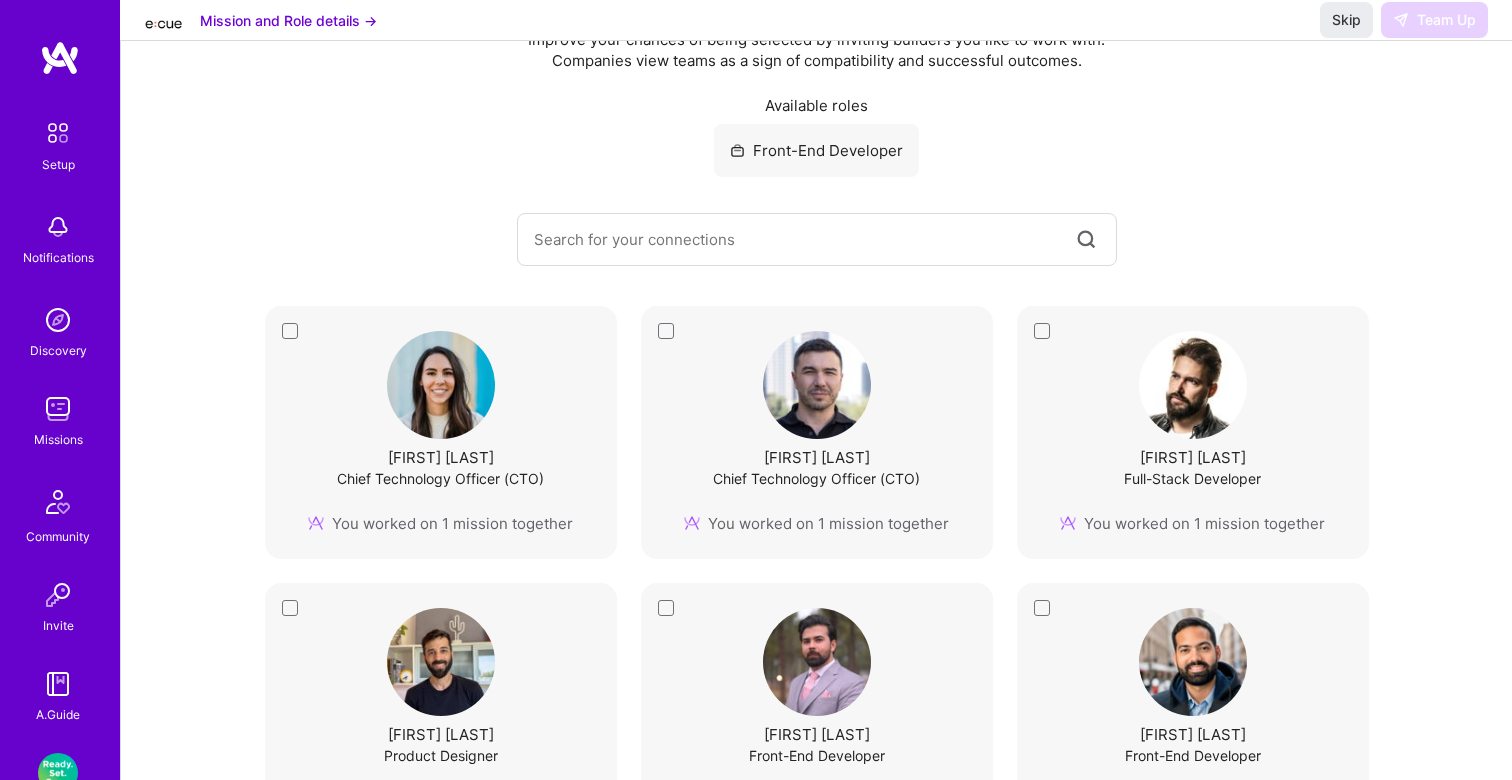 scroll, scrollTop: 0, scrollLeft: 0, axis: both 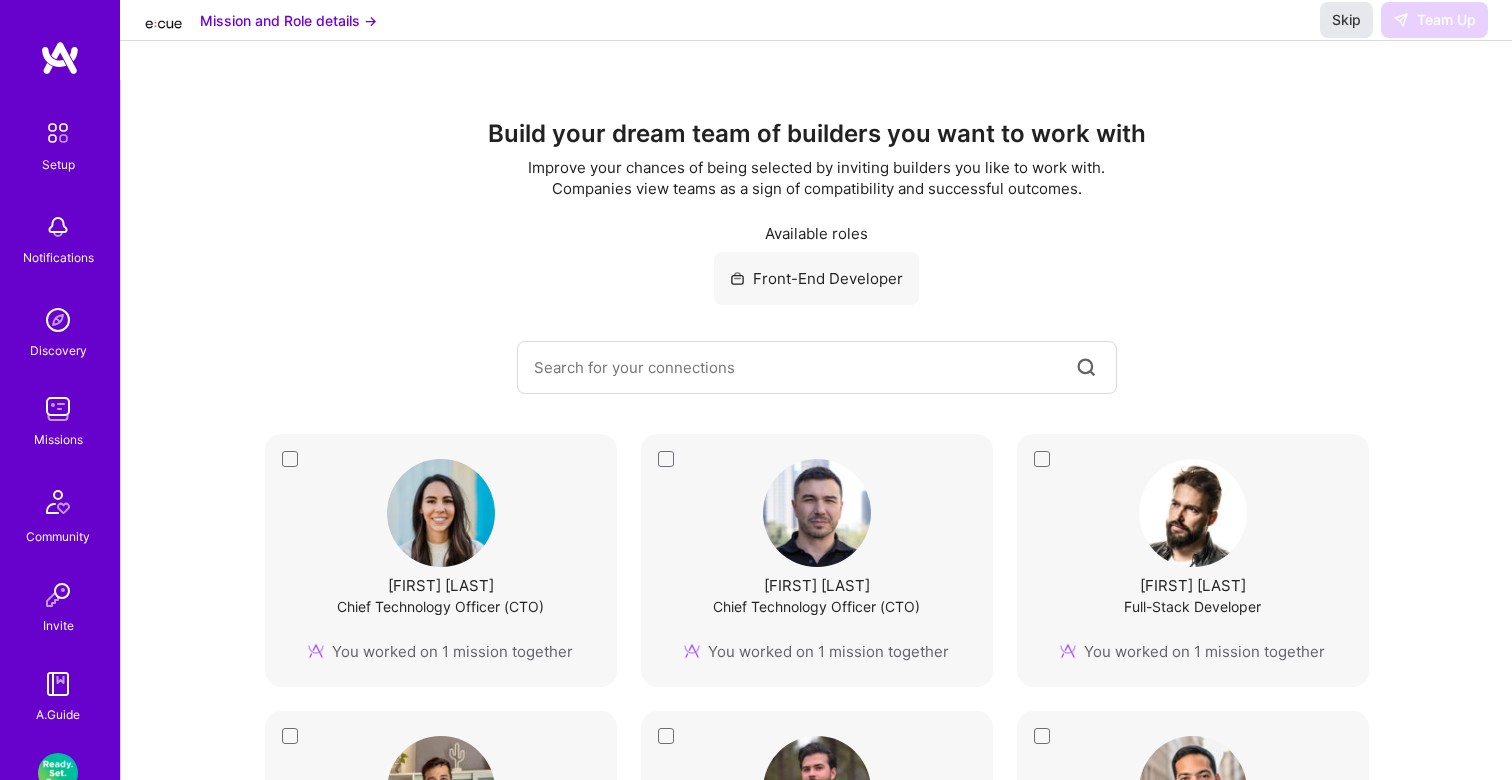 click on "Skip" at bounding box center [1346, 20] 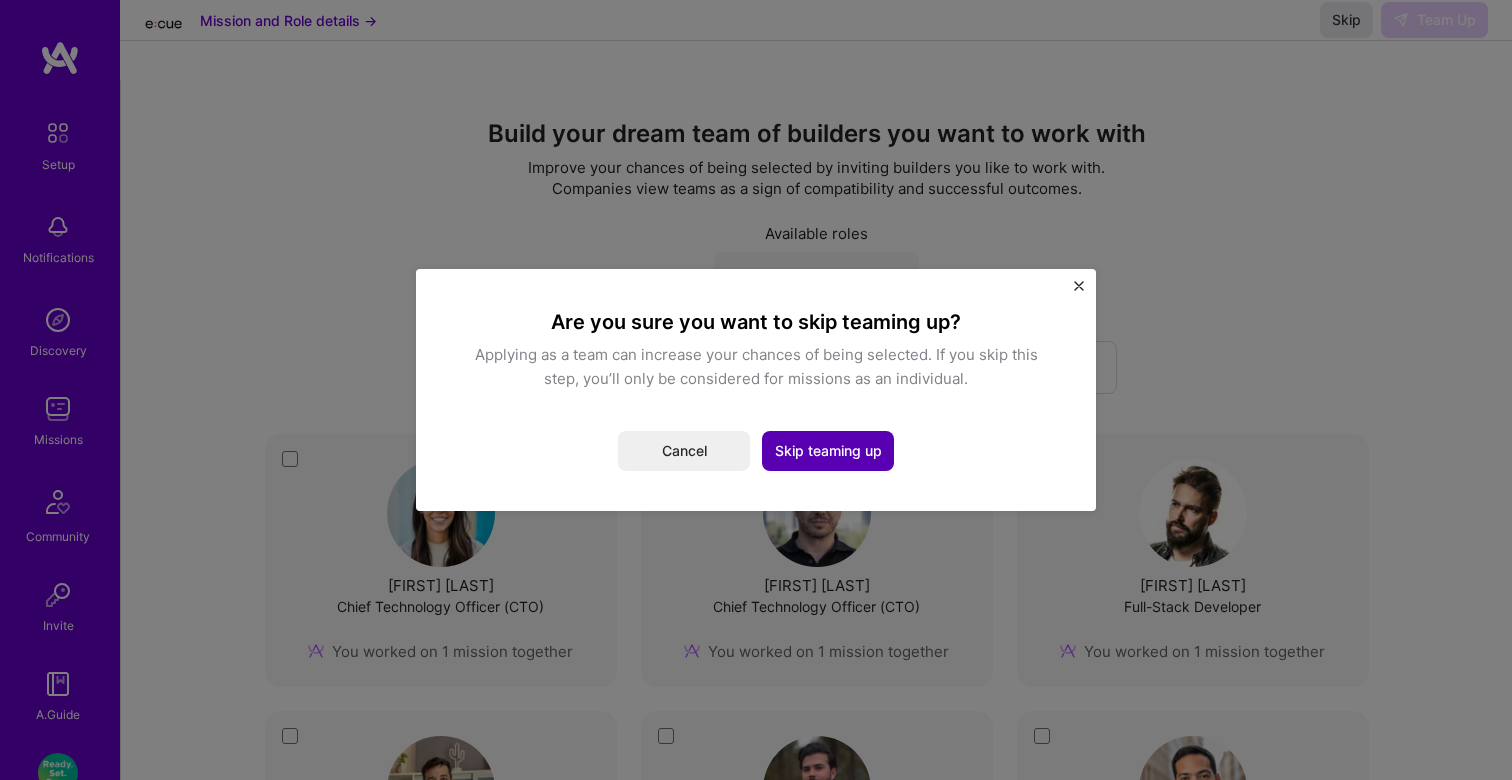 click on "Skip teaming up" at bounding box center (828, 451) 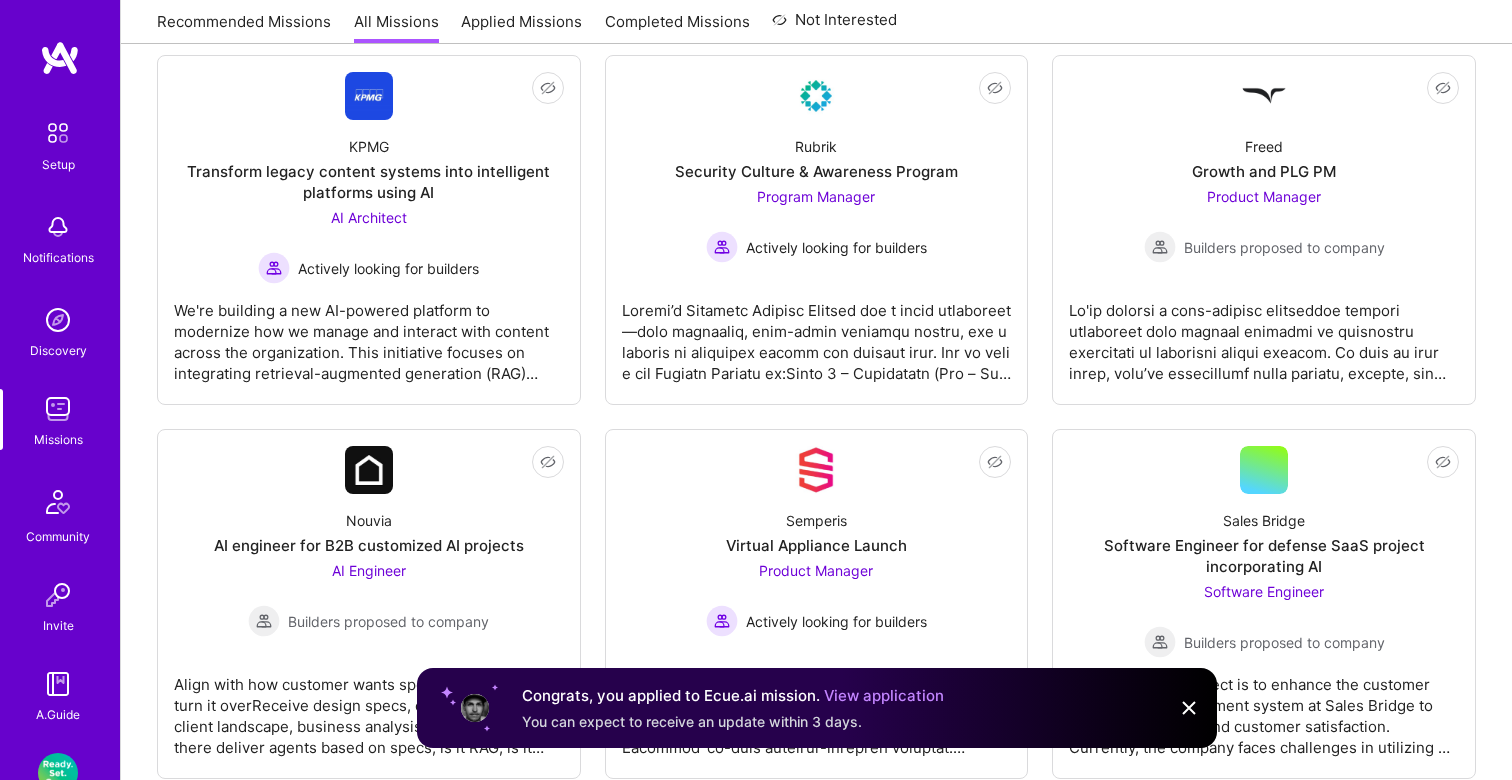 scroll, scrollTop: 733, scrollLeft: 0, axis: vertical 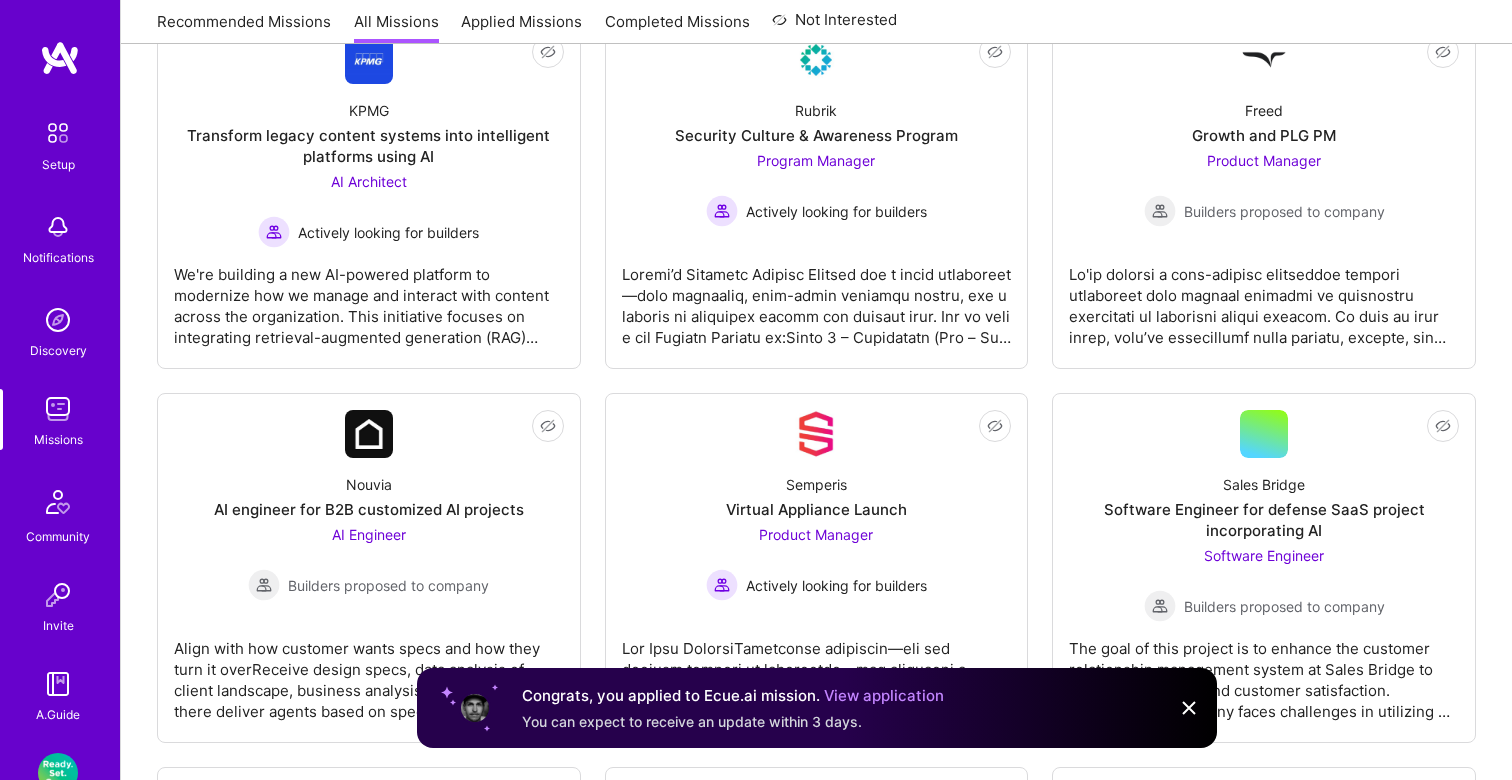 click at bounding box center (1189, 708) 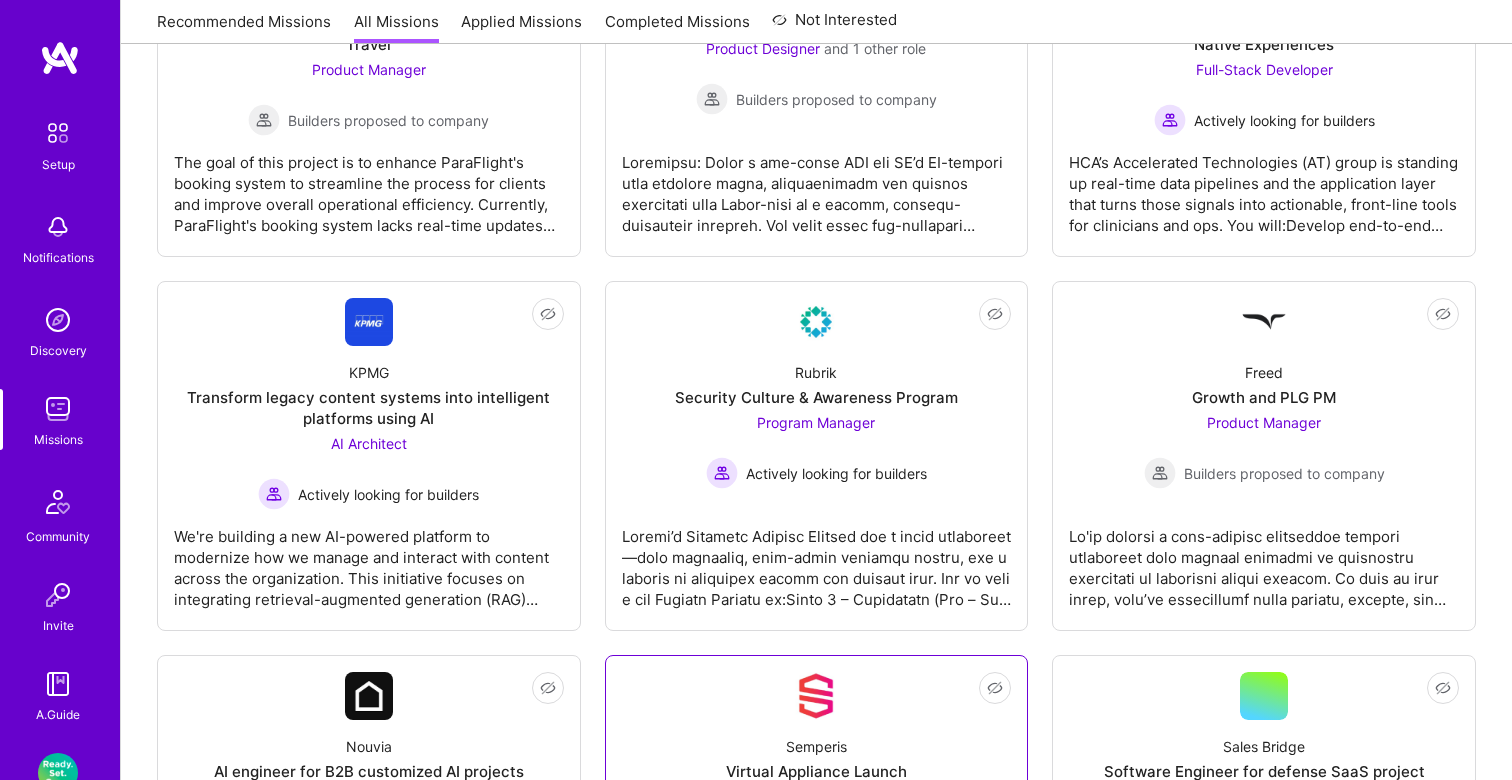 scroll, scrollTop: 0, scrollLeft: 0, axis: both 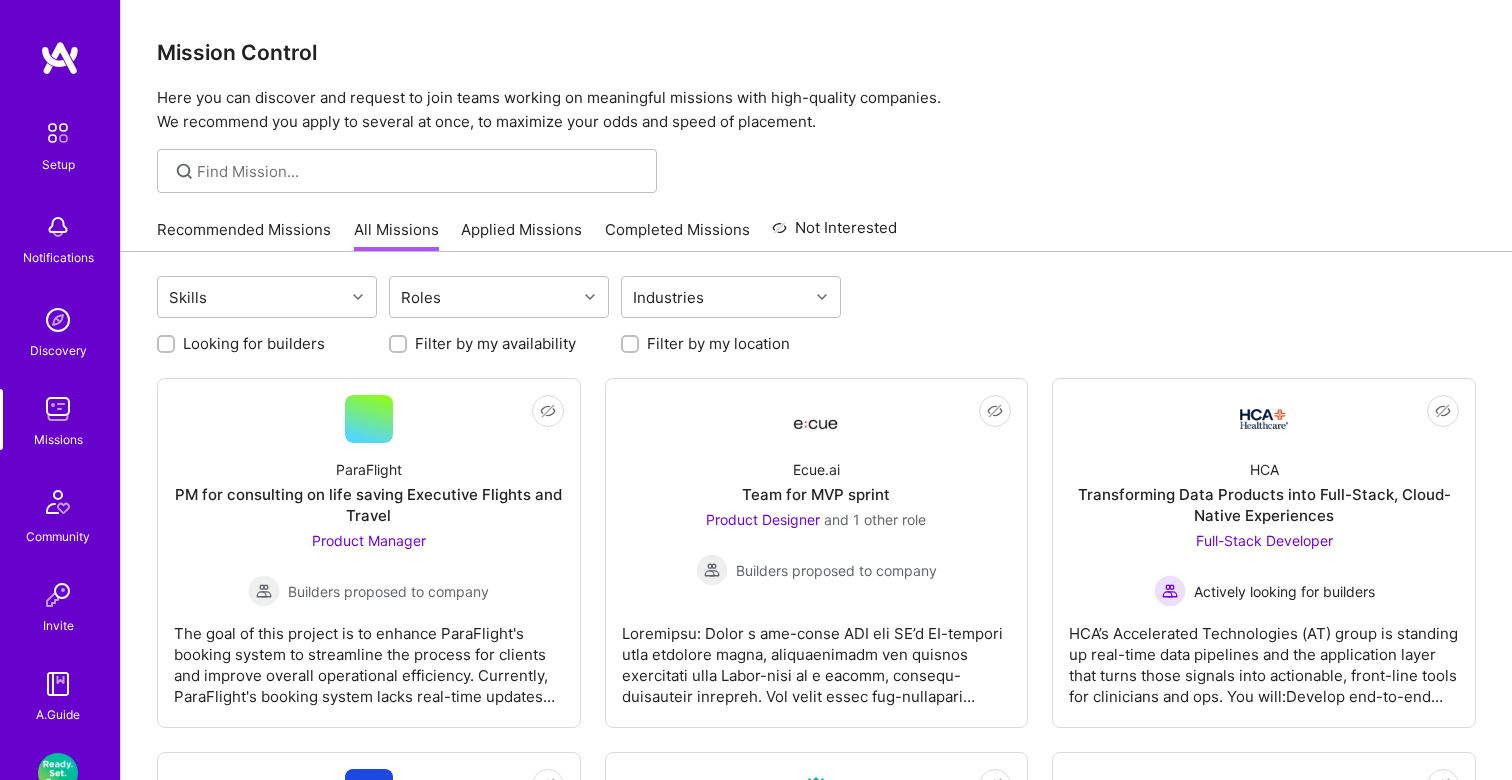 click on "Recommended Missions" at bounding box center (244, 235) 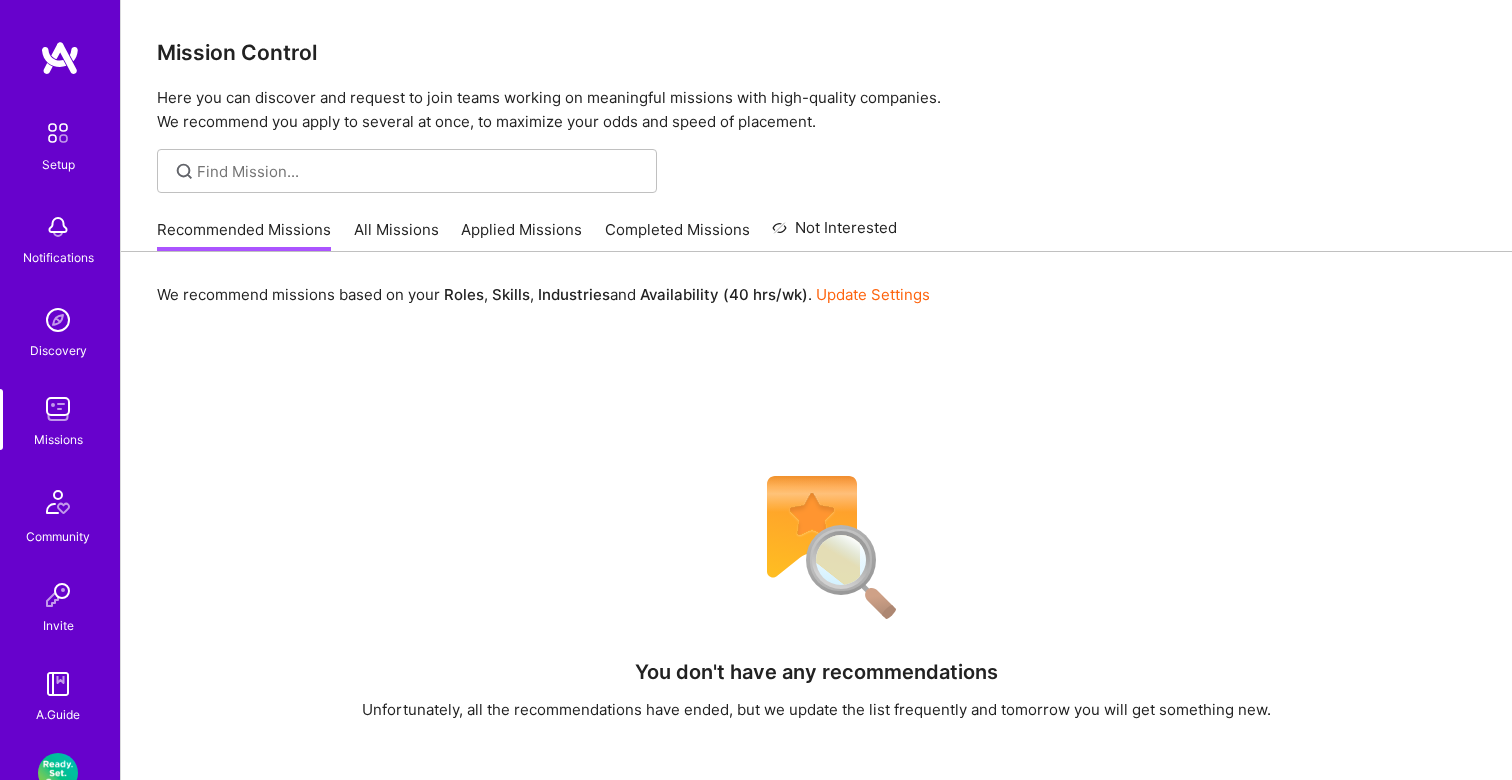scroll, scrollTop: 189, scrollLeft: 0, axis: vertical 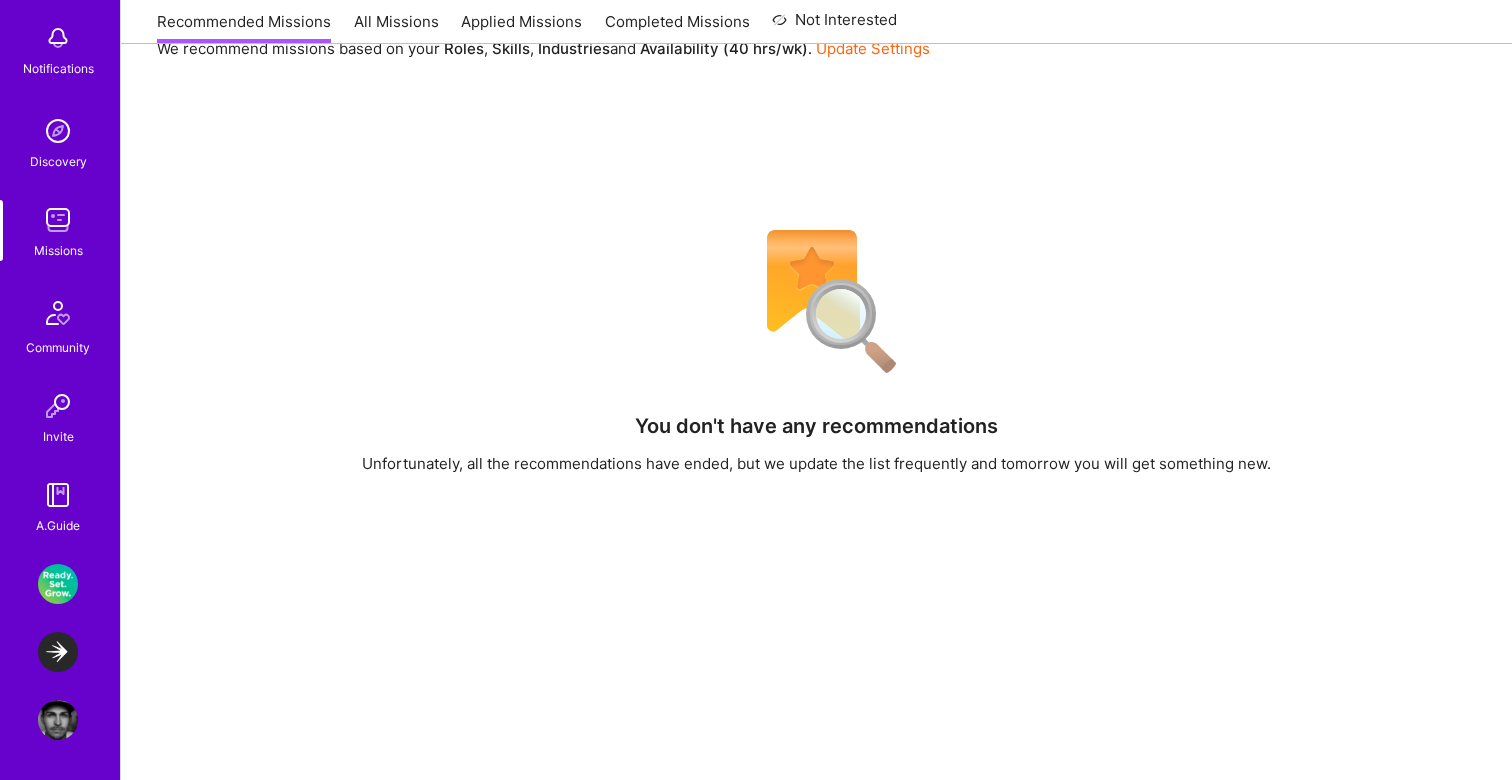 click at bounding box center [58, 720] 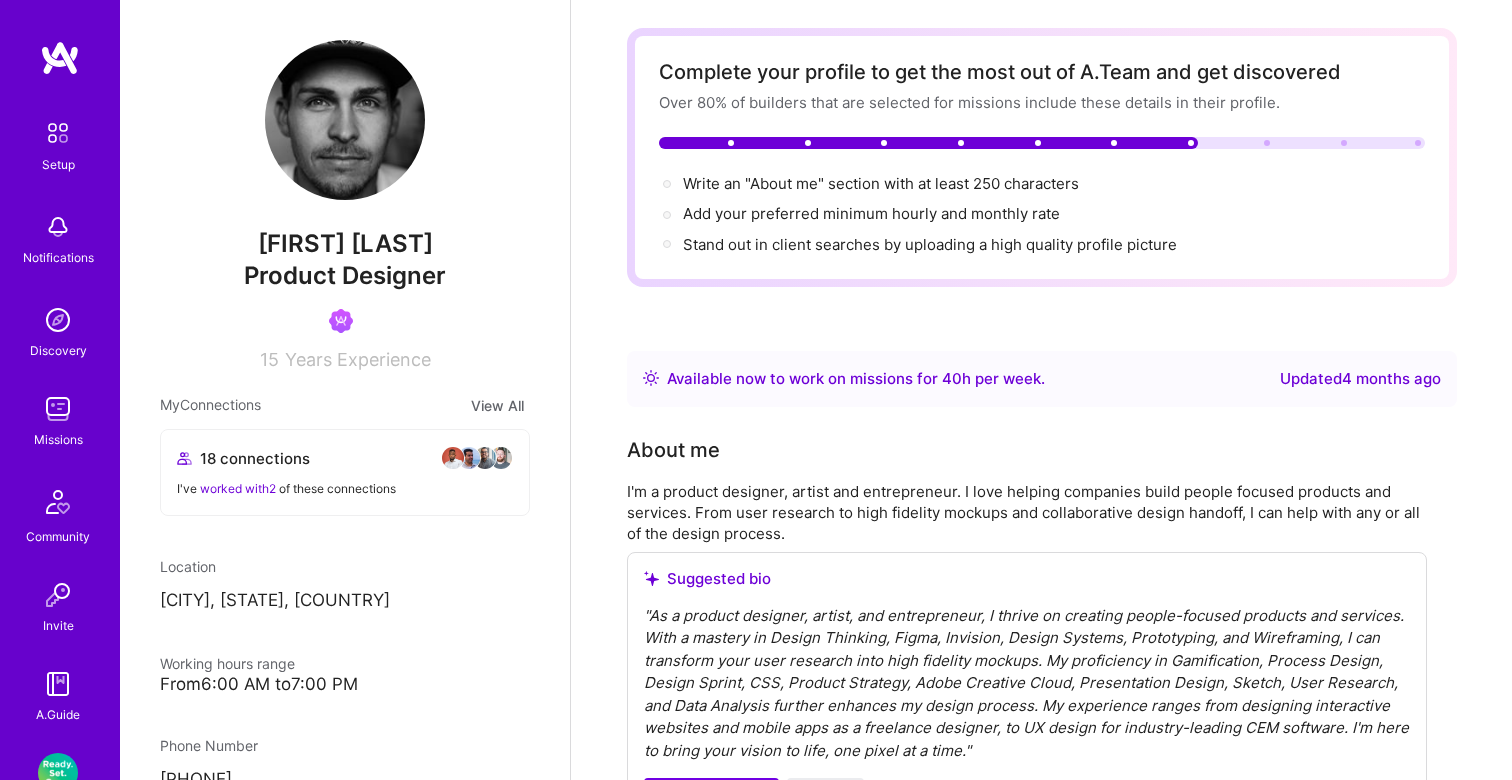 scroll, scrollTop: 78, scrollLeft: 0, axis: vertical 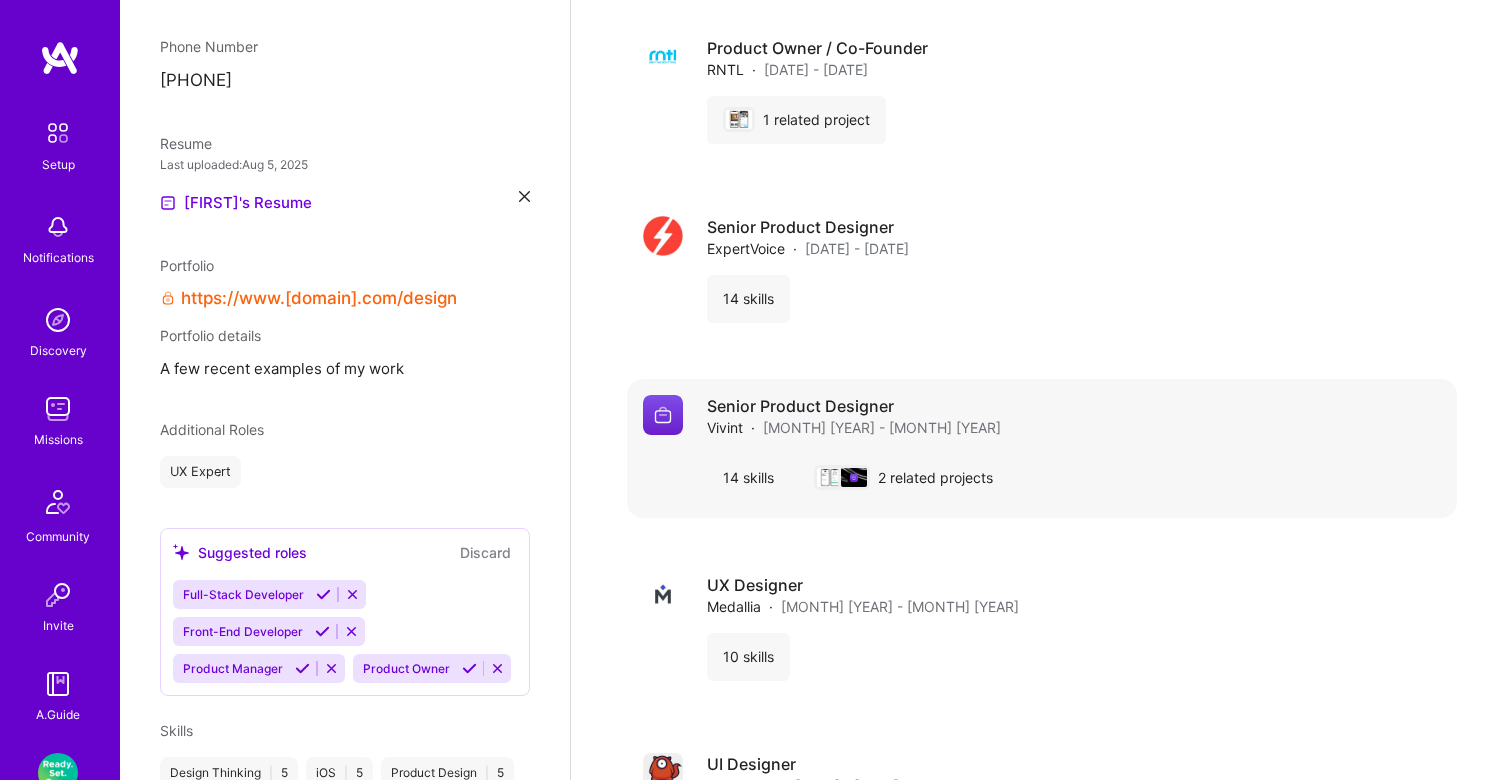 click at bounding box center [663, 415] 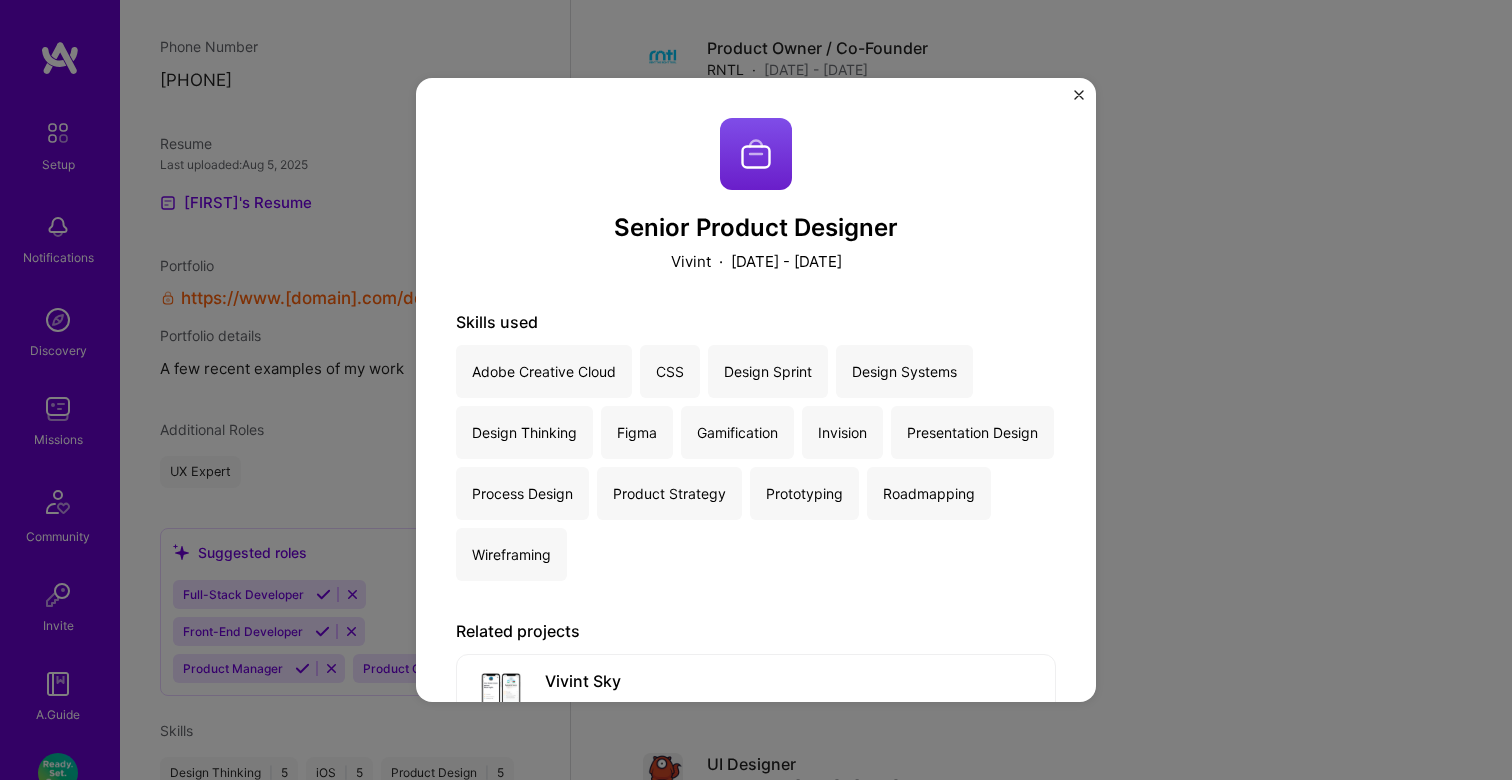 click at bounding box center [1079, 95] 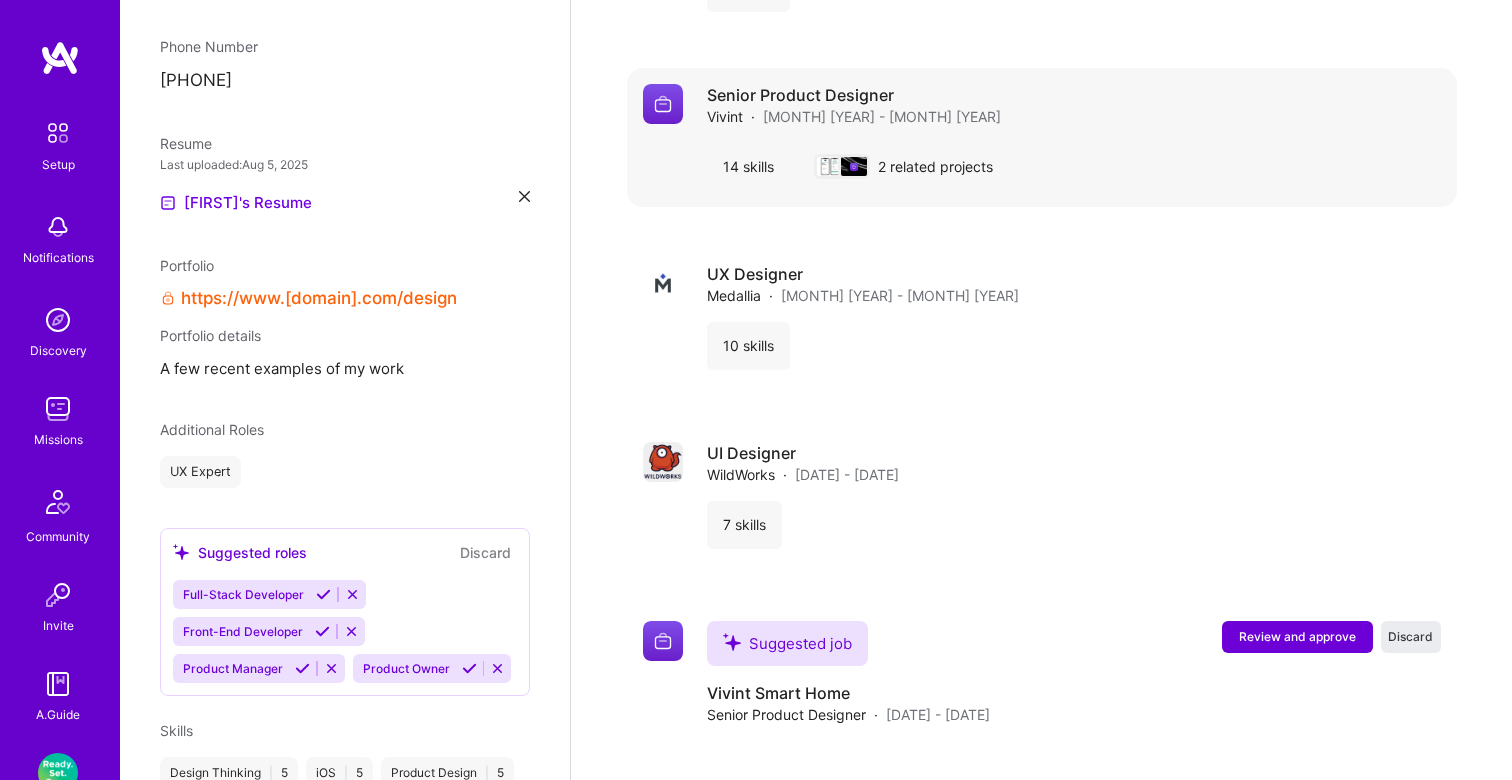 scroll, scrollTop: 3082, scrollLeft: 0, axis: vertical 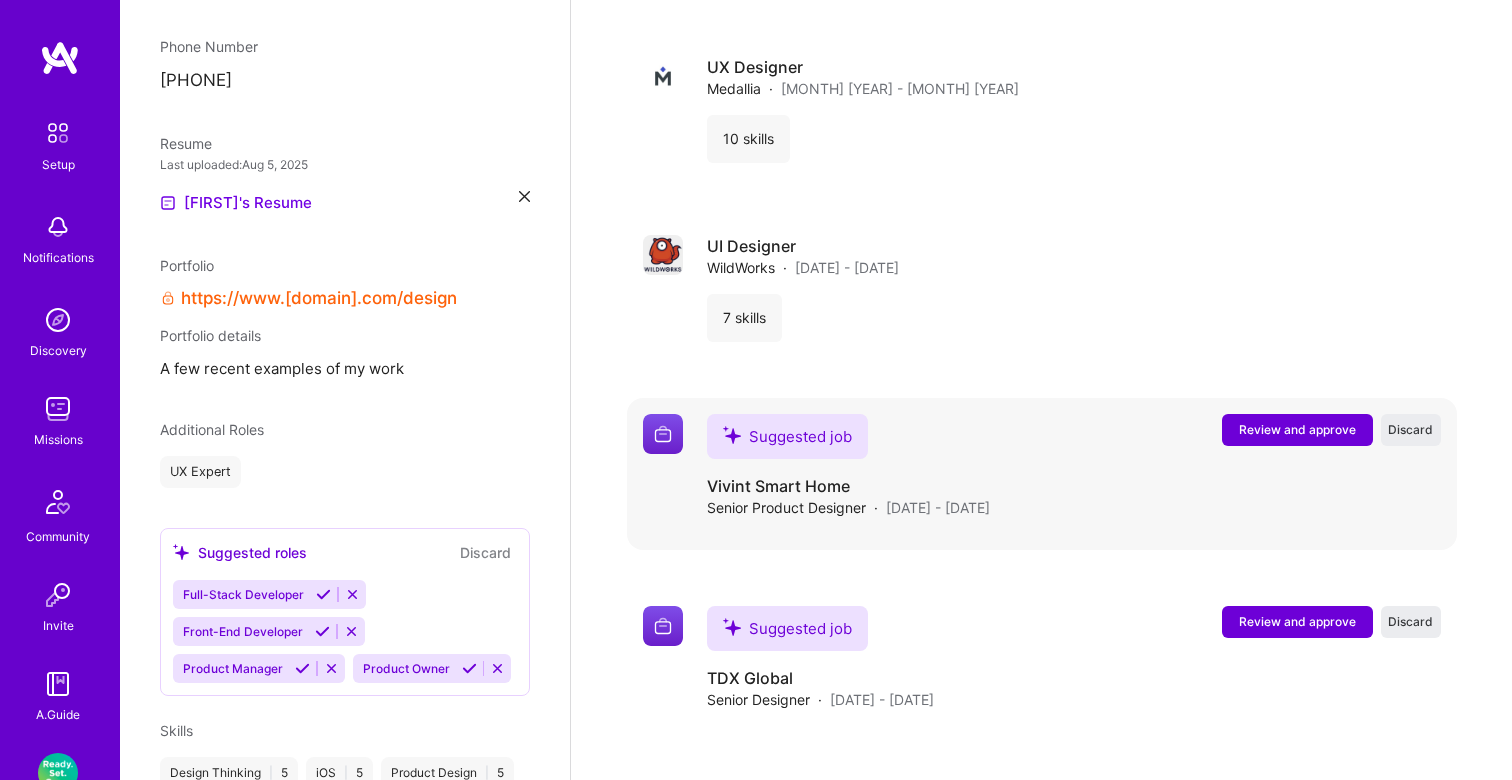 click on "Review and approve" at bounding box center [1297, 429] 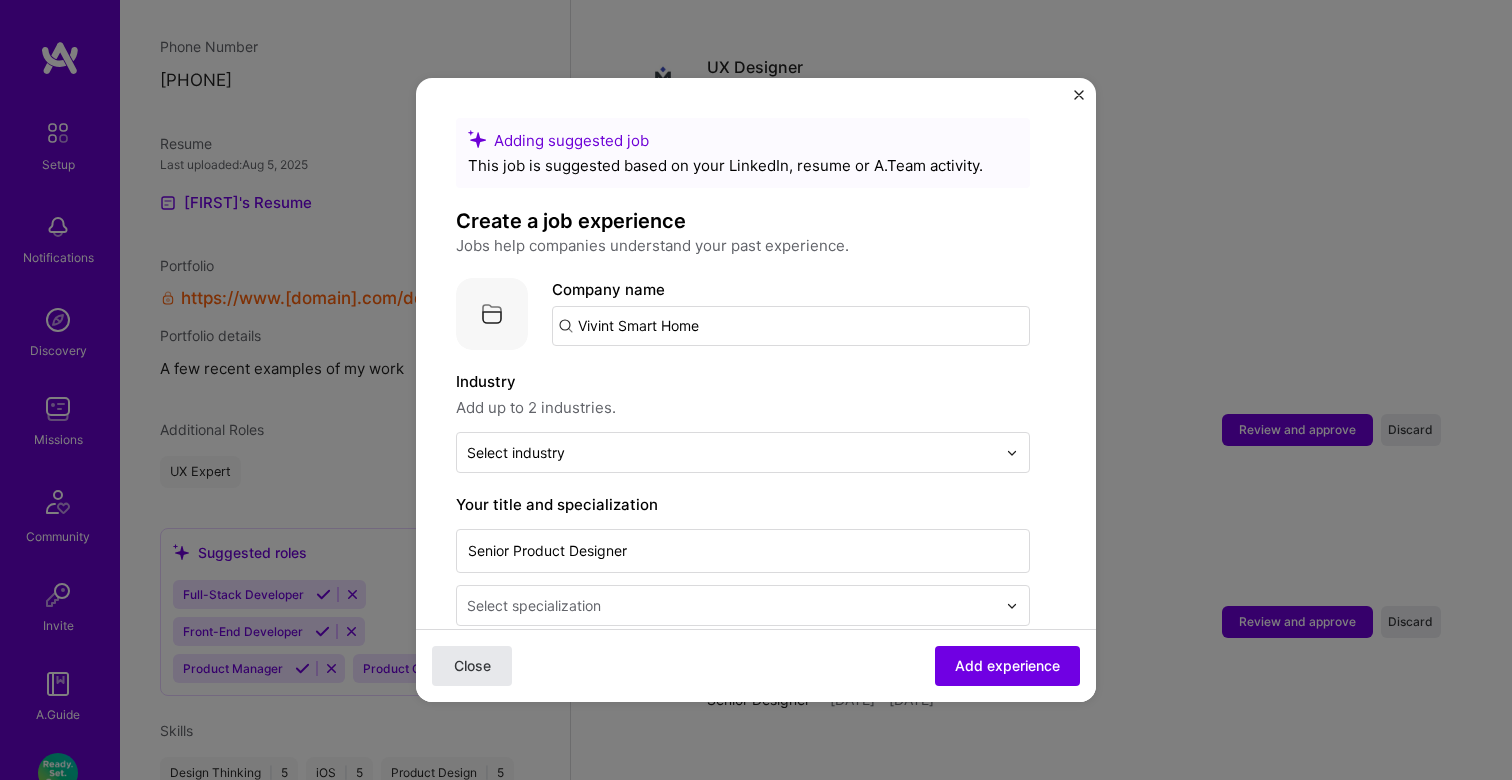 click on "Close" at bounding box center [472, 666] 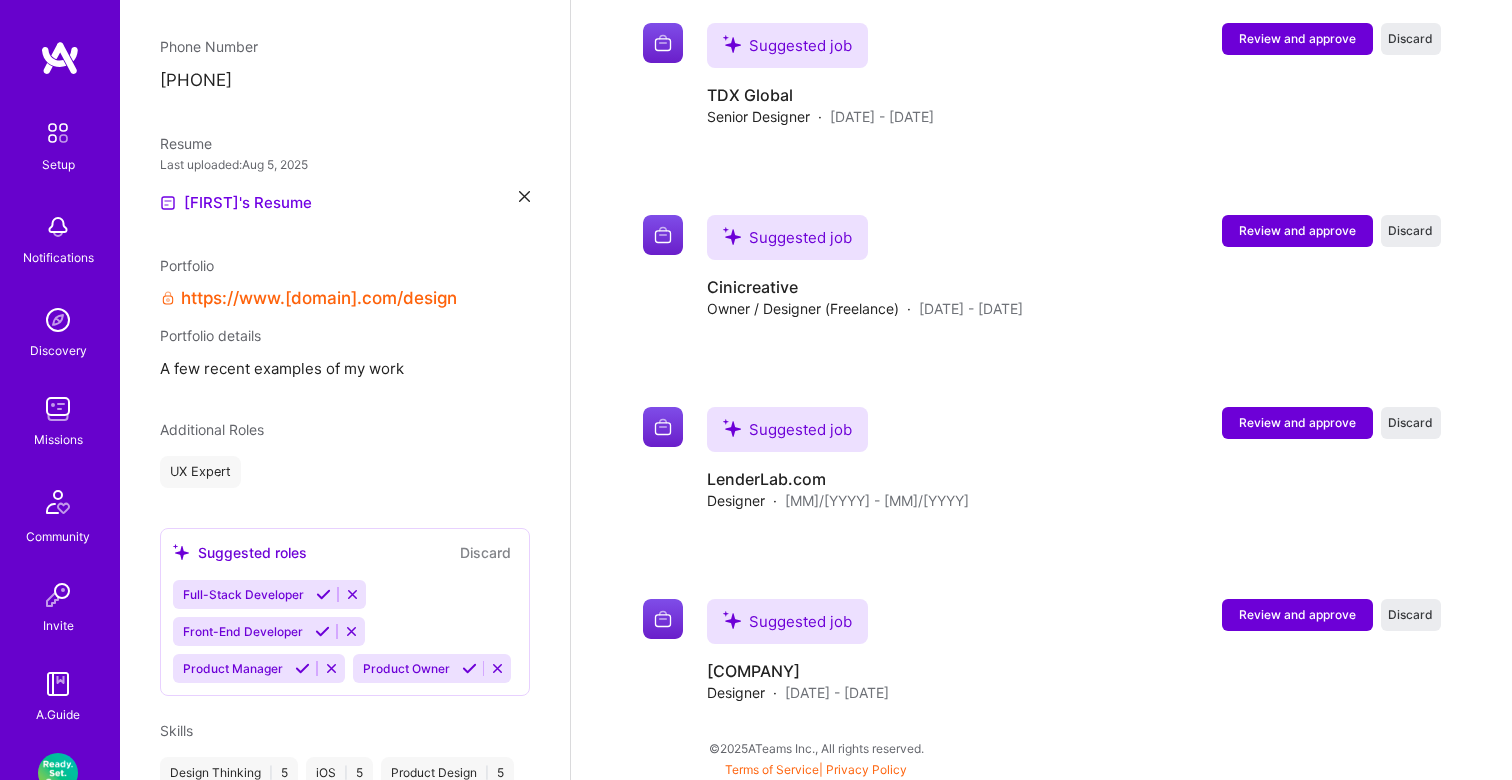 scroll, scrollTop: 3667, scrollLeft: 0, axis: vertical 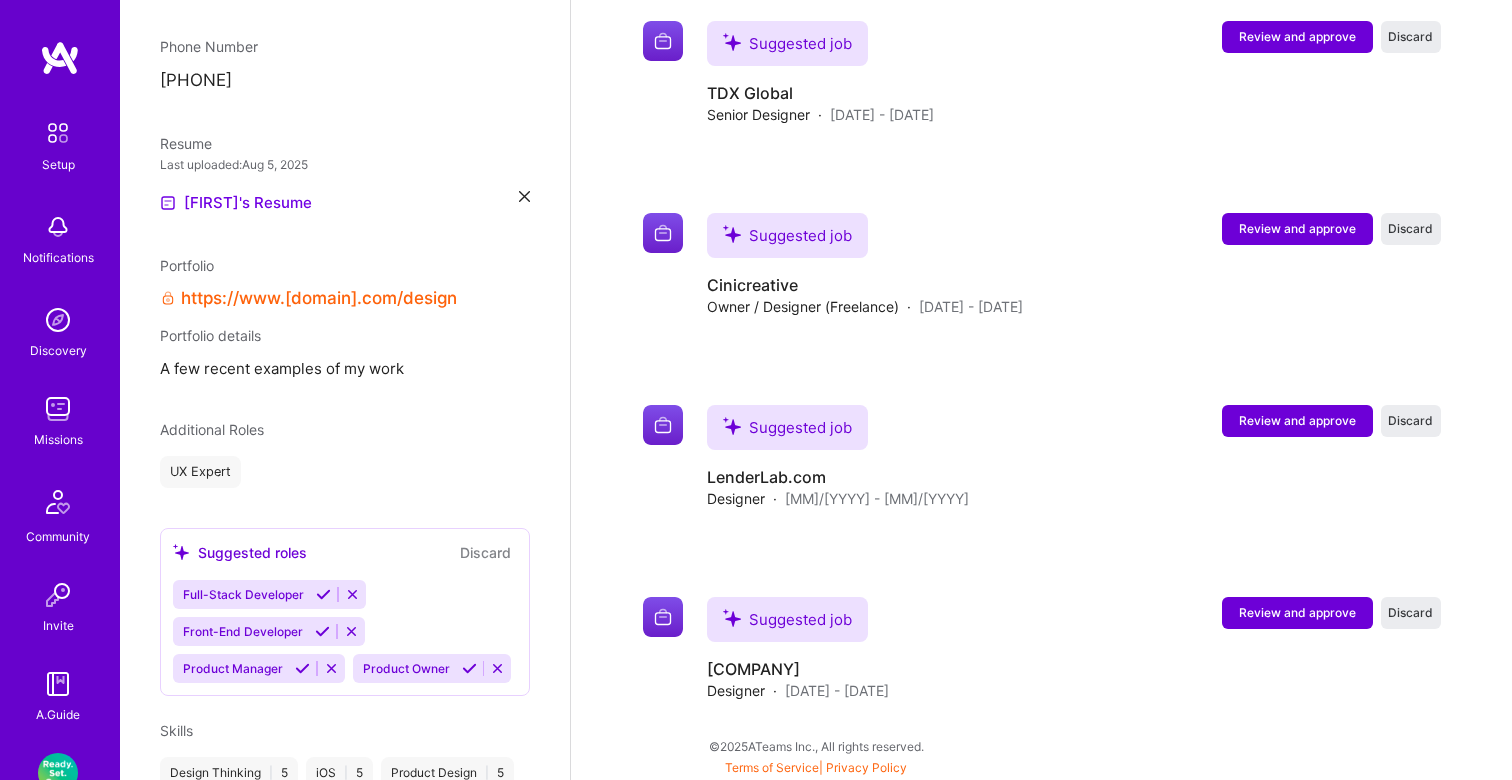 click at bounding box center (58, 409) 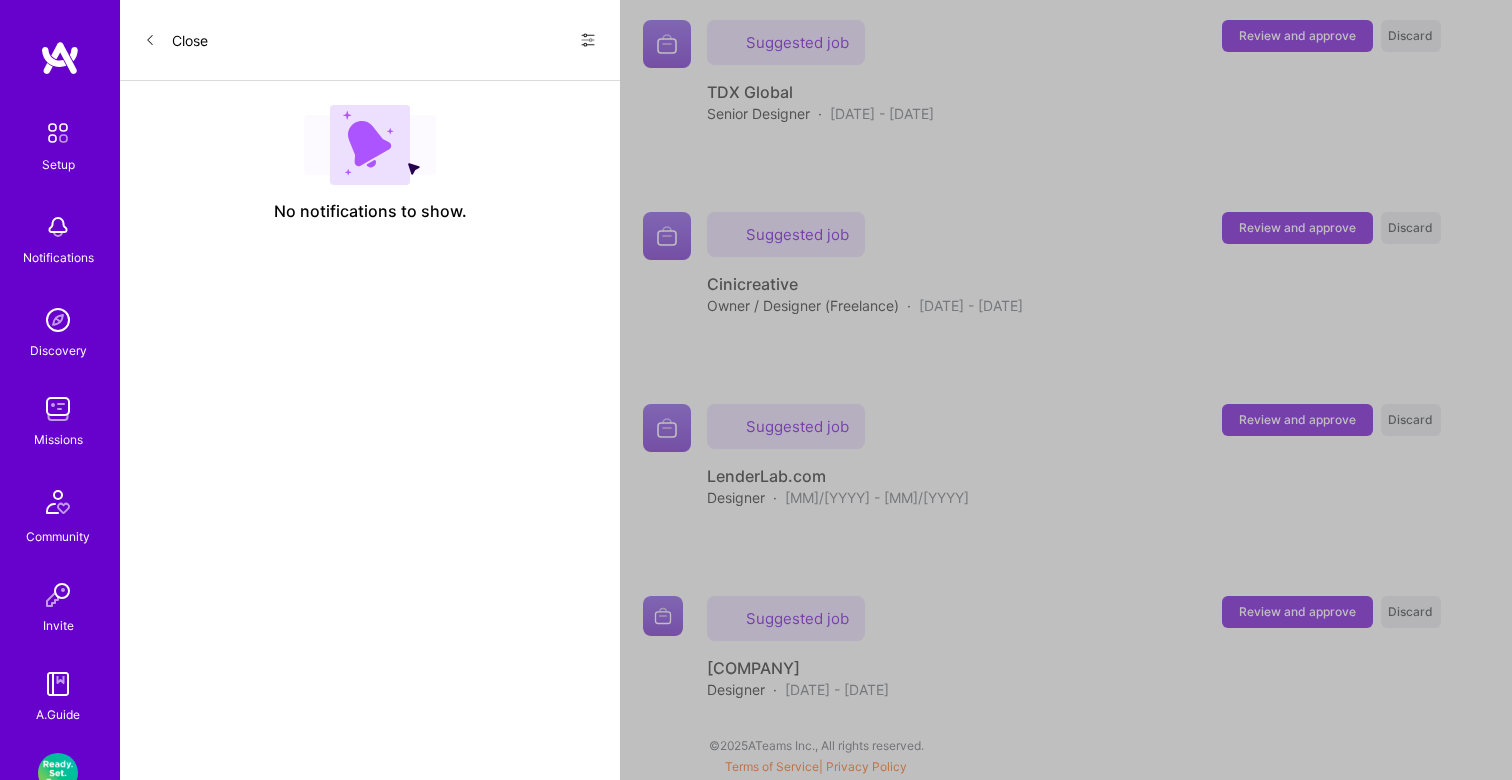 scroll, scrollTop: 0, scrollLeft: 0, axis: both 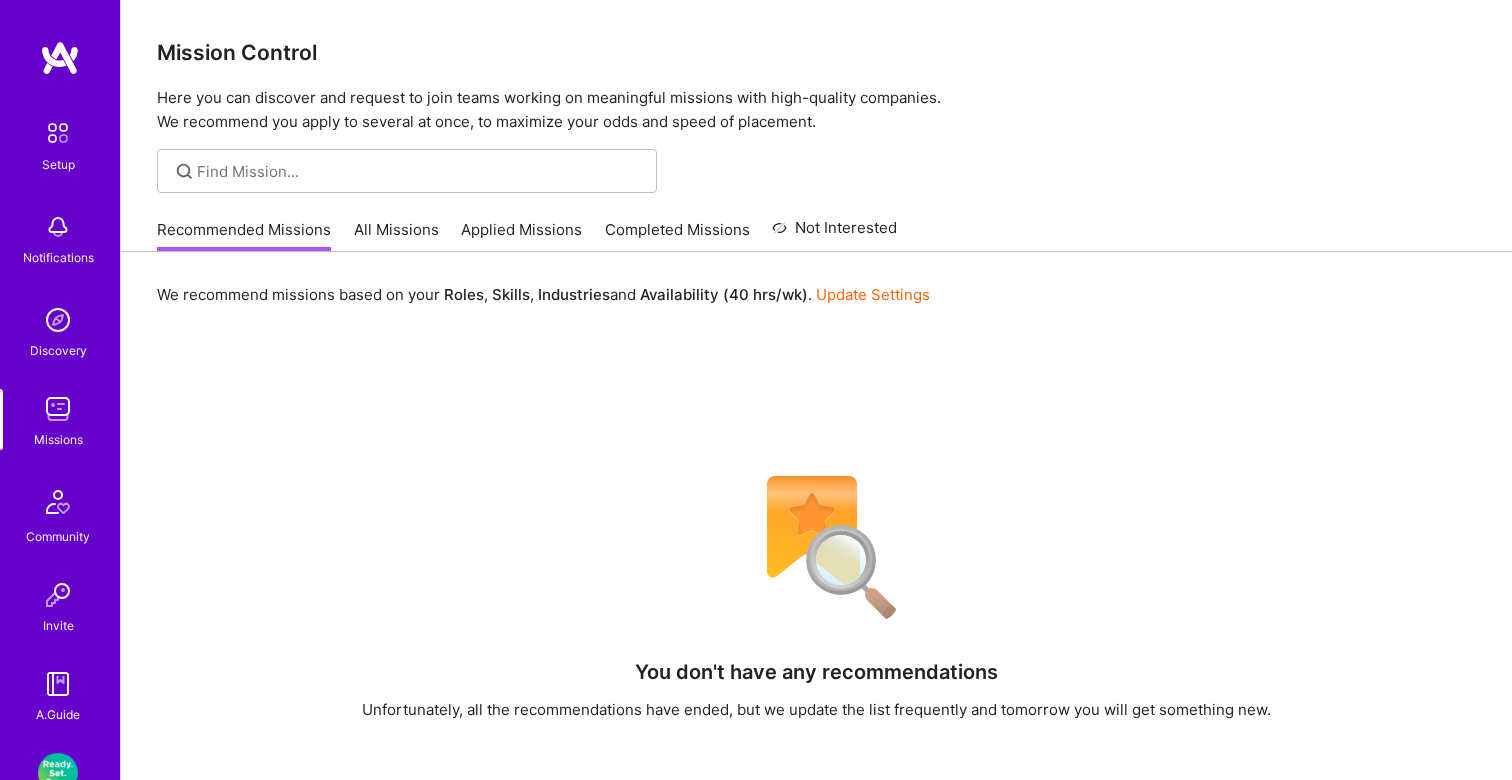 click on "All Missions" at bounding box center [396, 235] 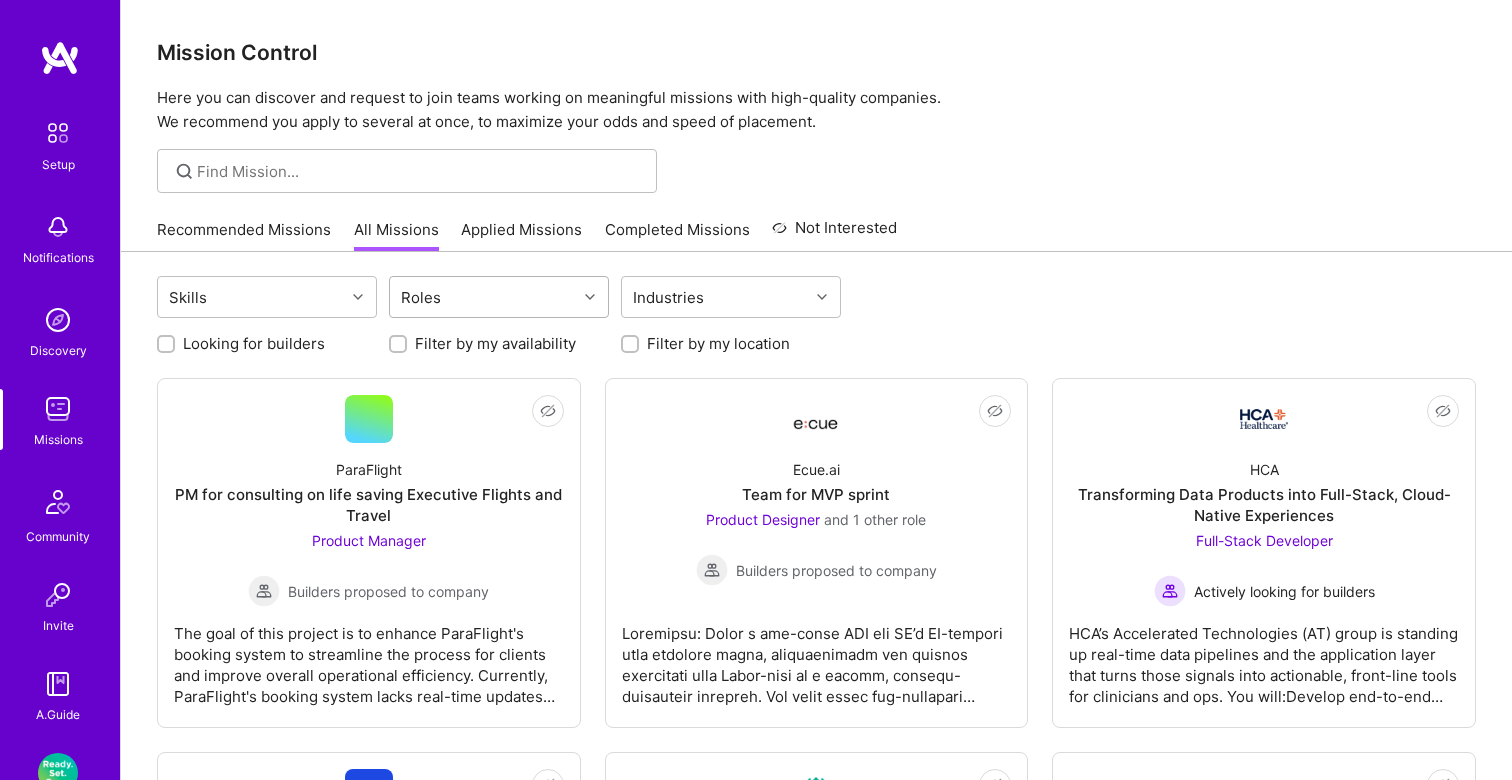 click on "Roles" at bounding box center (483, 297) 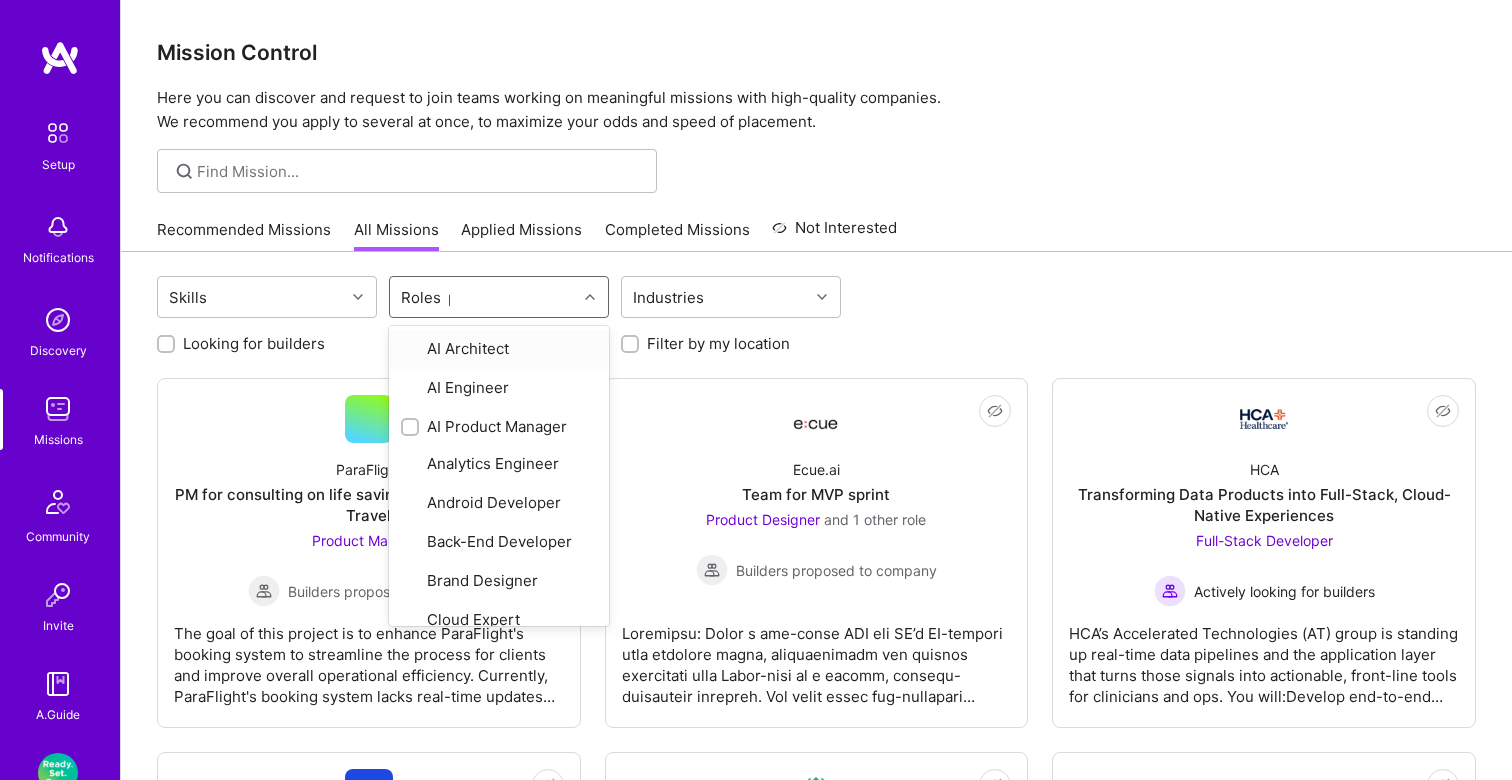 type on "pr" 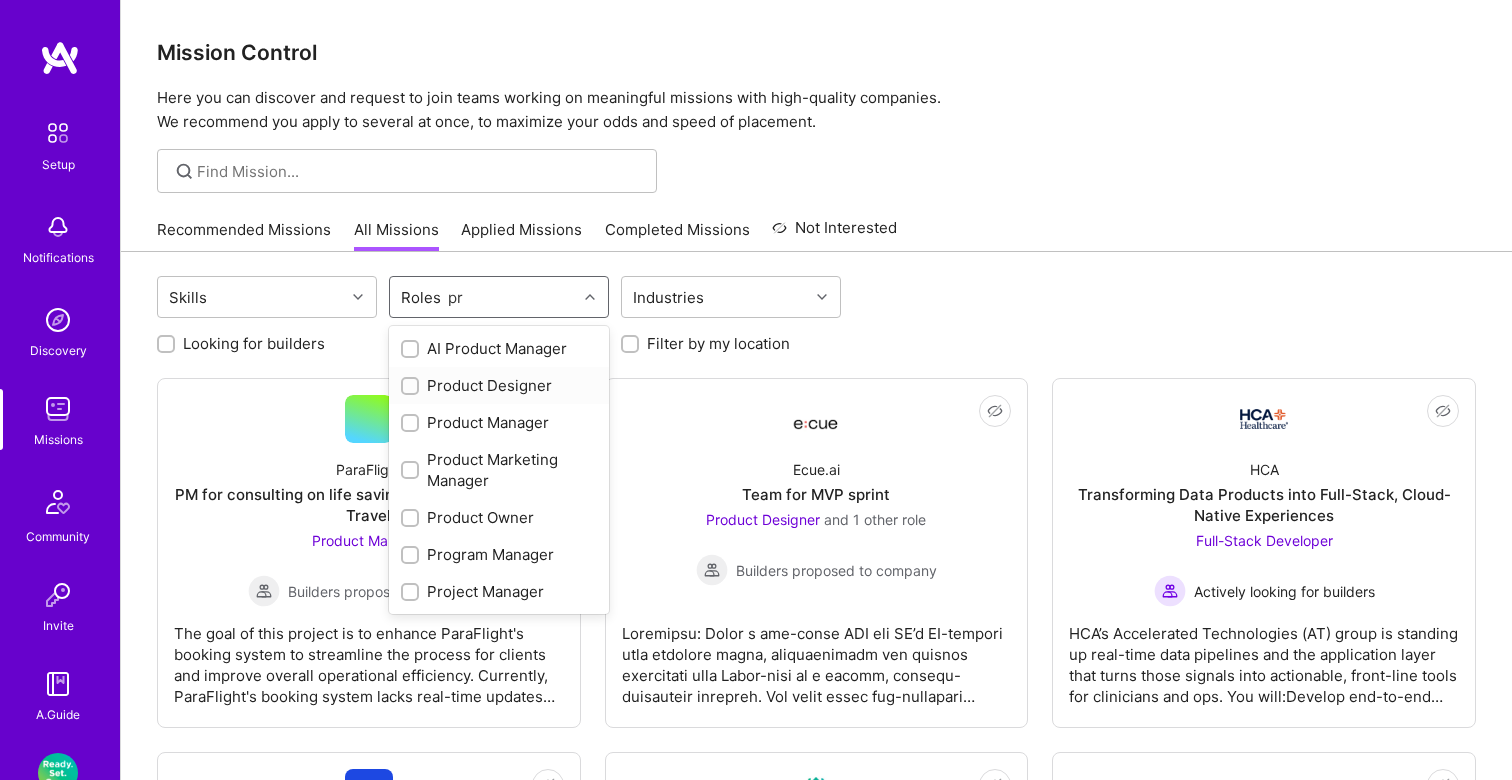 click at bounding box center (412, 387) 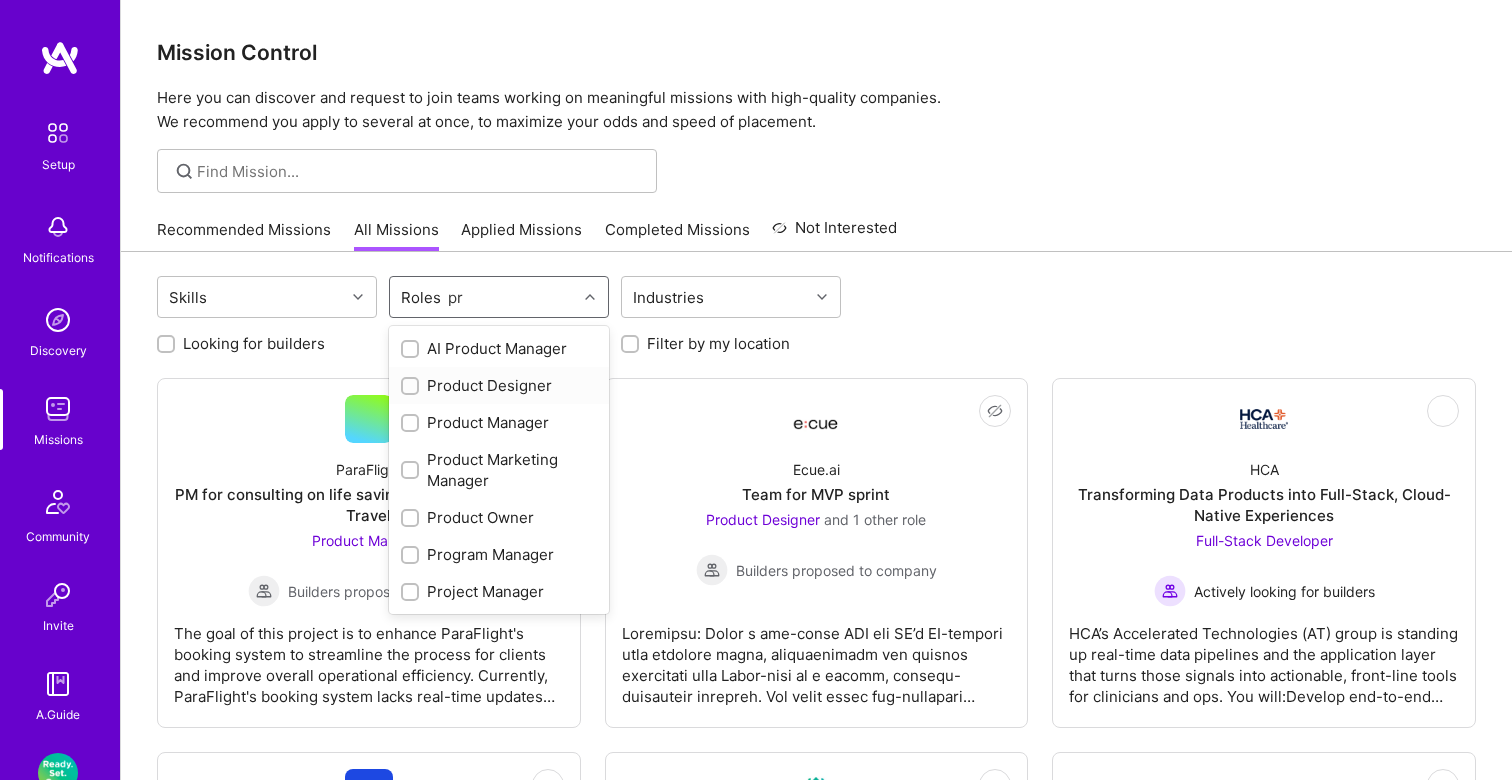 checkbox on "true" 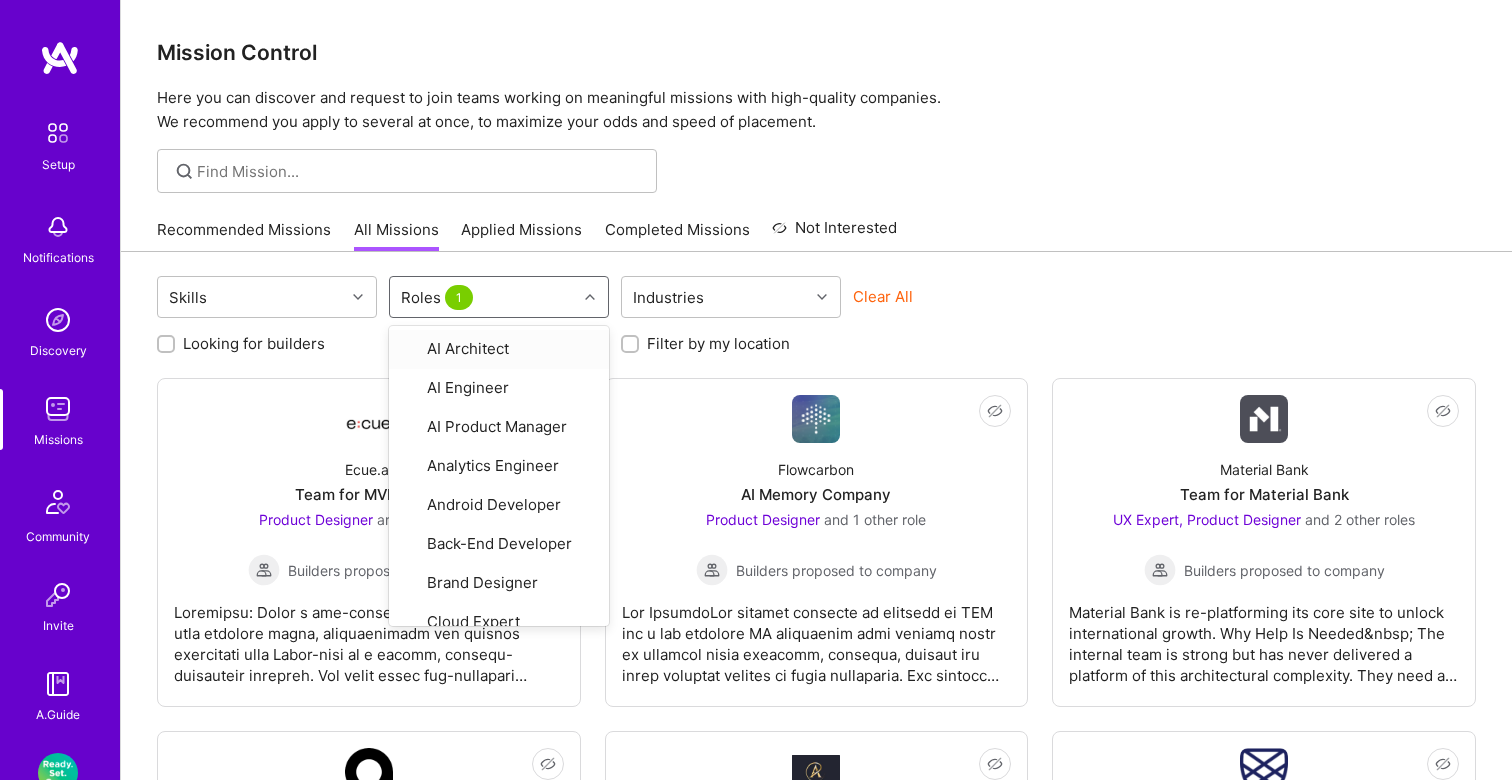 click on "Looking for builders Filter by my availability Filter by my location" at bounding box center (816, 338) 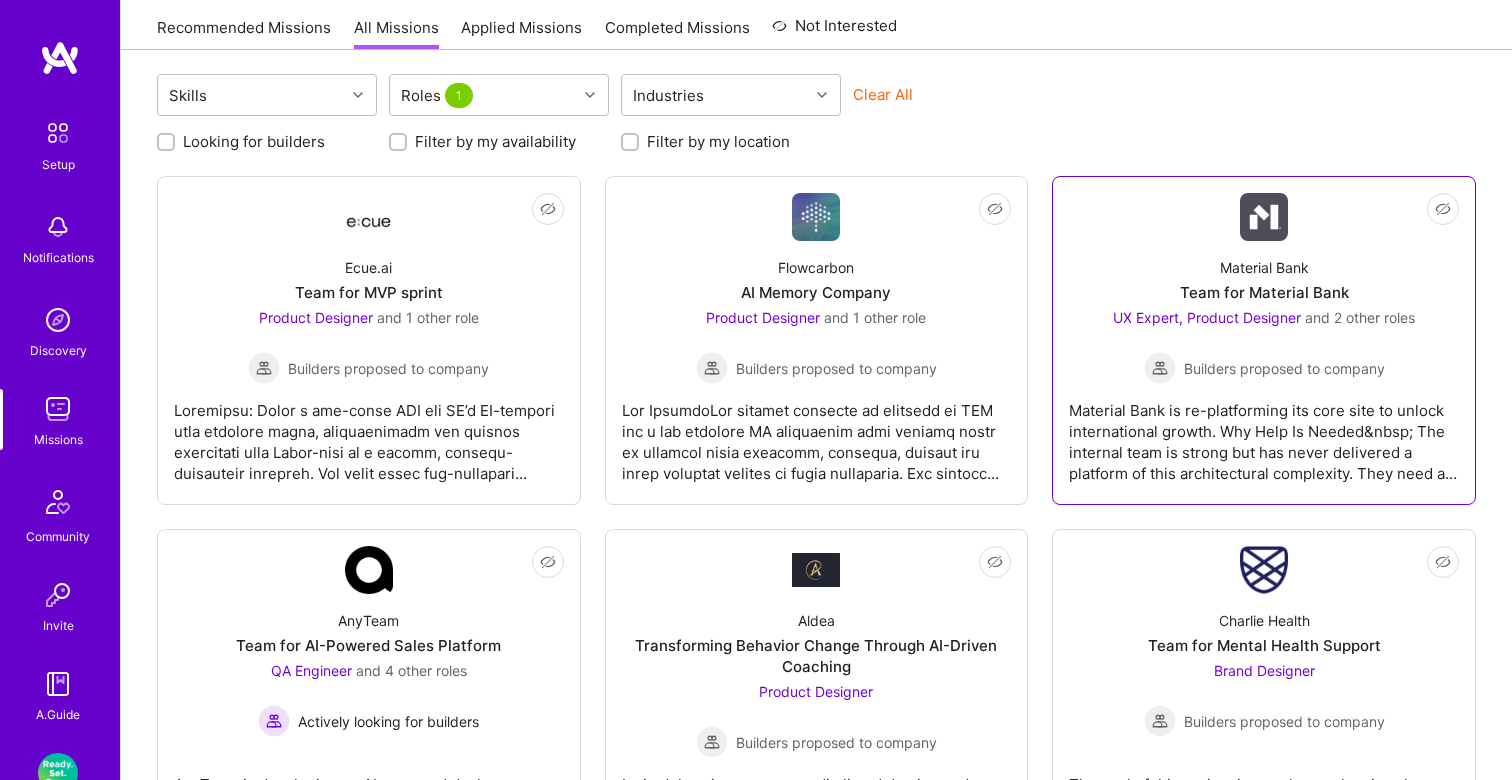 scroll, scrollTop: 207, scrollLeft: 0, axis: vertical 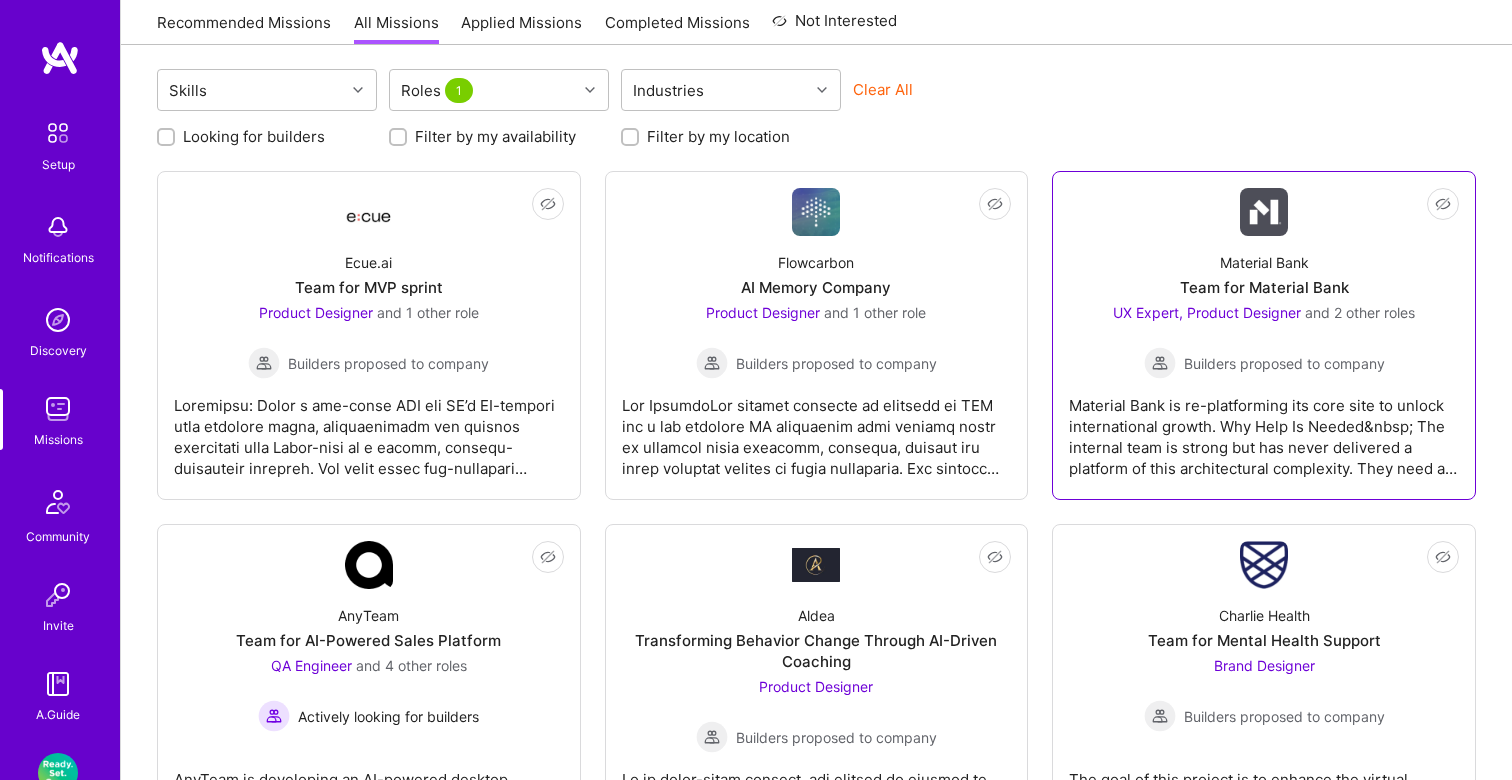 click on "Material Bank is re-platforming its core site to unlock international growth.
Why Help Is Needed&nbsp;
The internal team is strong but has never delivered a platform of this architectural complexity. They need a hands-on expert to research options, validate assumptions, and design the target system.
Objectives & Scope (Phase 1 – ≈ 2-3 months)
Global foundation – localize language, currency, catalog, and merchandising by region and user type.
AI-powered features – deliver intelligent product search, research assistance, support automation, and generative imagery.
Blueprint & roadmap – define stack, plug-ins, integrations, non-functional requirements, and an execution plan the in-house team can run with.
Success Looks Like&nbsp;
A signed-off architecture document, reference diagrams, and prioritized backlog that give Engineering a clear, future-proof path to build, scale, and operate the platform." at bounding box center [1264, 429] 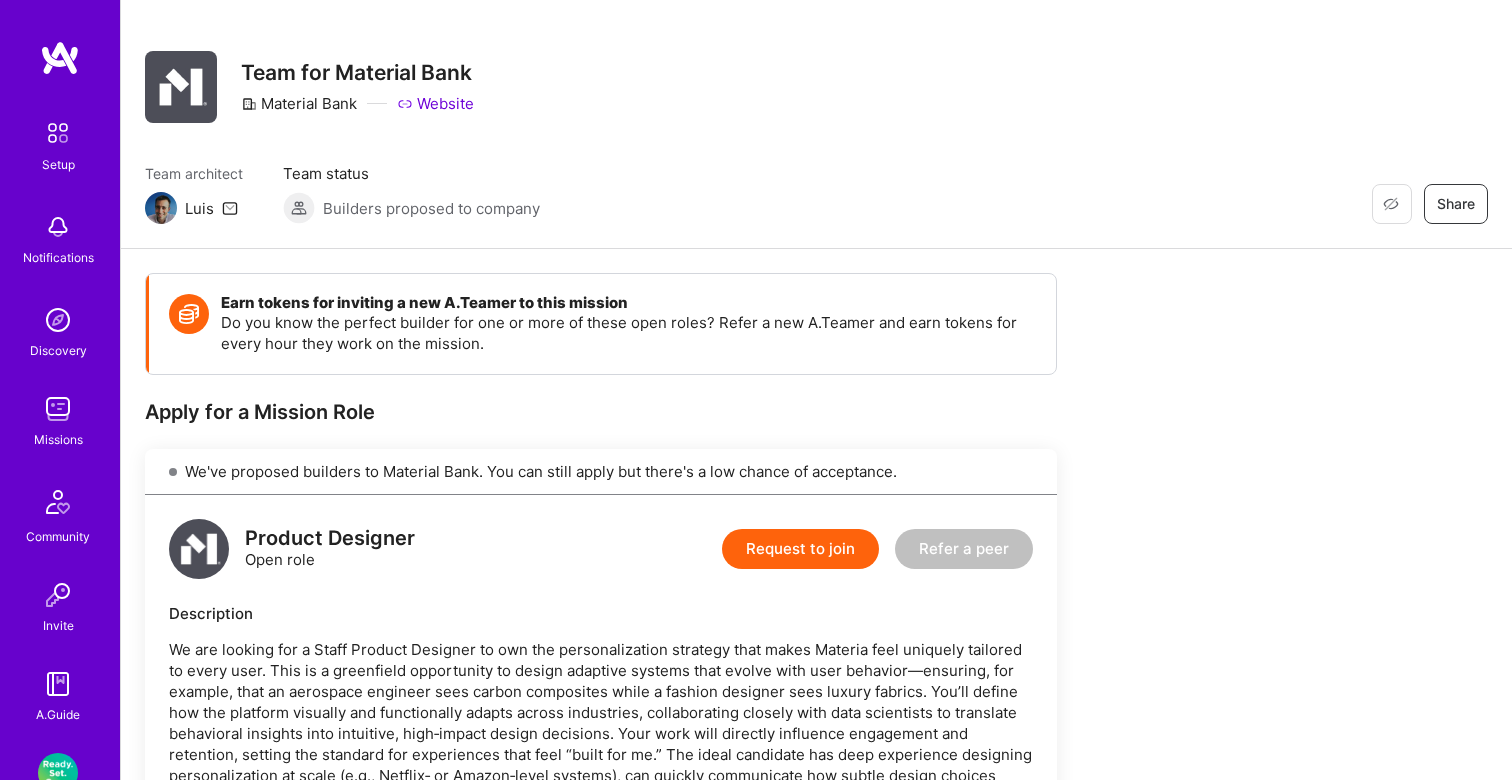 scroll, scrollTop: 0, scrollLeft: 0, axis: both 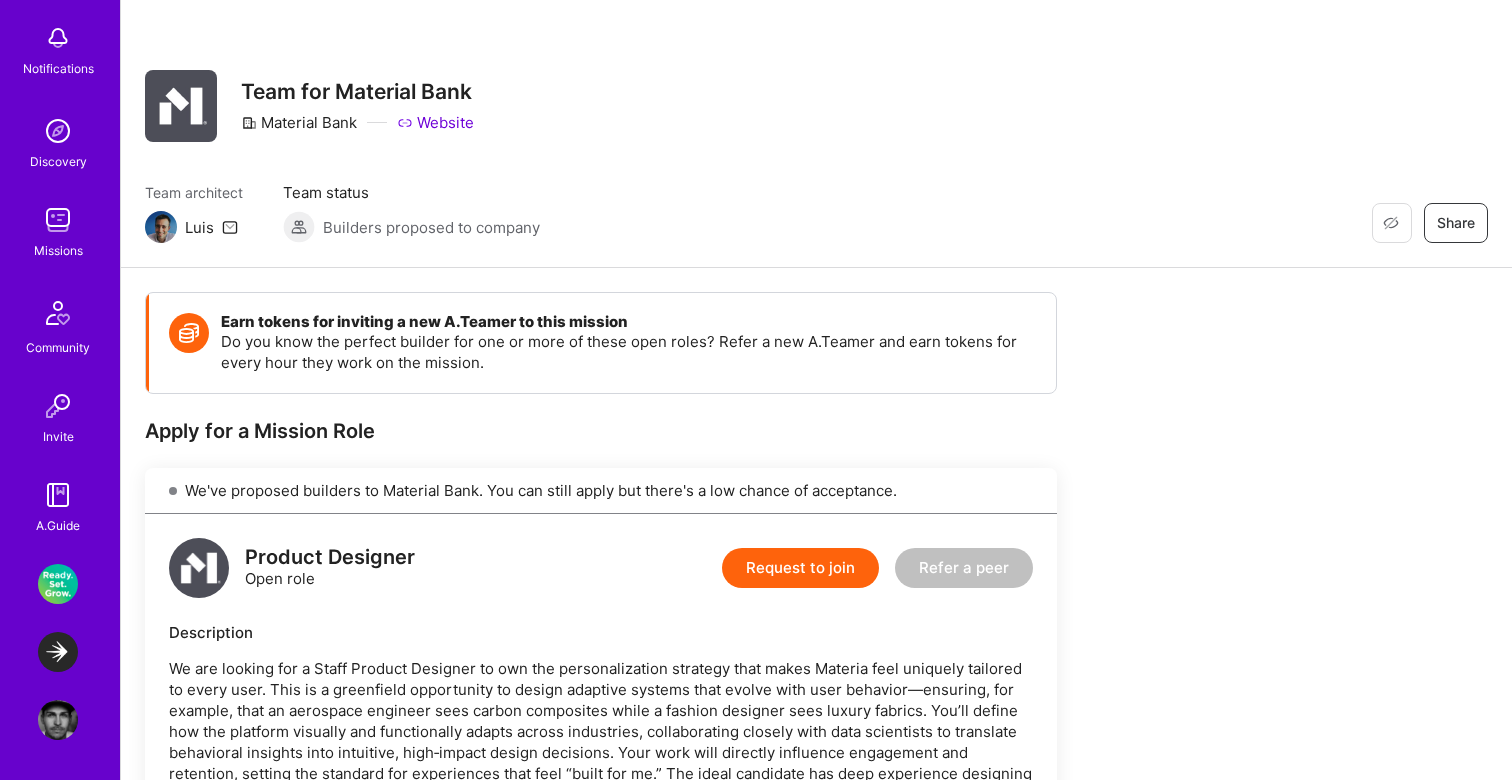 click at bounding box center (58, 720) 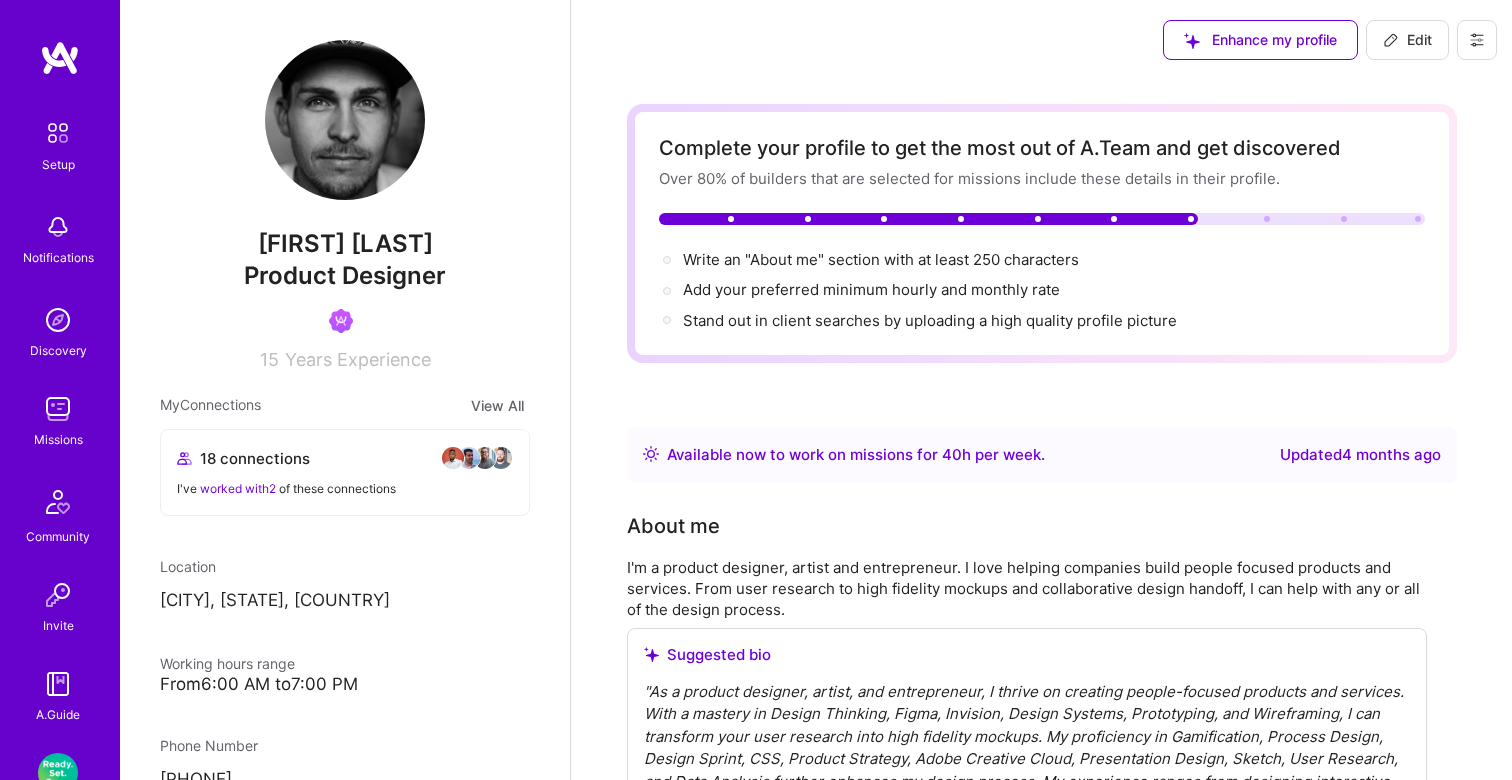click on "Edit" at bounding box center (1407, 40) 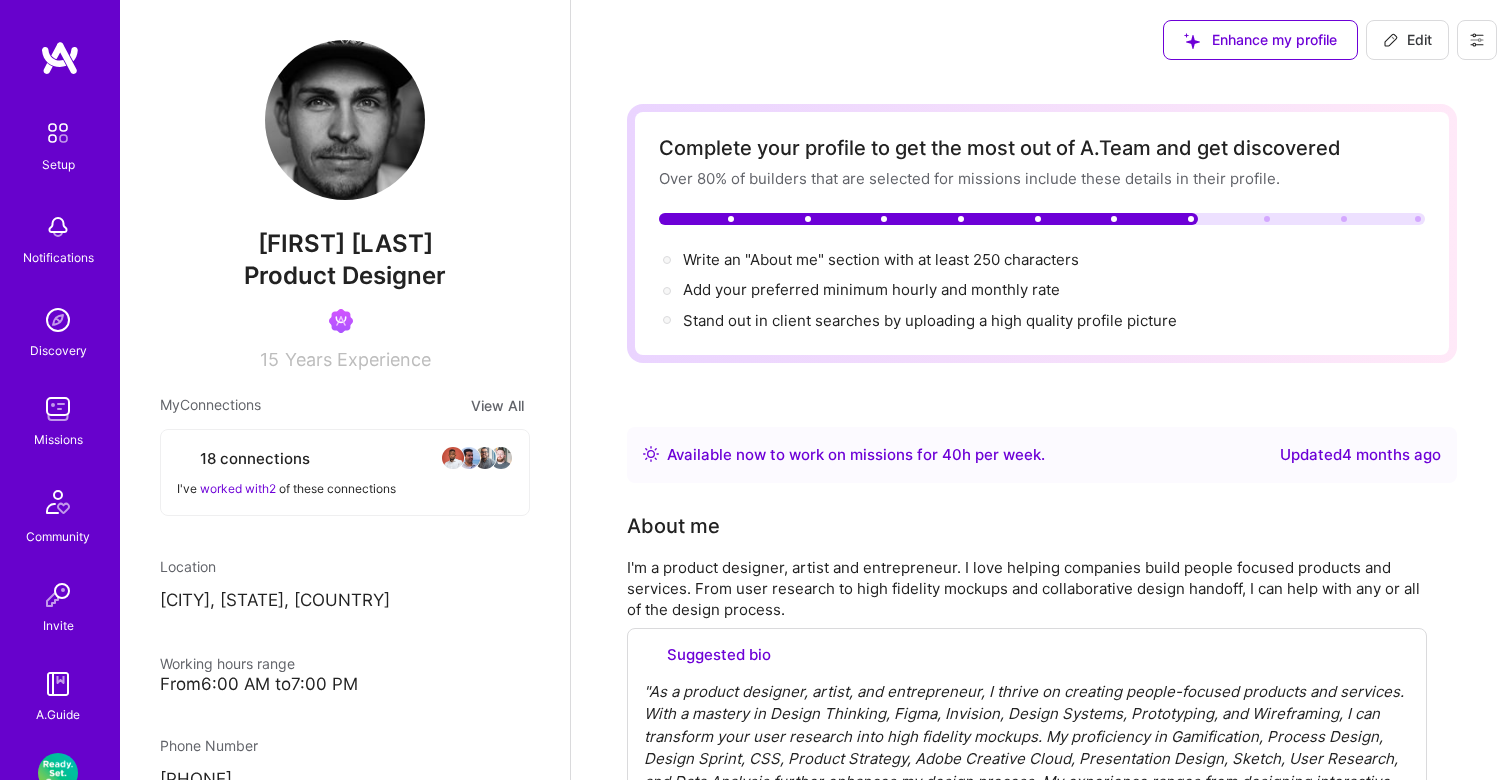 select on "US" 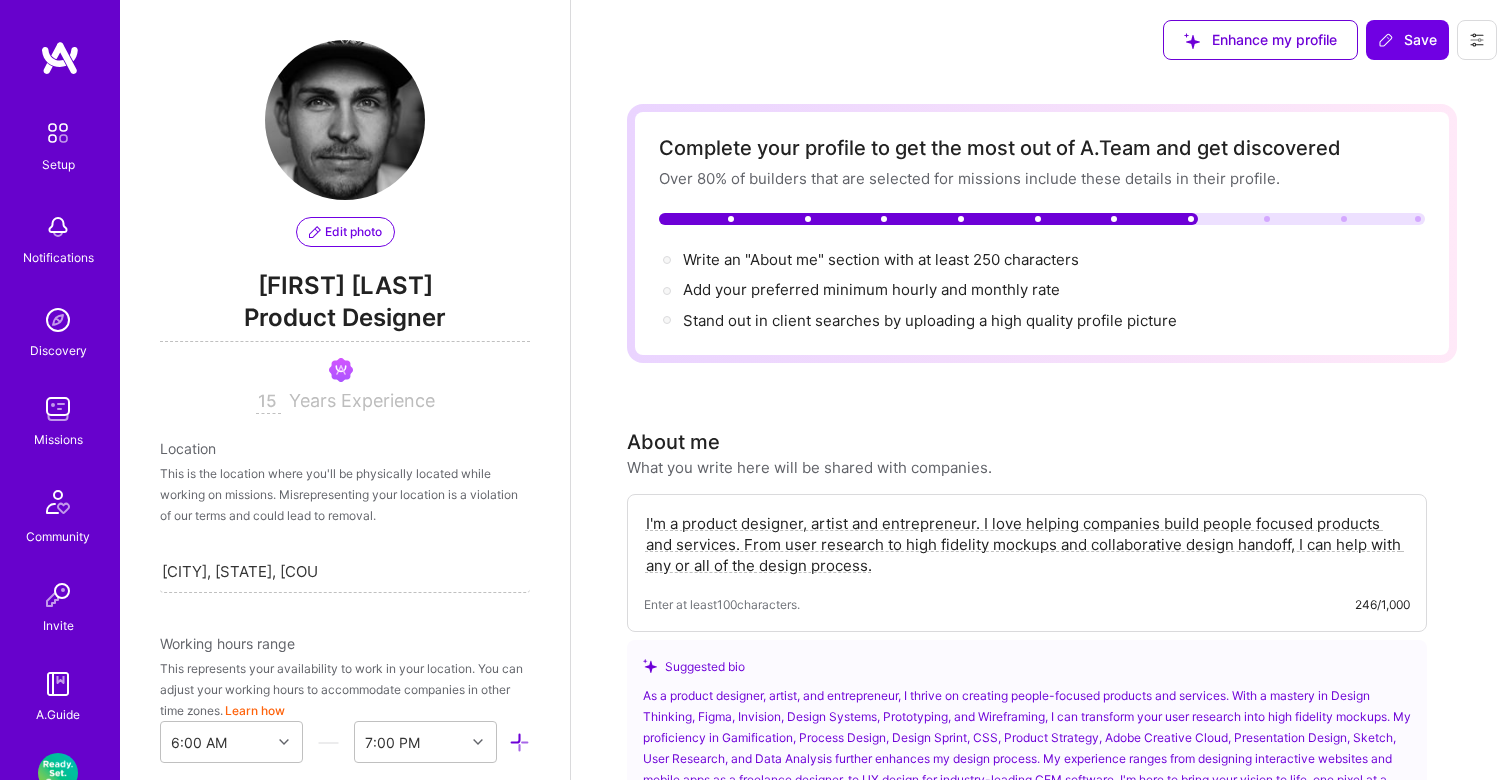 scroll, scrollTop: 1158, scrollLeft: 0, axis: vertical 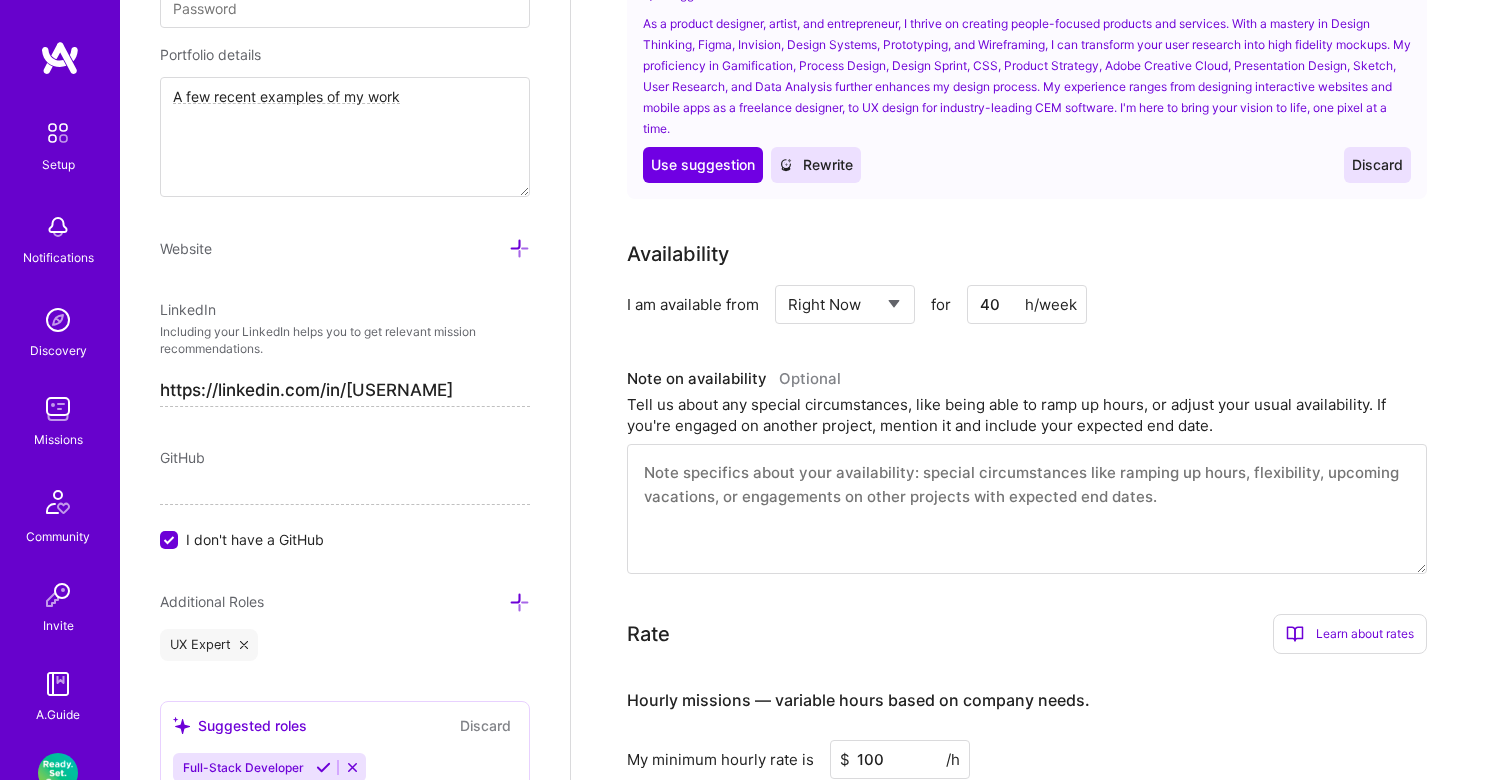 click on "Select... Right Now Future Date Not Available" at bounding box center (845, 304) 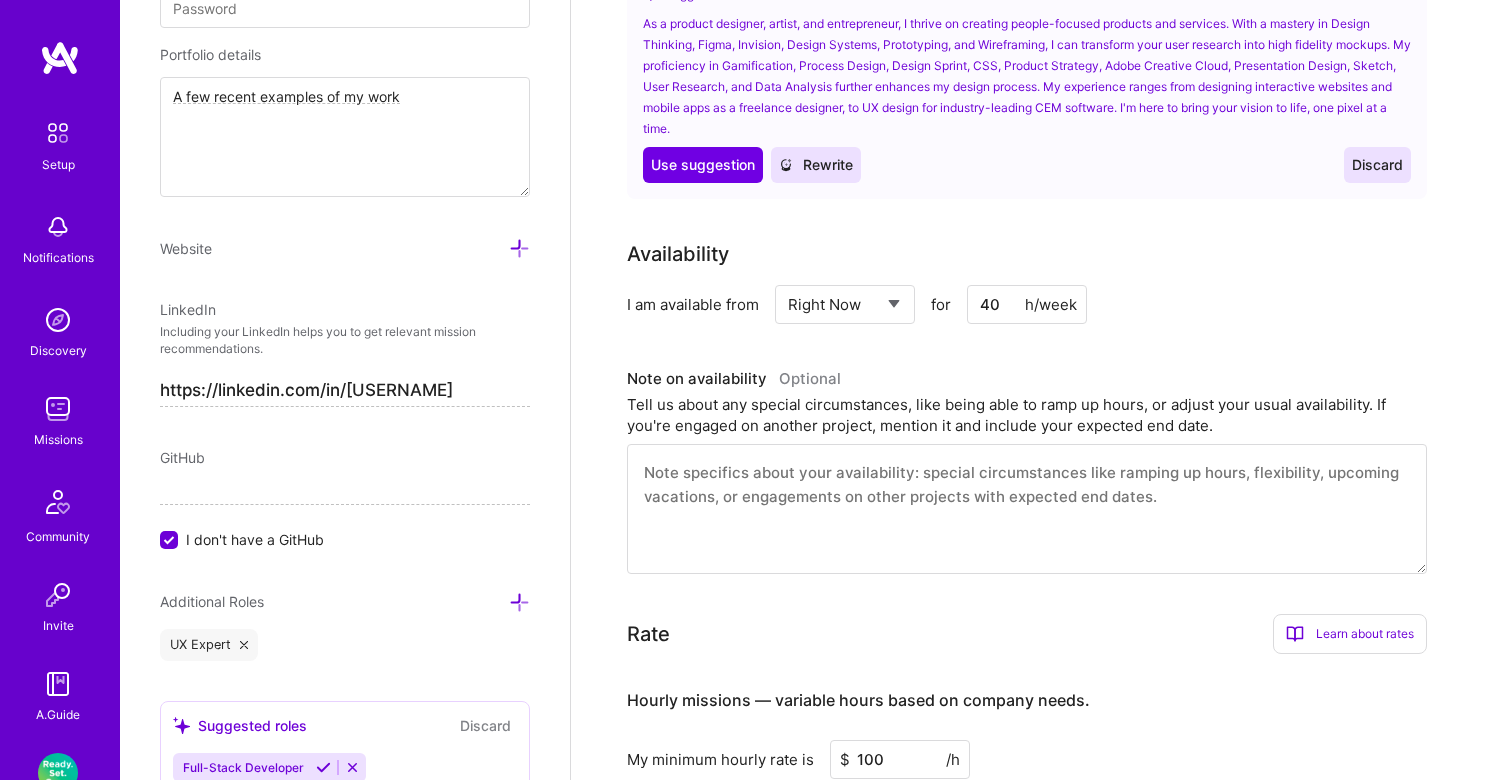 click on "Select... Right Now Future Date Not Available" at bounding box center (845, 304) 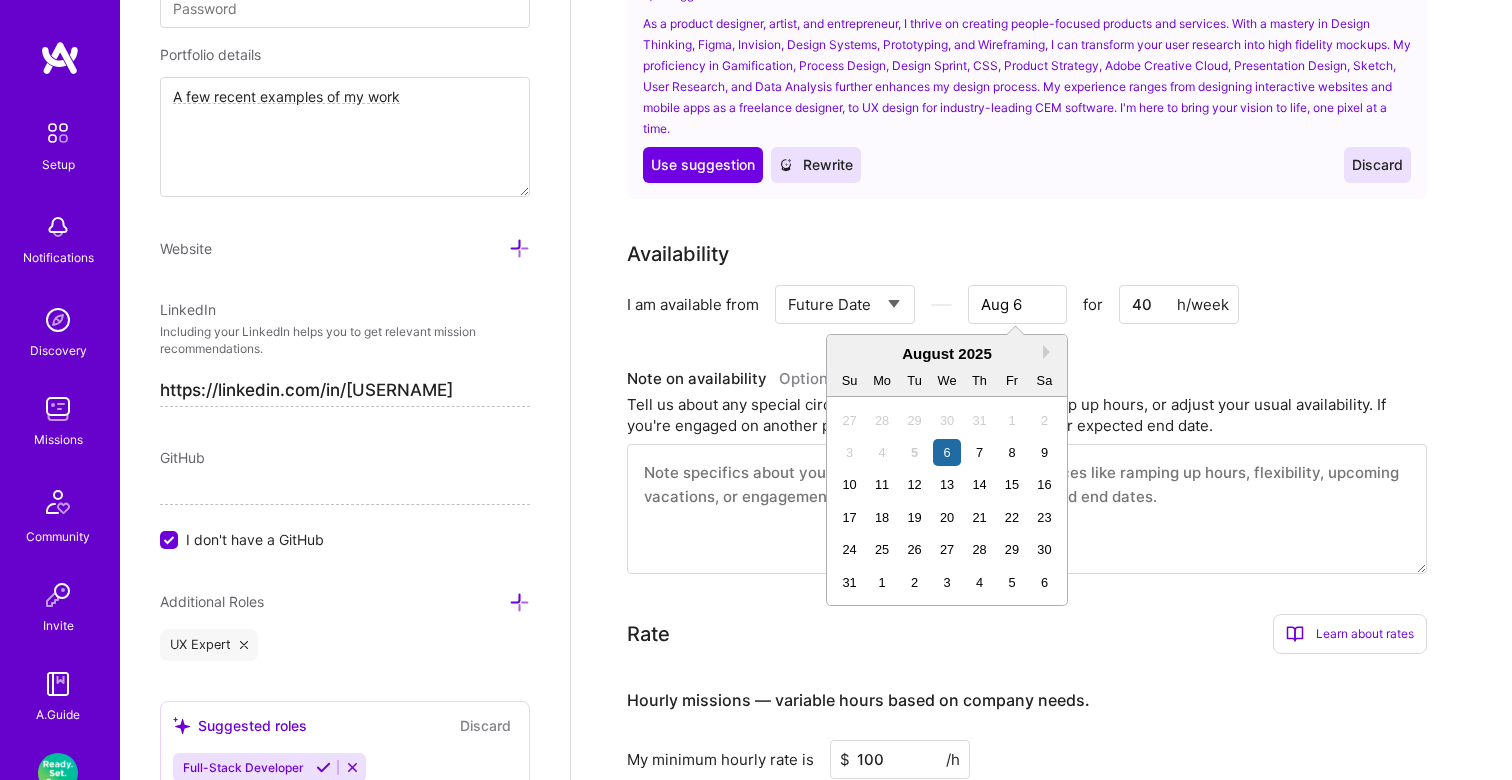 click on "Aug 6" at bounding box center [1017, 304] 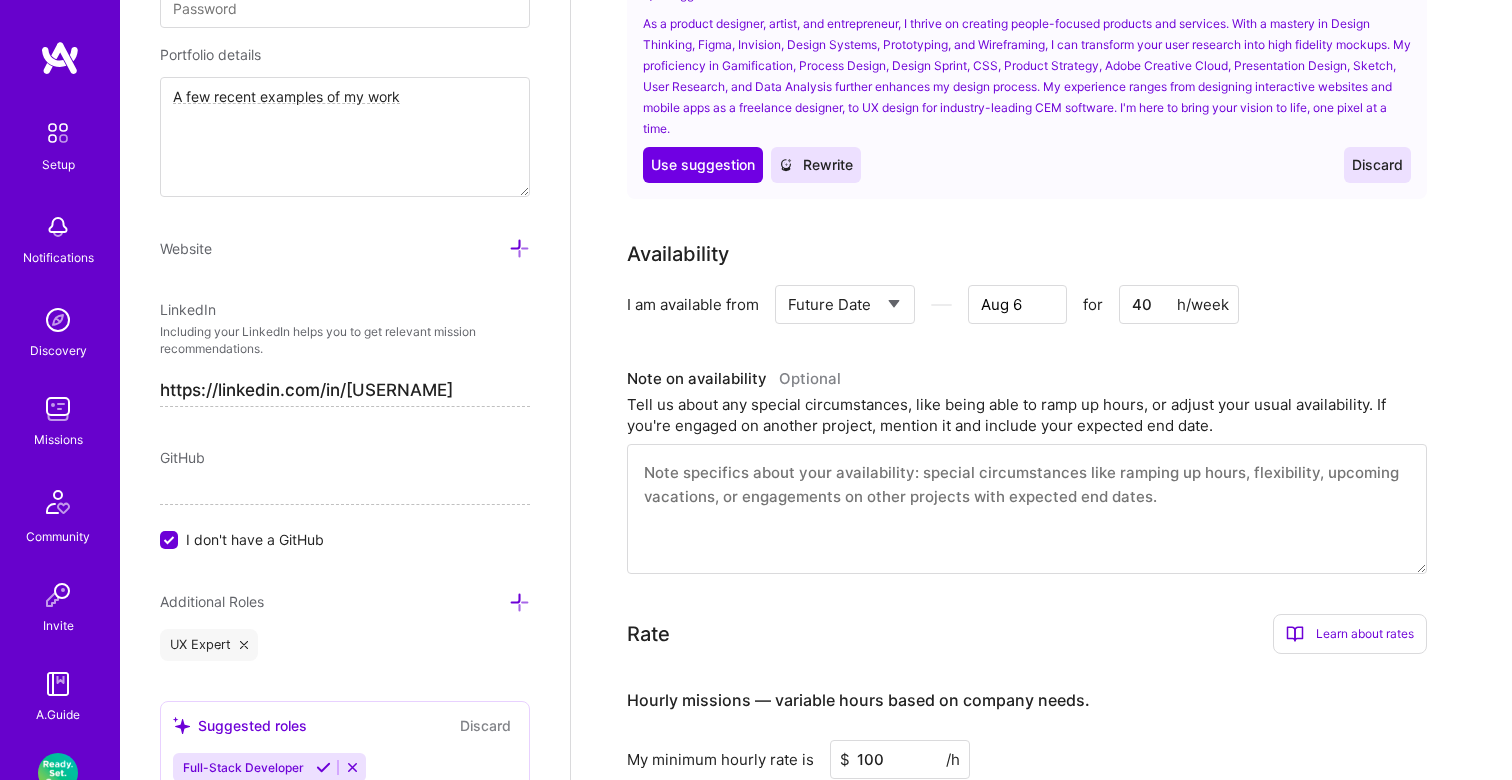 click on "Aug 6" at bounding box center [1017, 304] 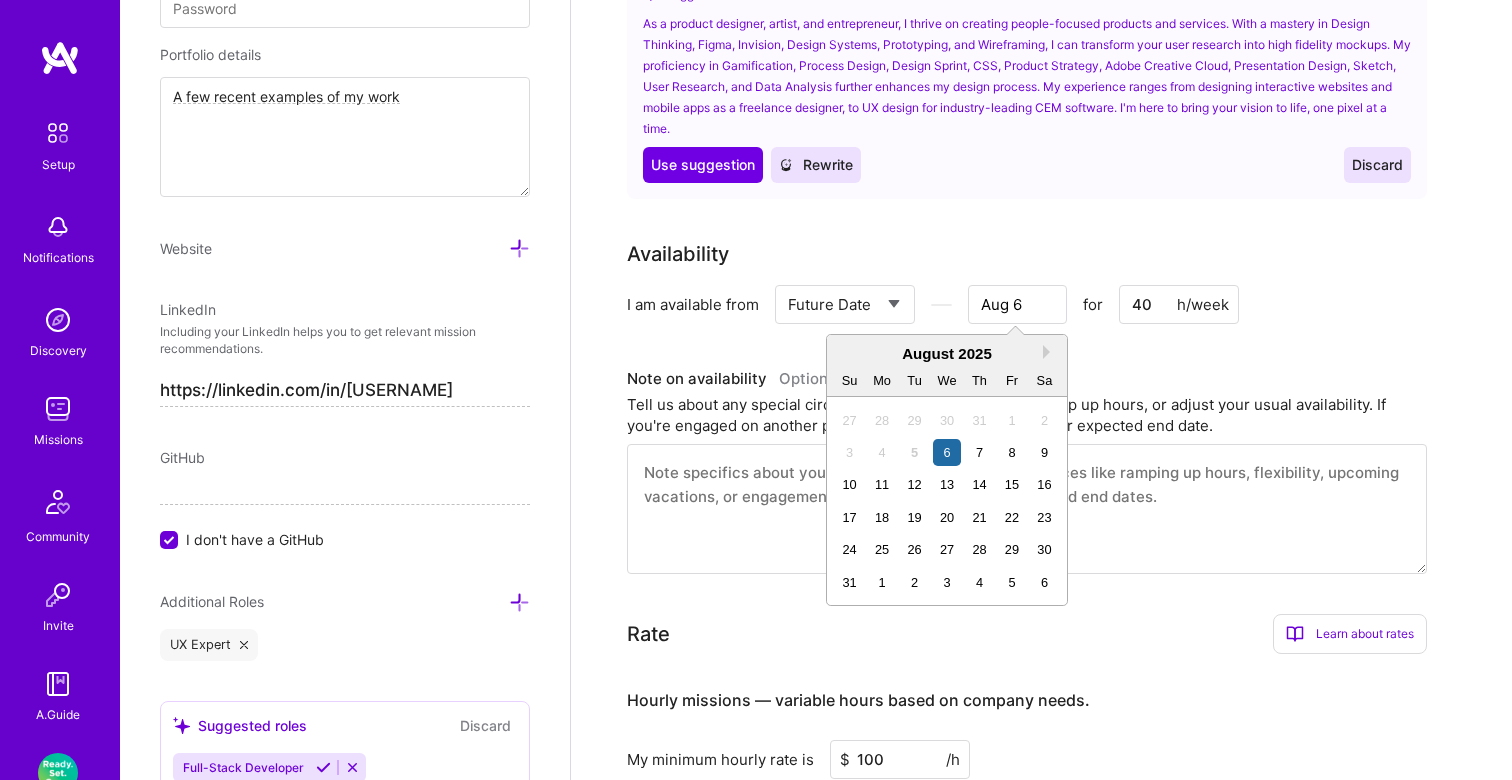 click on "Select... Right Now Future Date Not Available" at bounding box center (845, 304) 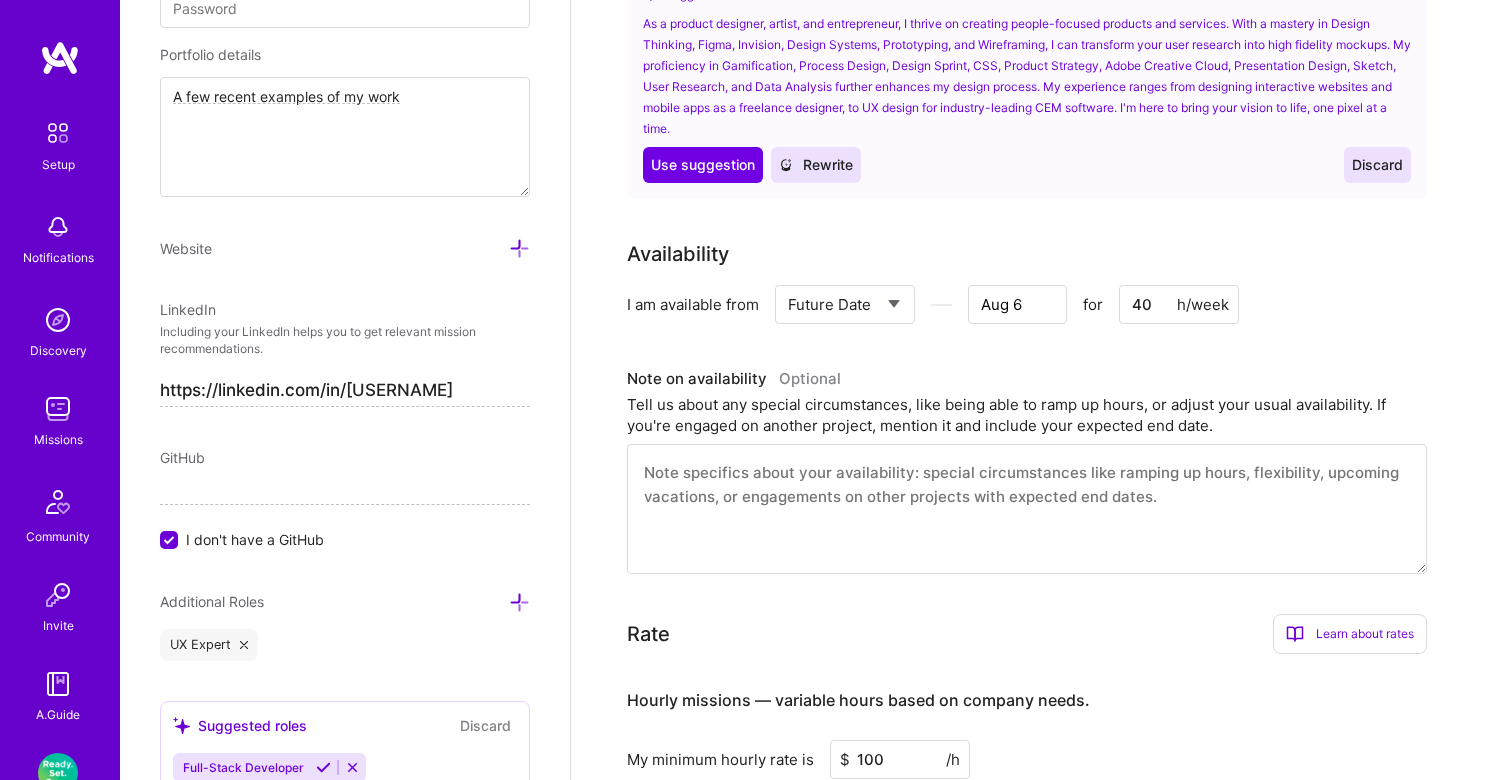 select on "Right Now" 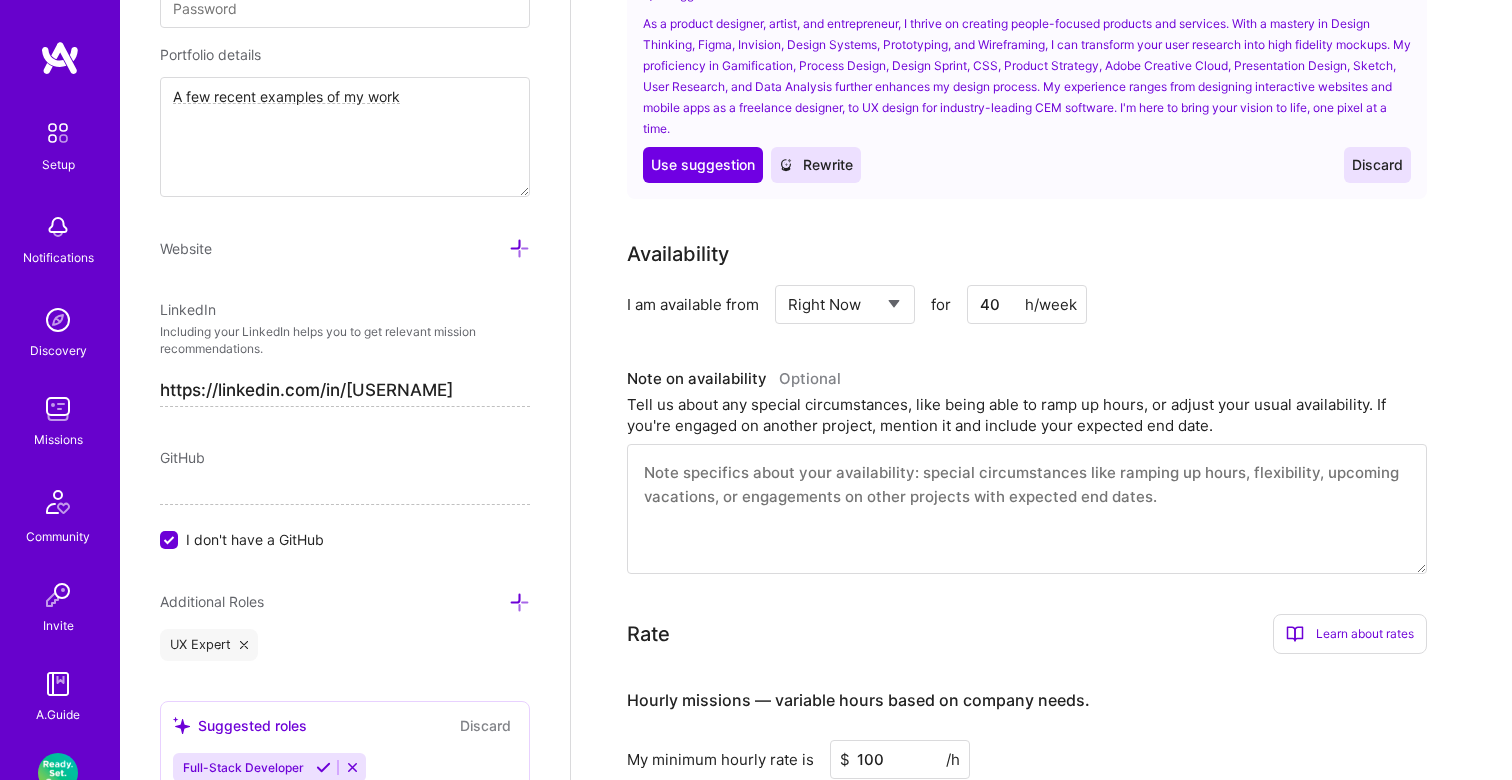 click on "I am available from Select... Right Now Future Date Not Available for 40 h/week" at bounding box center (1027, 304) 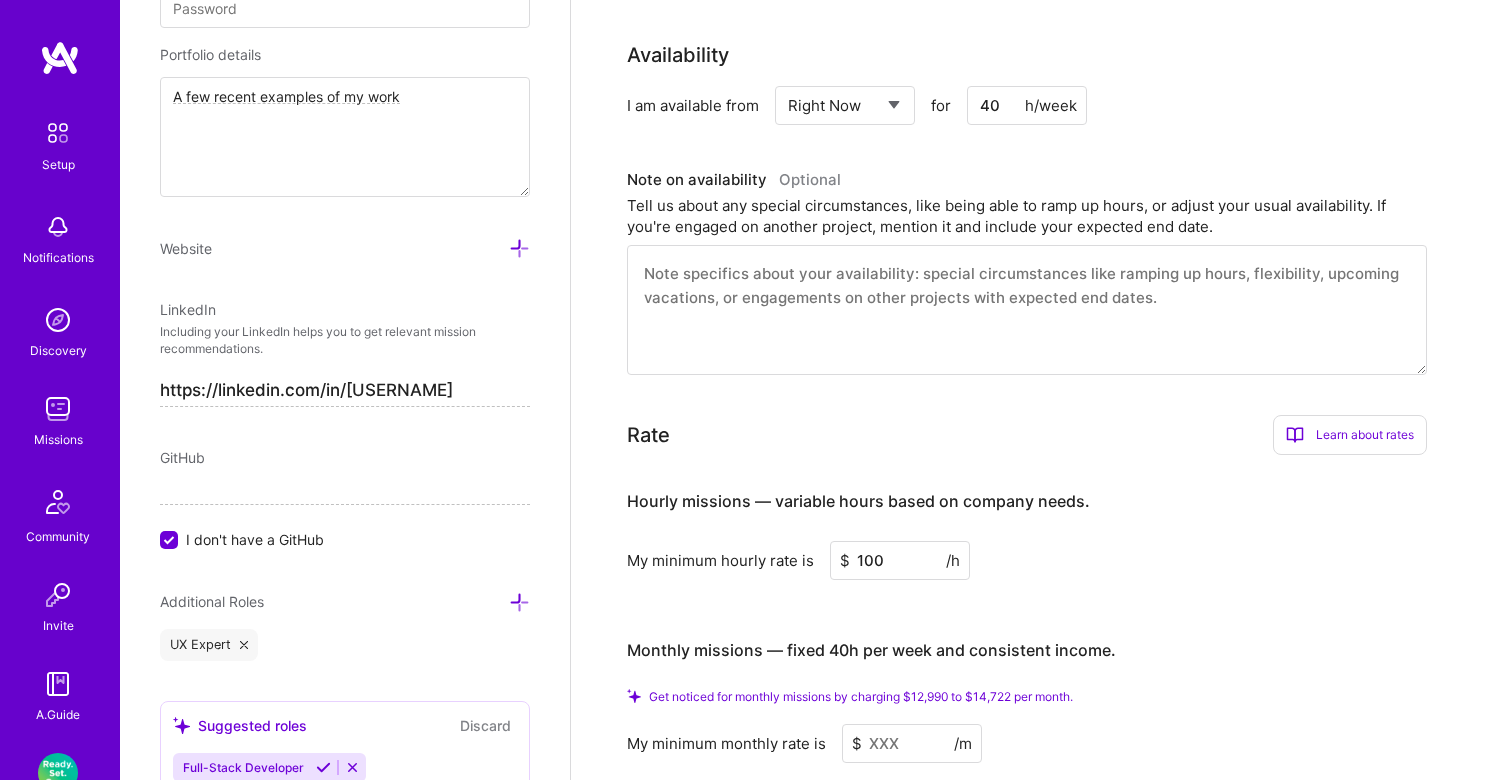 scroll, scrollTop: 998, scrollLeft: 0, axis: vertical 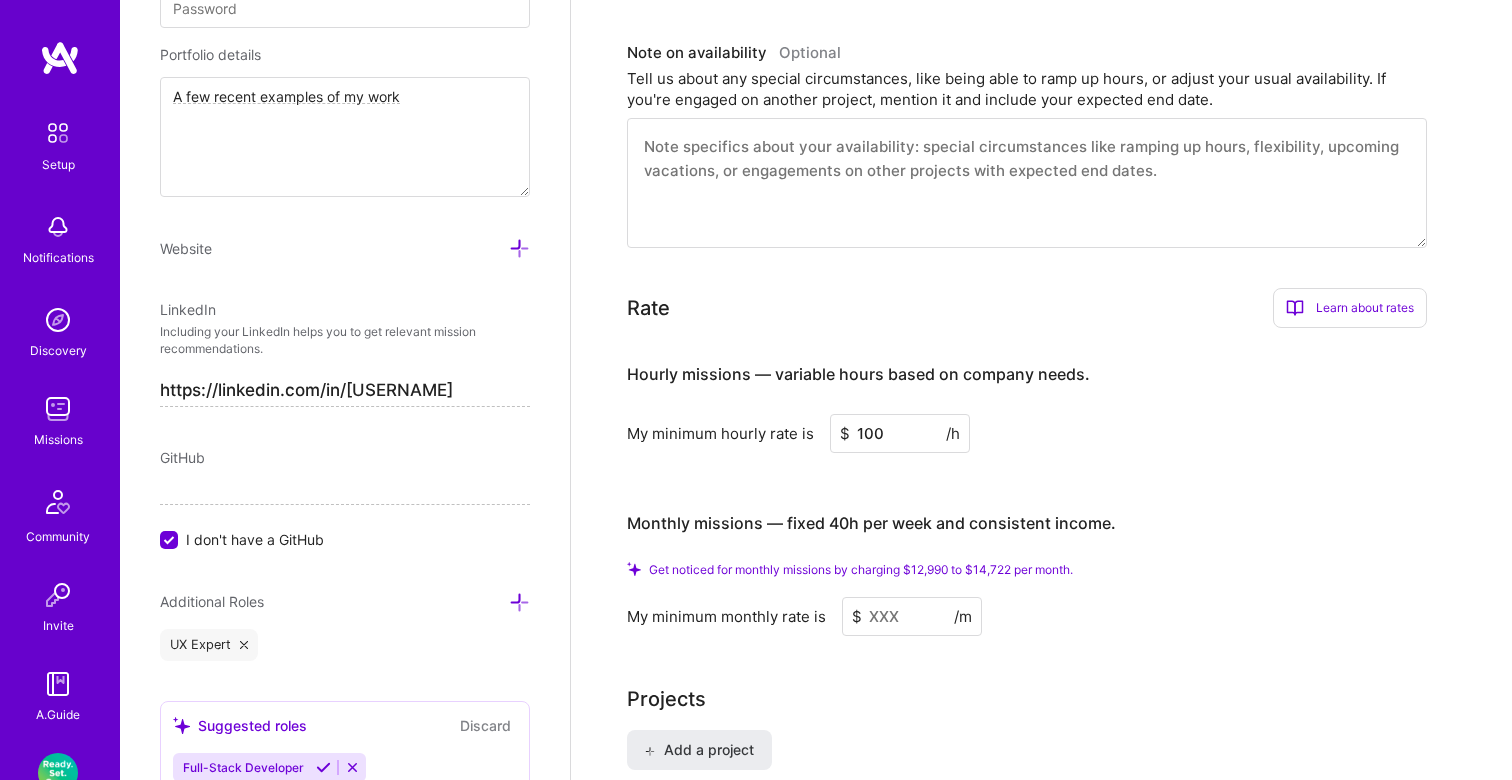 click on "100" at bounding box center (900, 433) 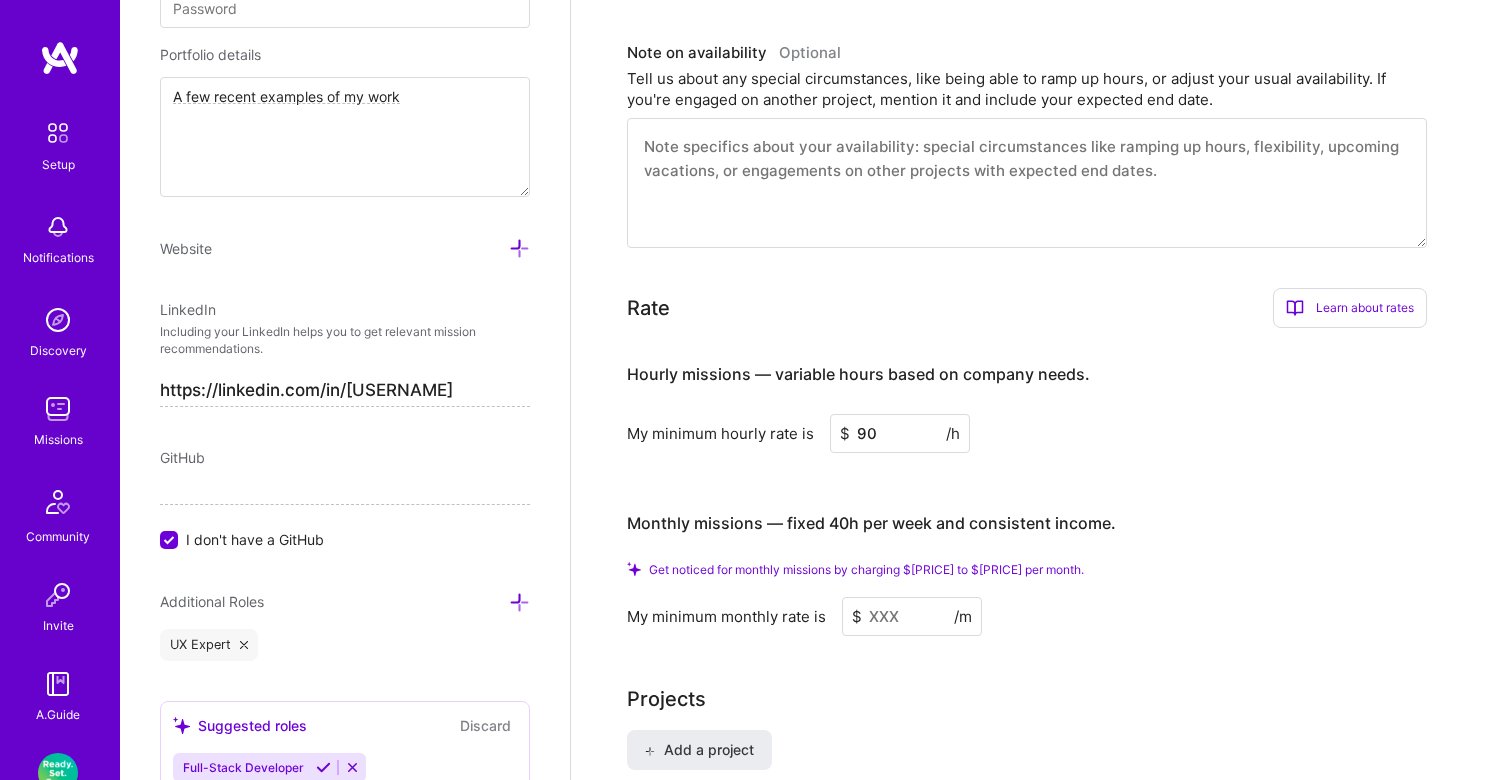 type on "90" 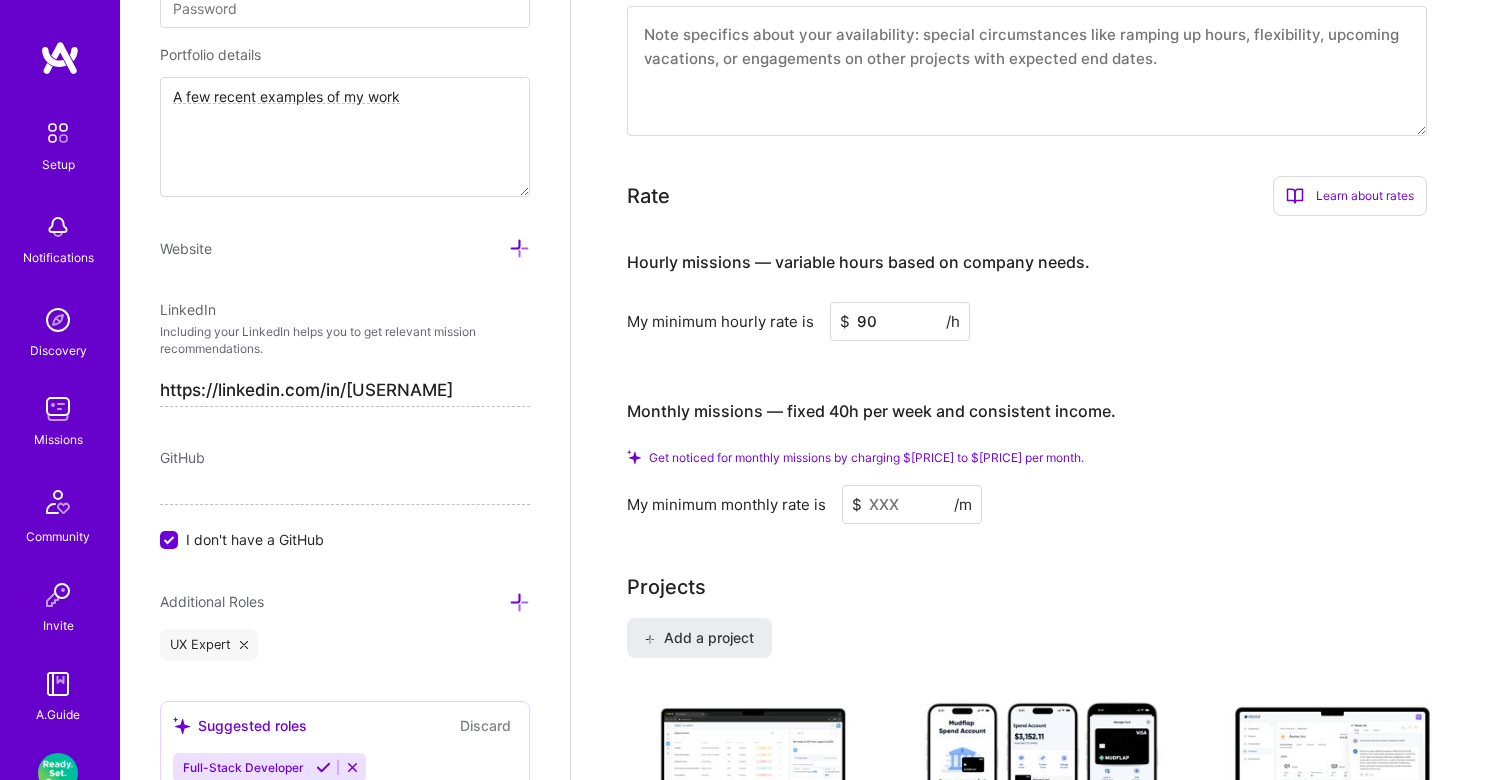 scroll, scrollTop: 1113, scrollLeft: 0, axis: vertical 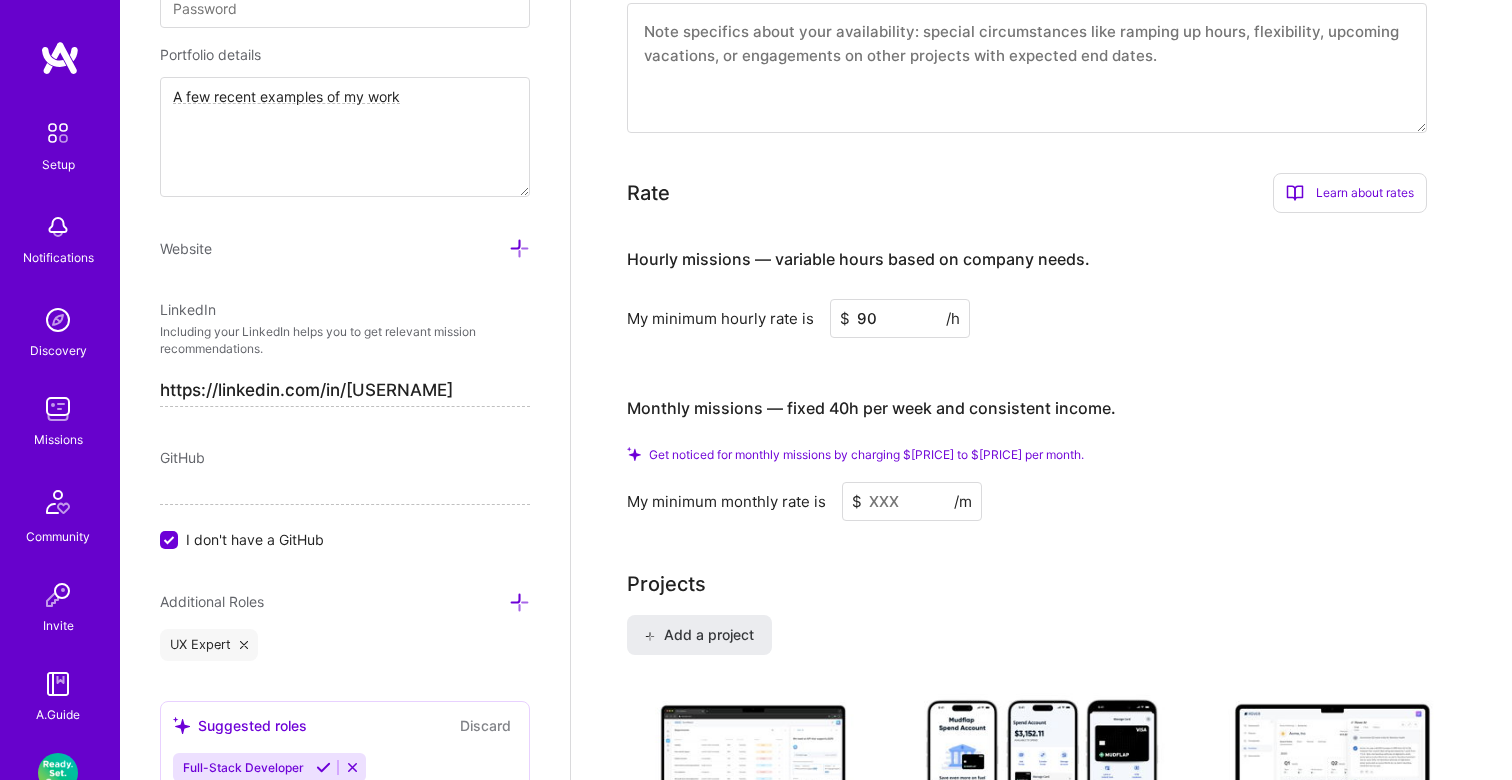click at bounding box center [912, 501] 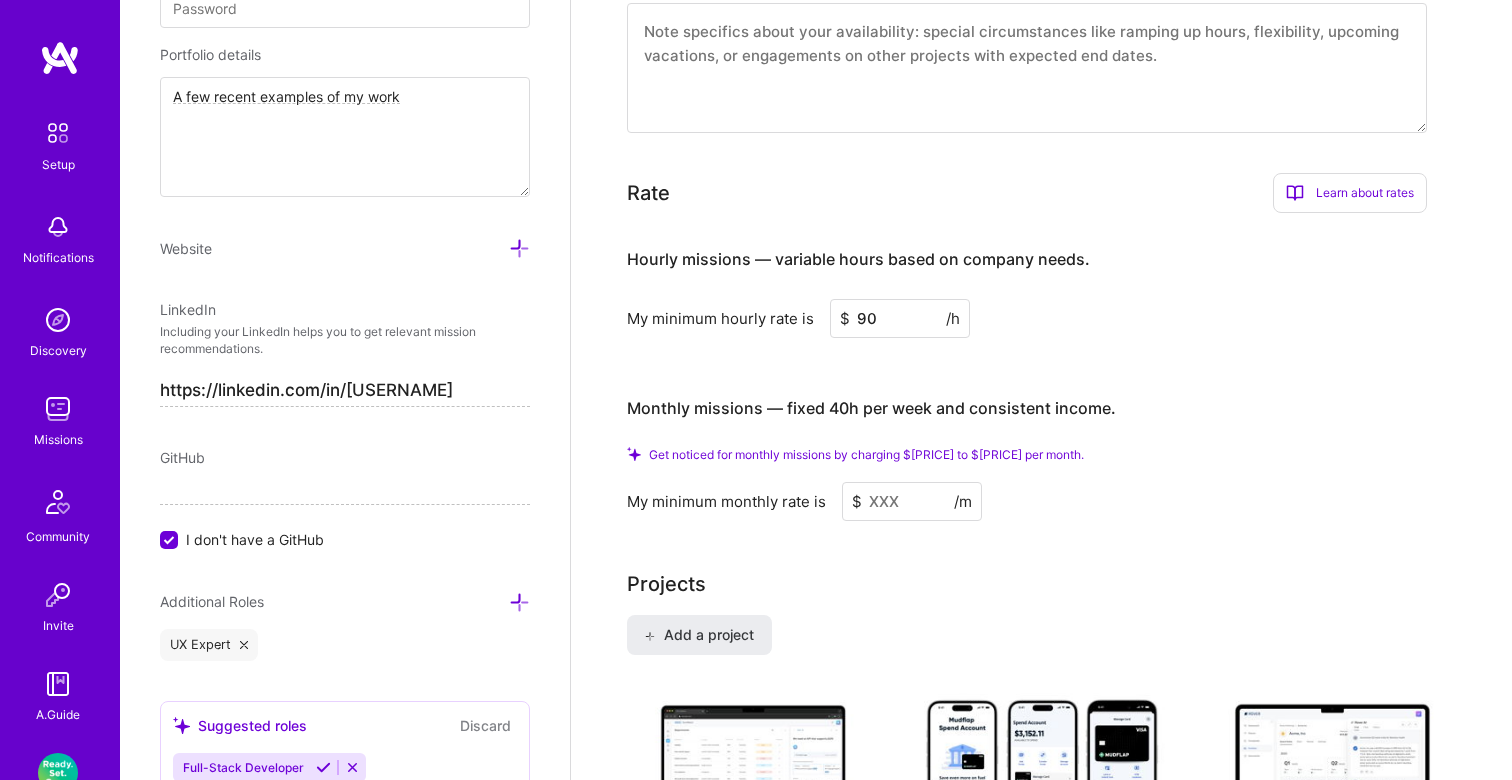 click on "Get noticed for monthly missions by charging $11,691 to $13,250 per month." at bounding box center [1027, 454] 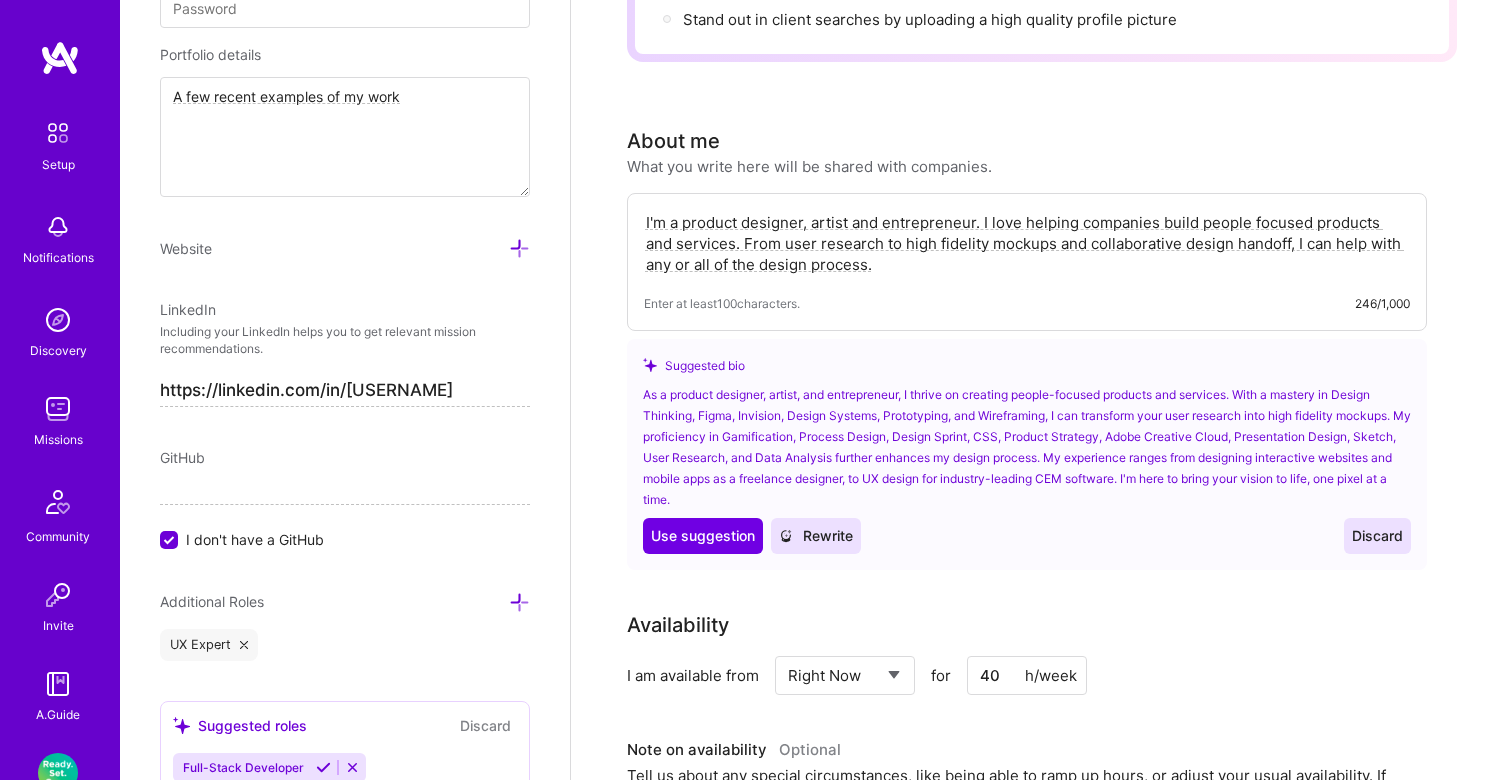 scroll, scrollTop: 0, scrollLeft: 0, axis: both 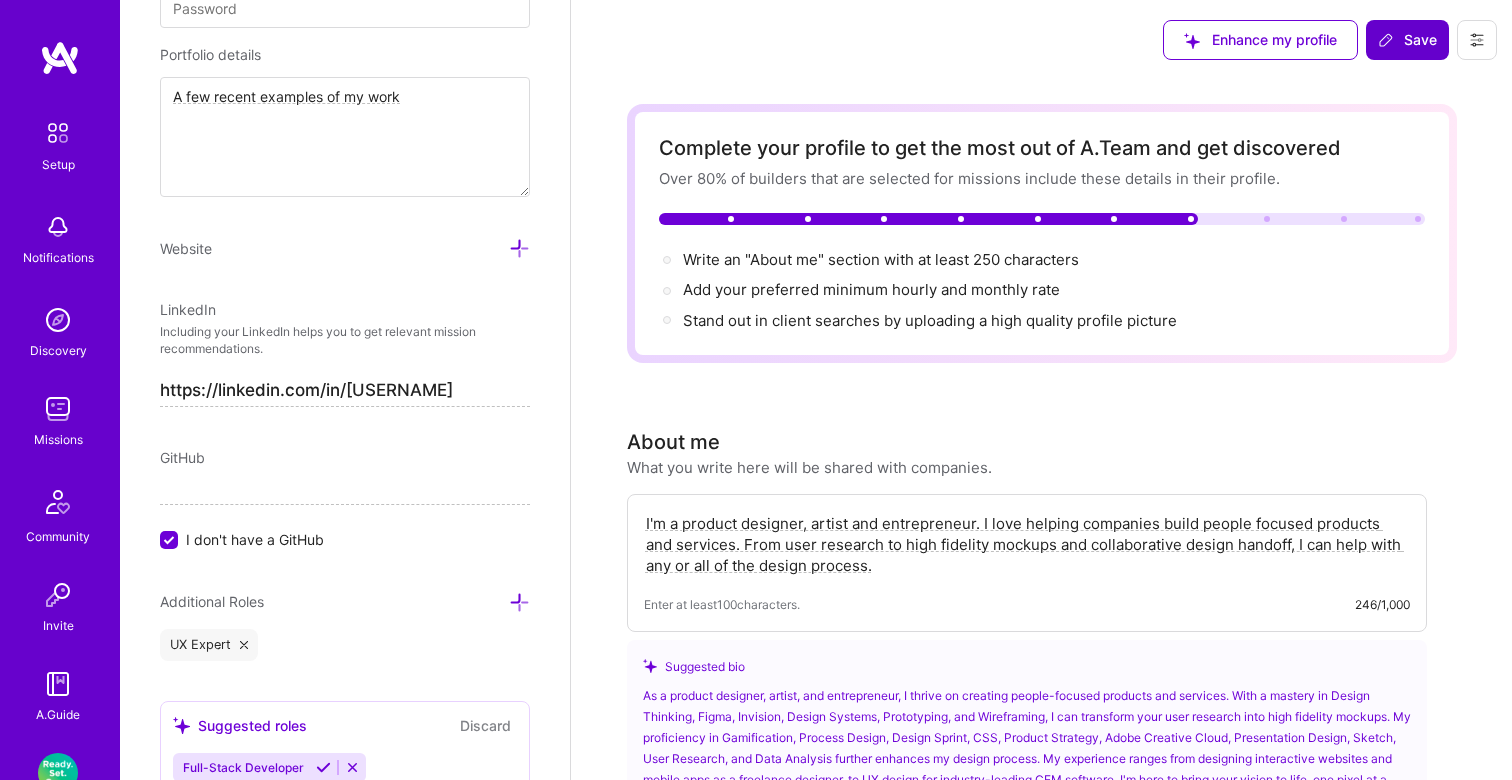 click on "Save" at bounding box center (1407, 40) 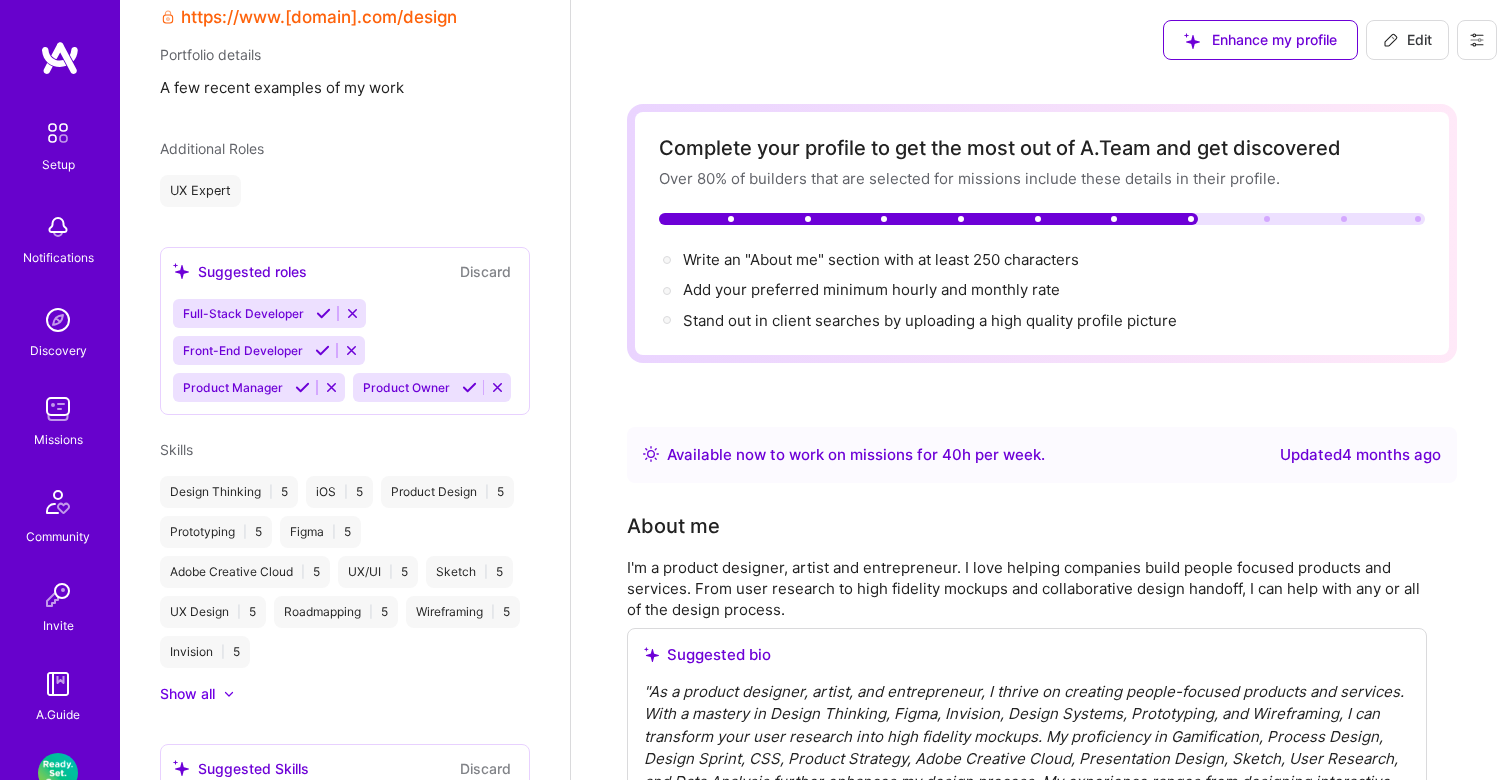 scroll, scrollTop: 0, scrollLeft: 0, axis: both 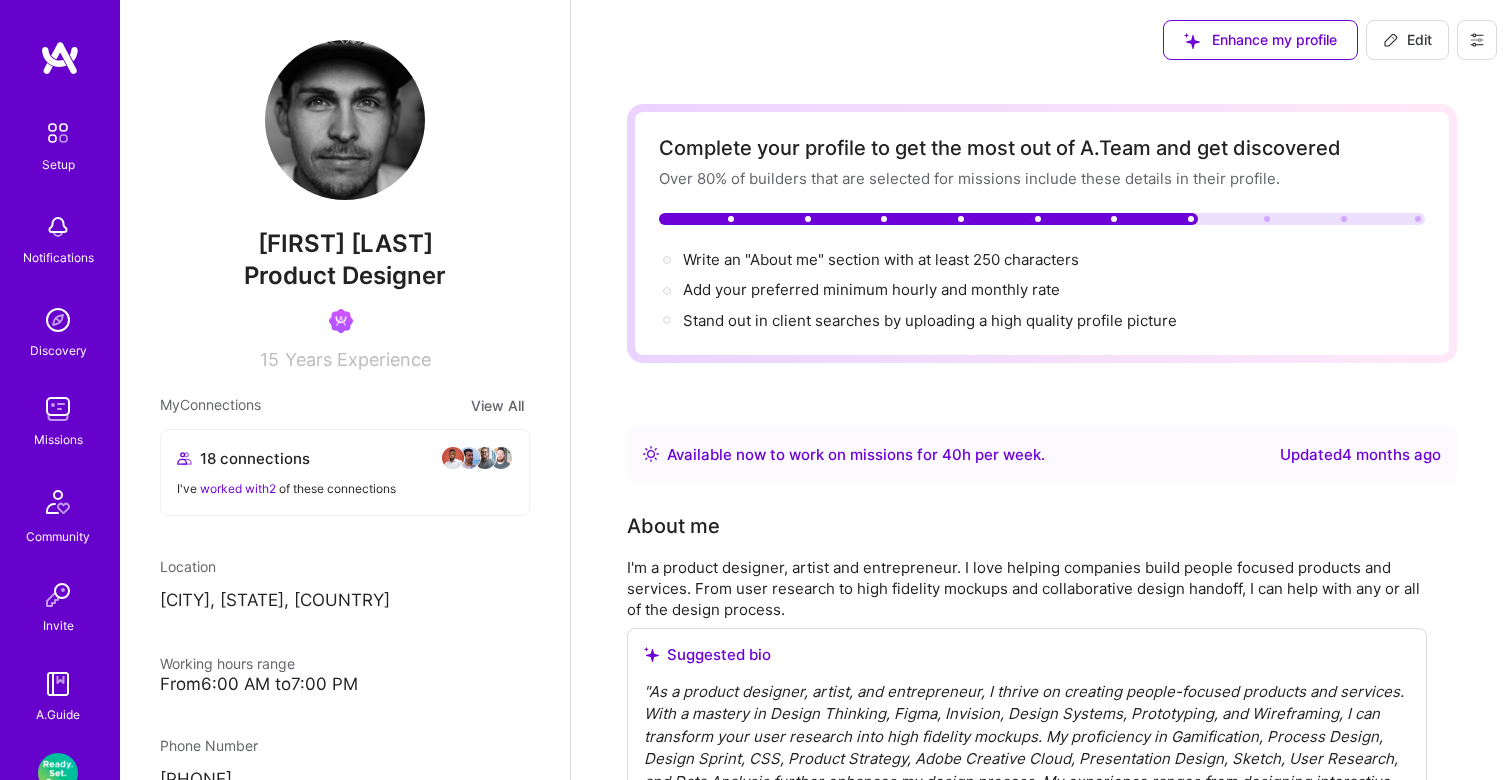 click at bounding box center (58, 409) 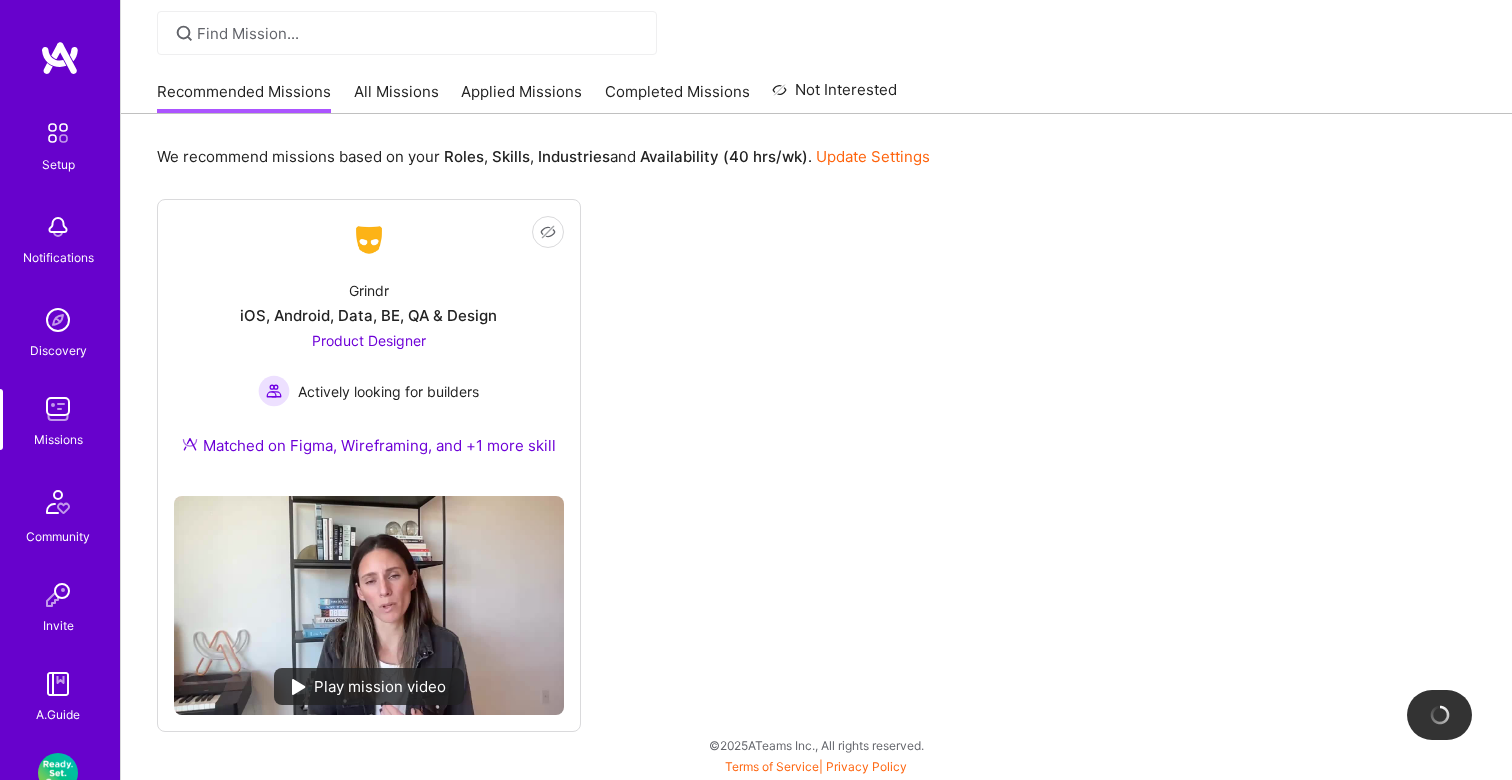 scroll, scrollTop: 0, scrollLeft: 0, axis: both 